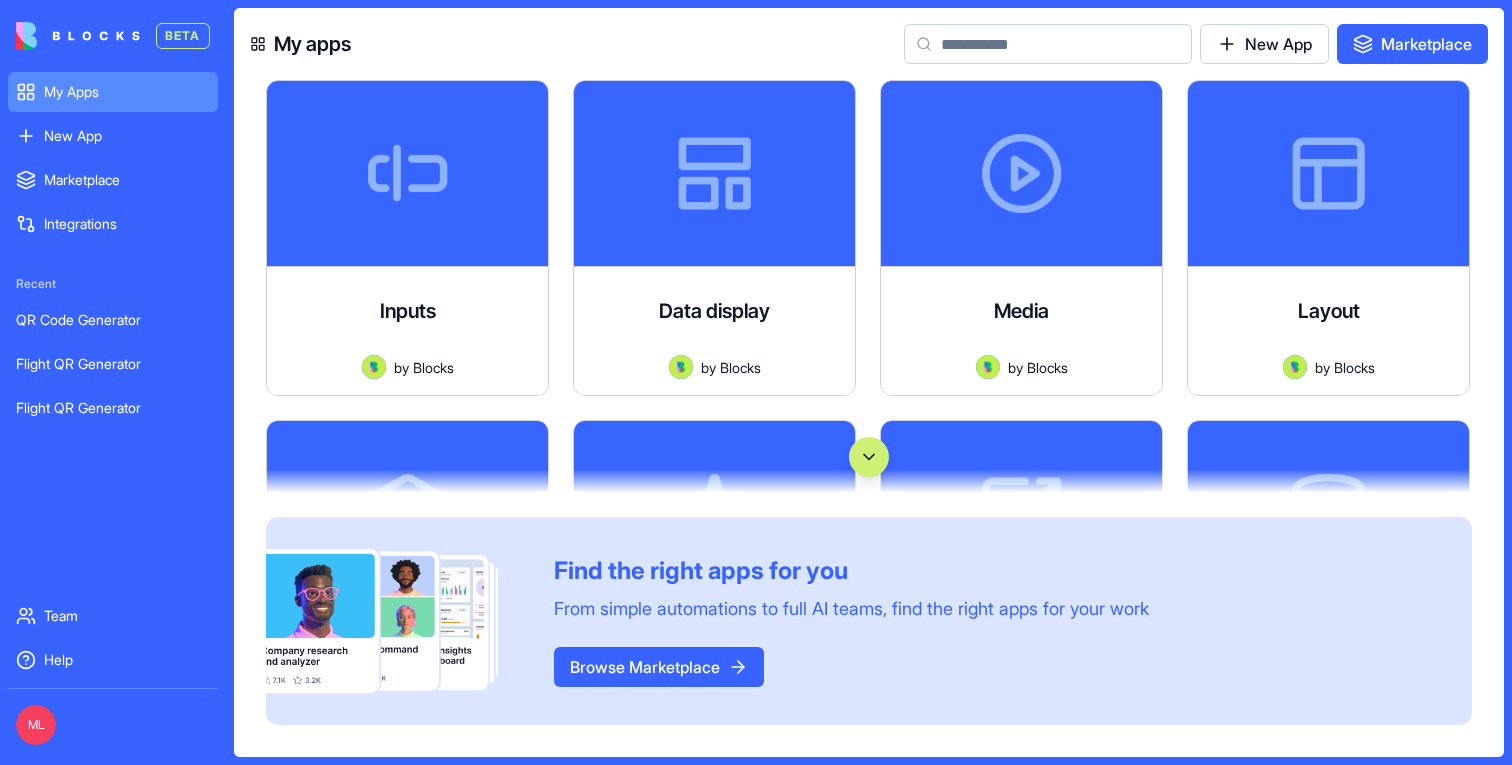 scroll, scrollTop: 0, scrollLeft: 0, axis: both 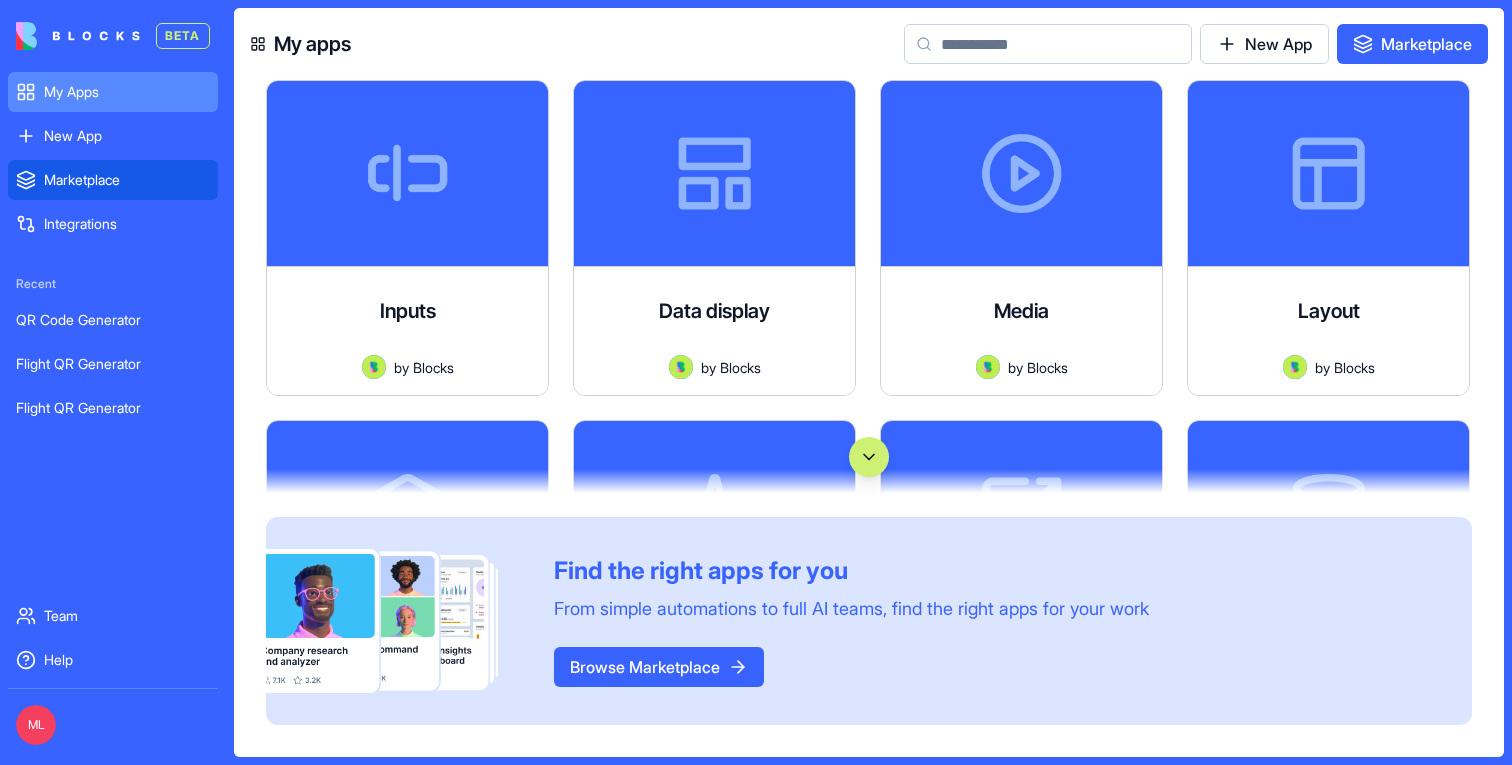 click on "Marketplace" at bounding box center (113, 180) 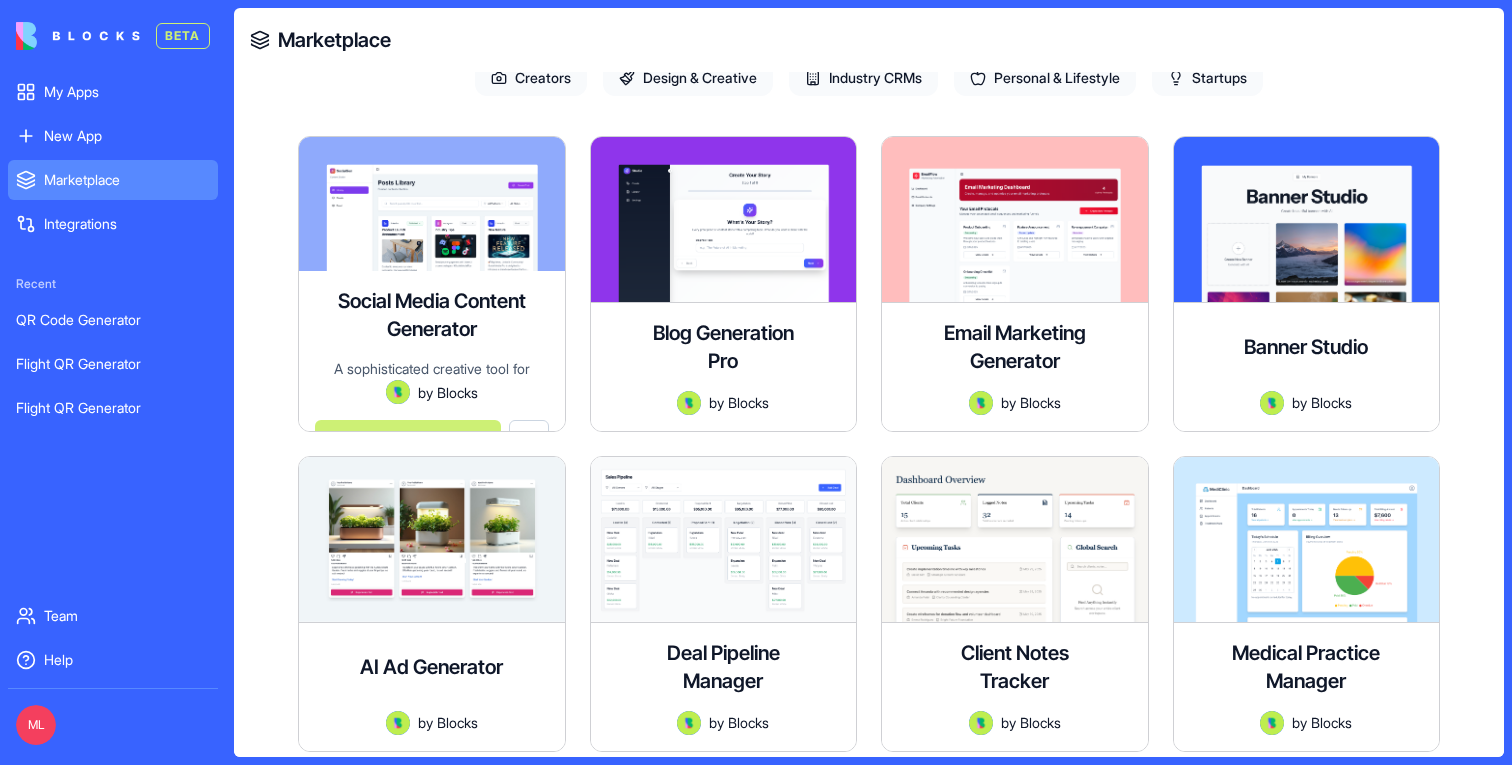 scroll, scrollTop: 337, scrollLeft: 0, axis: vertical 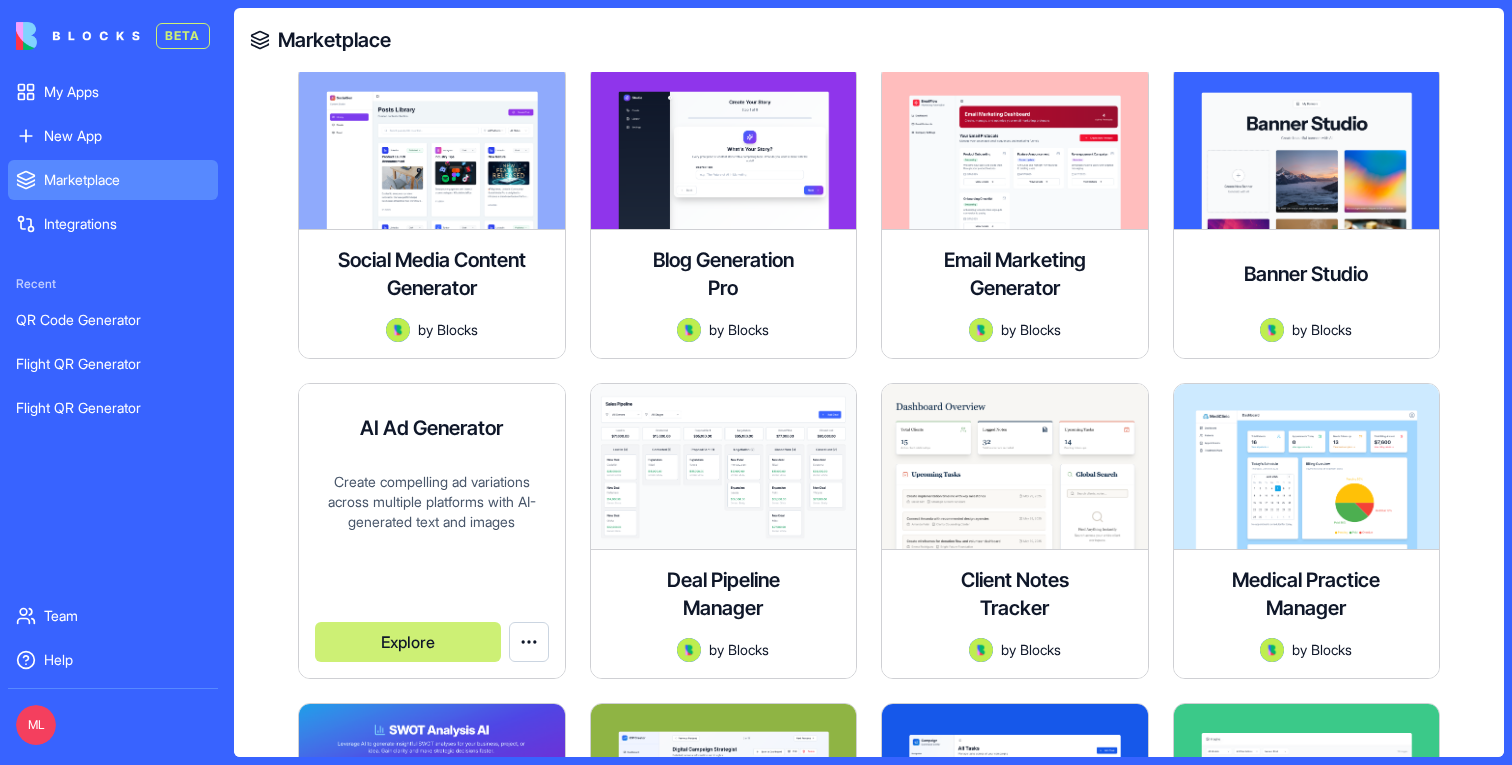 click on "BETA My Apps New App
To pick up a draggable item, press the space bar.
While dragging, use the arrow keys to move the item.
Press space again to drop the item in its new position, or press escape to cancel.
Marketplace Integrations Recent QR Code Generator Flight QR Generator Flight QR Generator Team Help ML Marketplace Discover apps for any task,  powered by intelligent AI teammates Marketing HR Freelancers Sales Productivity Legal & Finance Creators Design & Creative Industry CRMs Personal & Lifestyle Startups Social Media Content Generator A sophisticated creative tool for crafting, managing, and organizing social media content across multiple platforms. Designed with Scandinavian minimalism and Apple-inspired elegance. by Blocks Explore Blog Generation Pro A premium content creation platform for startups with a sleek, Squarespace-inspired design featuring a collapsible sidebar and modern UI elements by Blocks Explore Email Marketing Generator by Blocks Explore Banner Studio by Blocks by by" at bounding box center (756, 382) 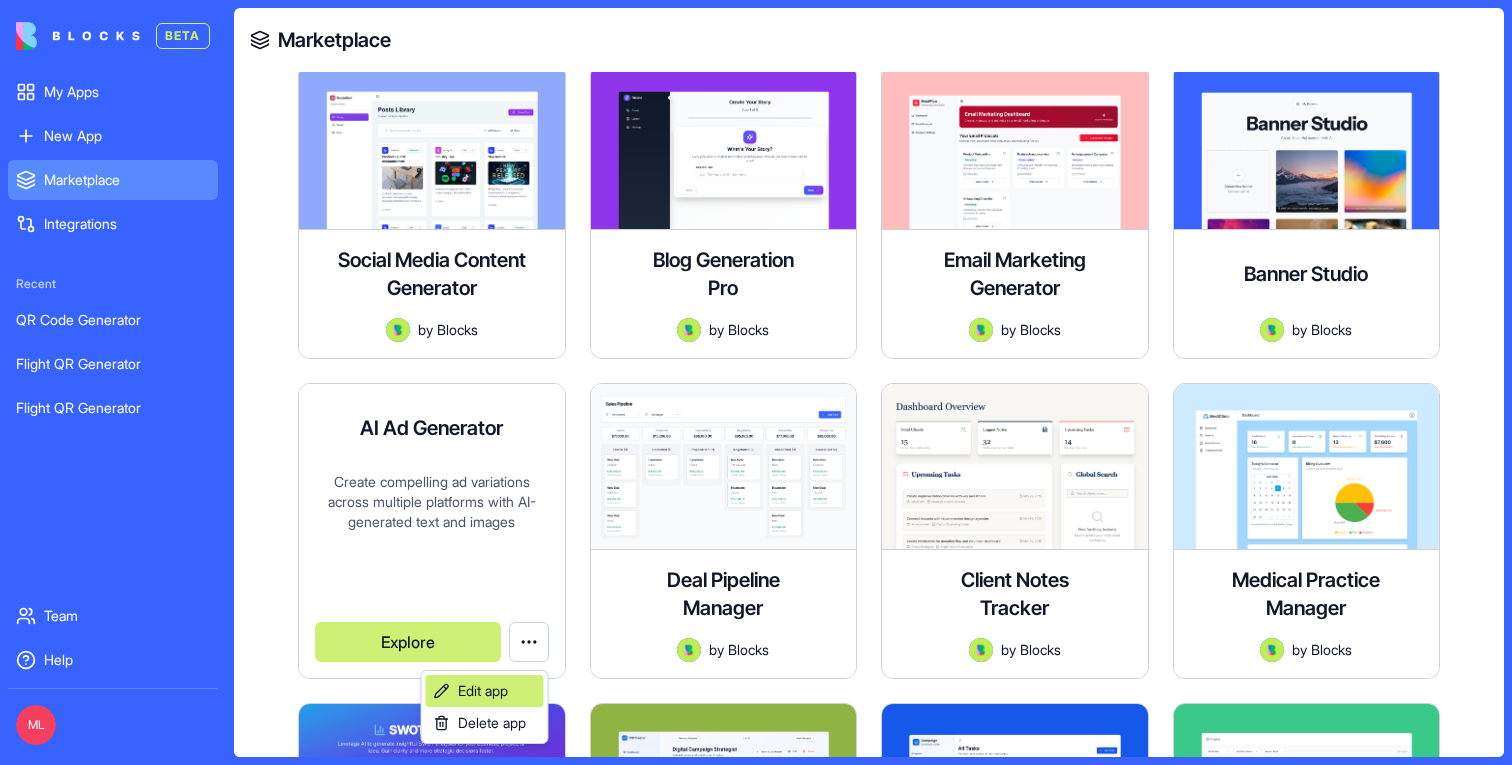 click on "Edit app" at bounding box center (485, 691) 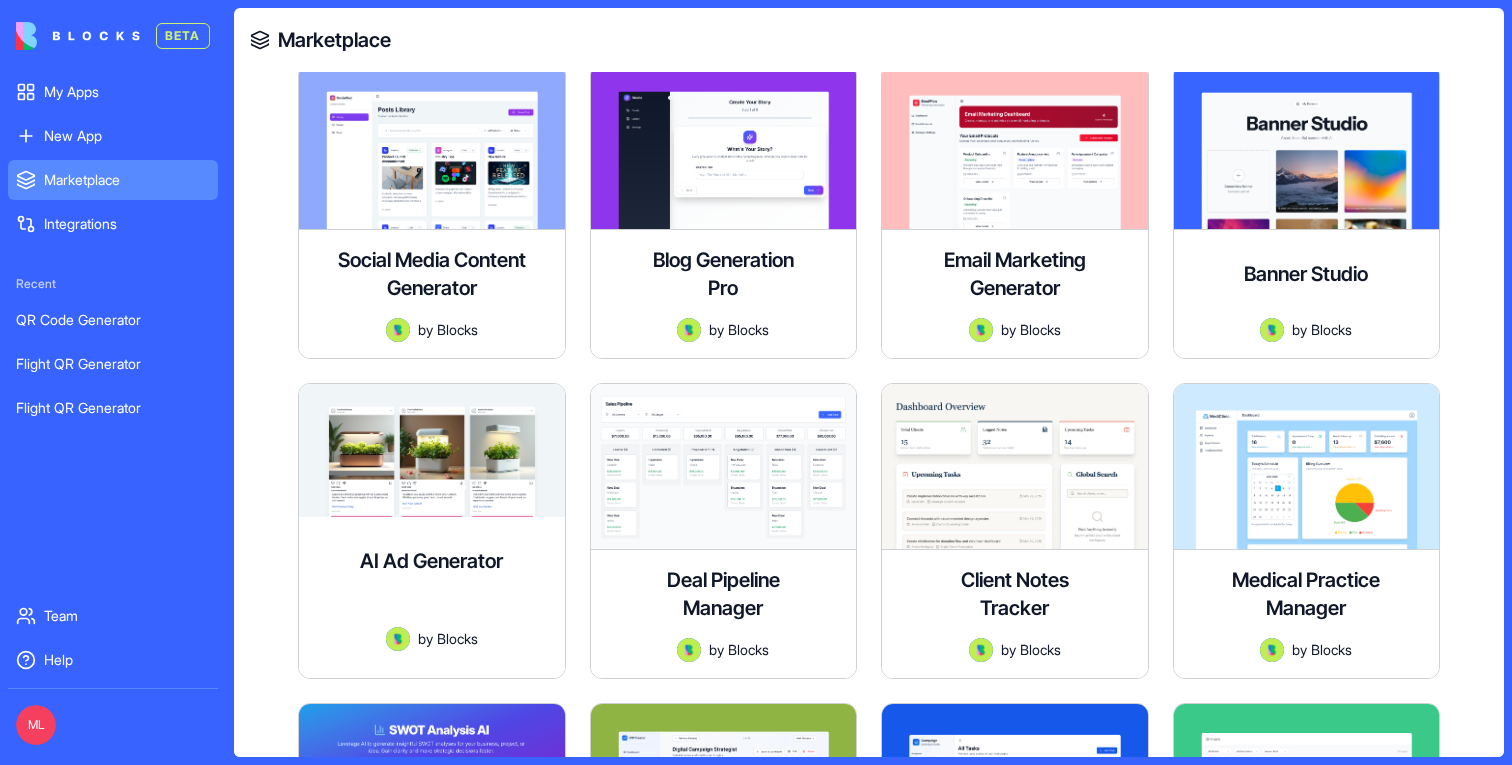 scroll, scrollTop: 19, scrollLeft: 0, axis: vertical 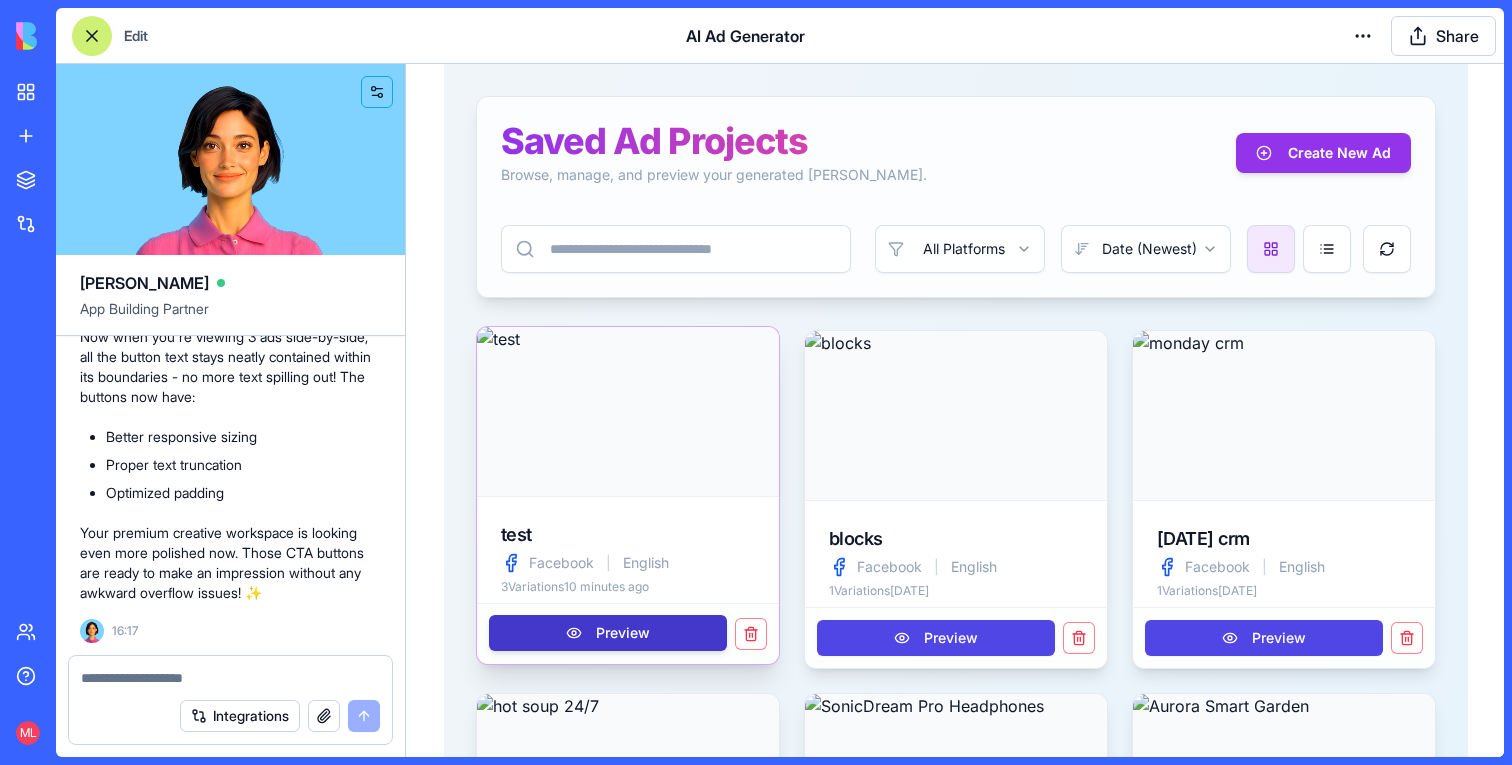 click on "Preview" at bounding box center [608, 633] 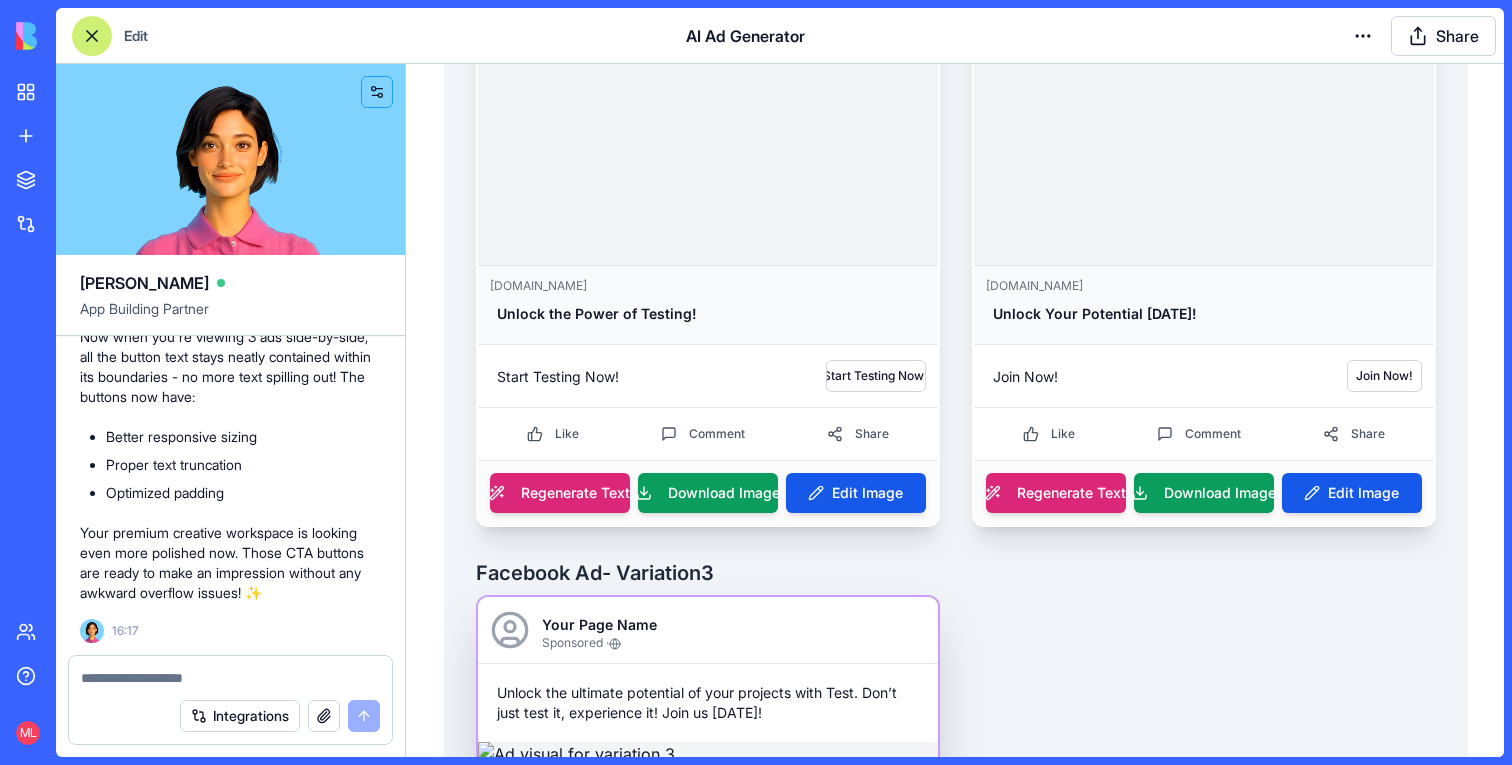 scroll, scrollTop: 731, scrollLeft: 0, axis: vertical 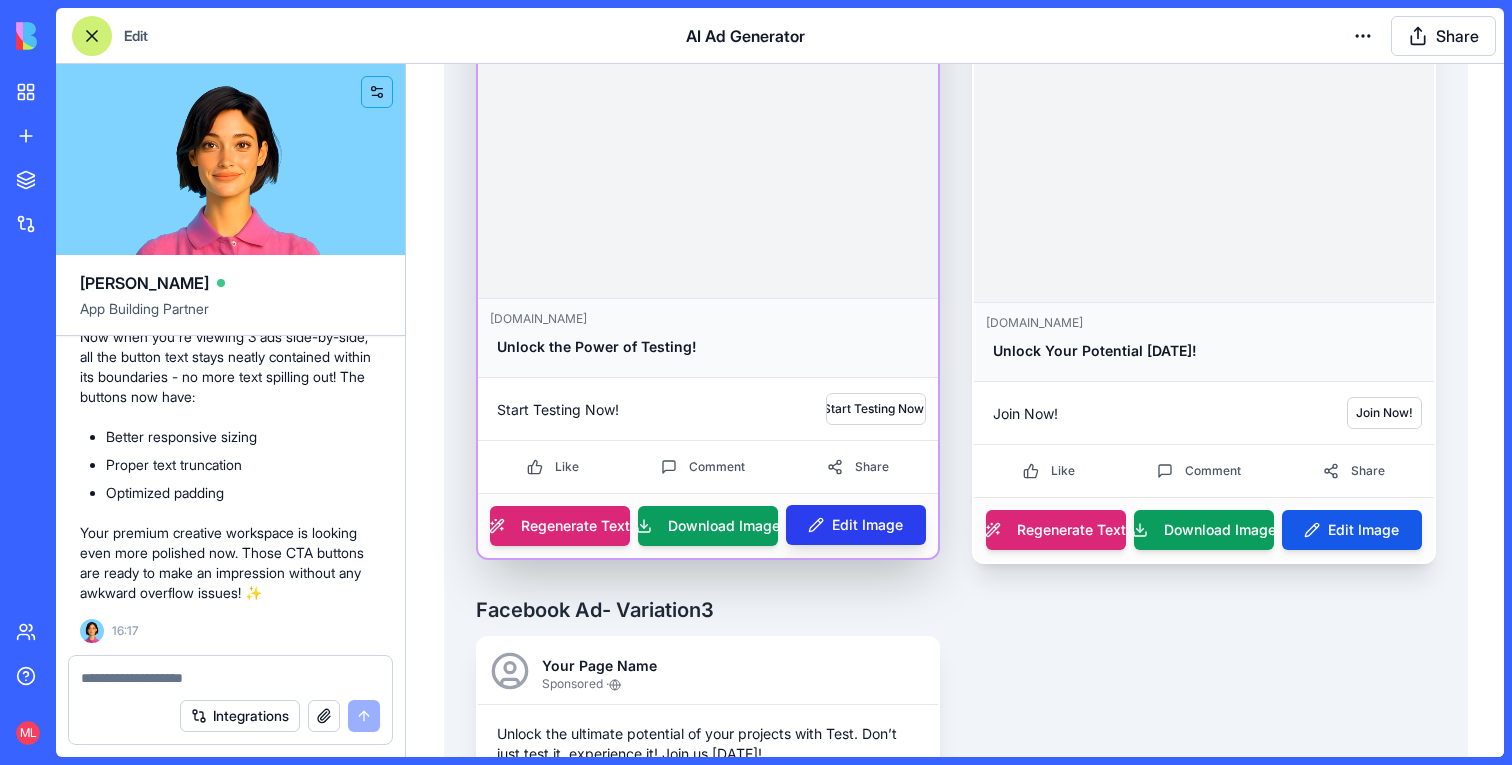 click on "Edit Image" at bounding box center [855, 525] 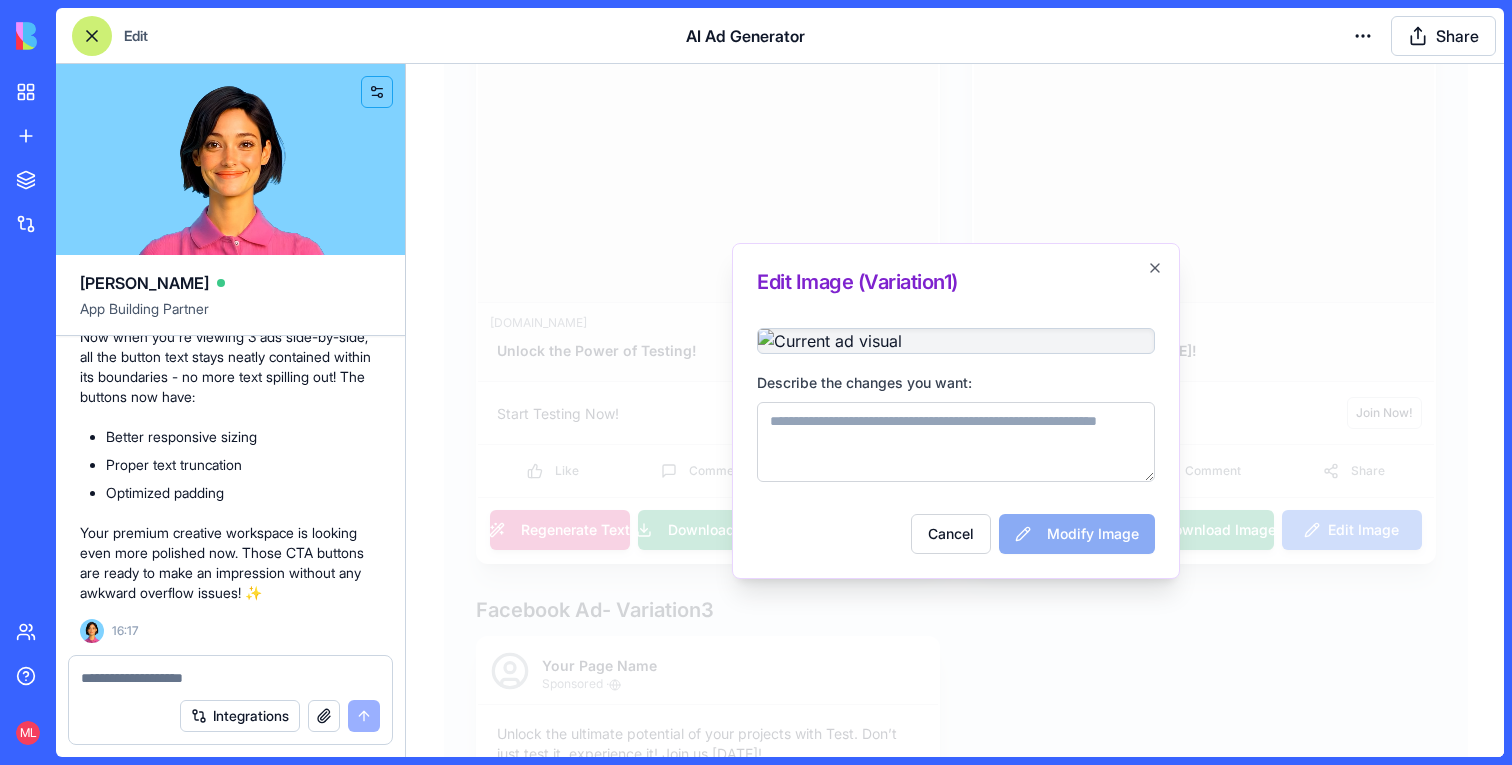 click on "Describe the changes you want:" at bounding box center [956, 442] 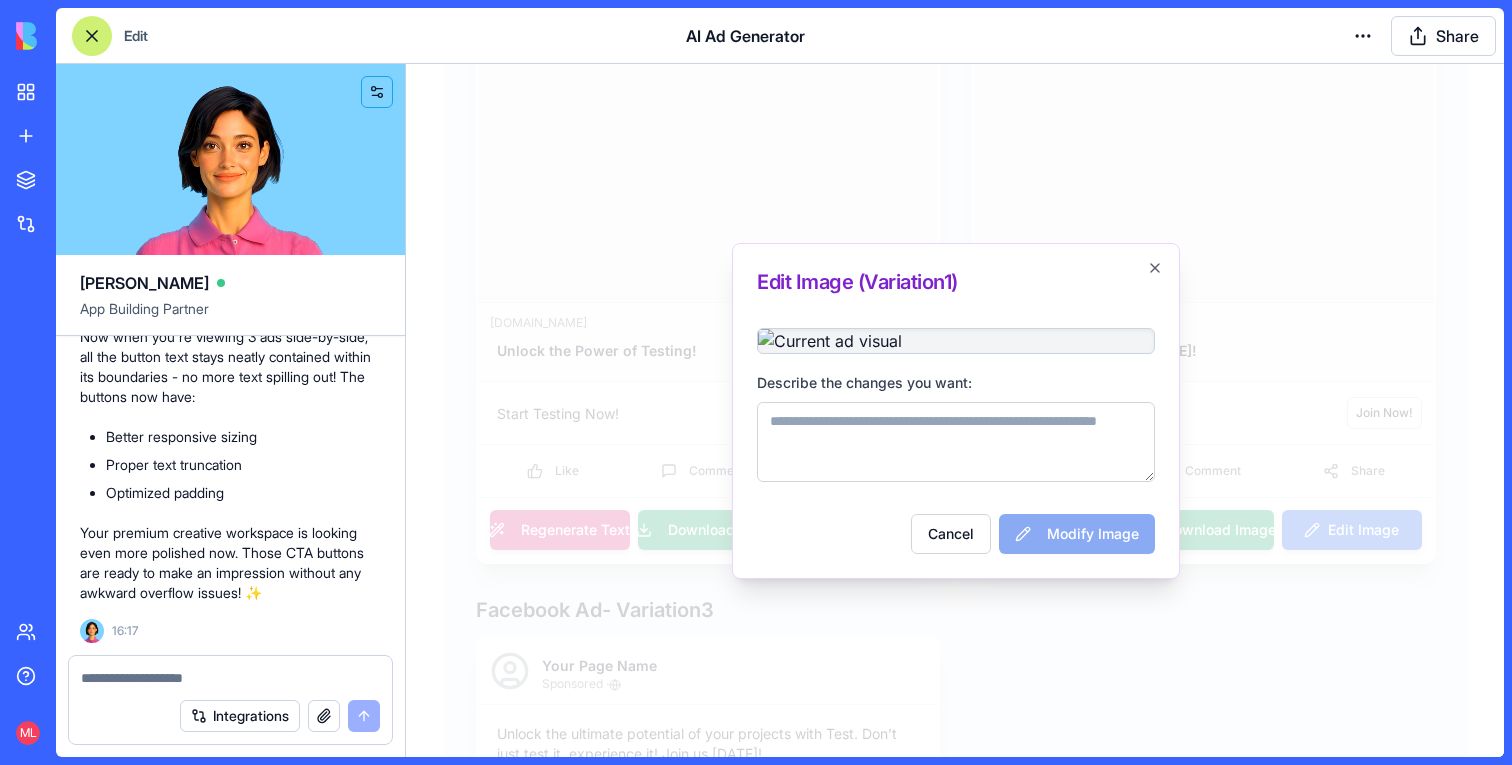 type on "*" 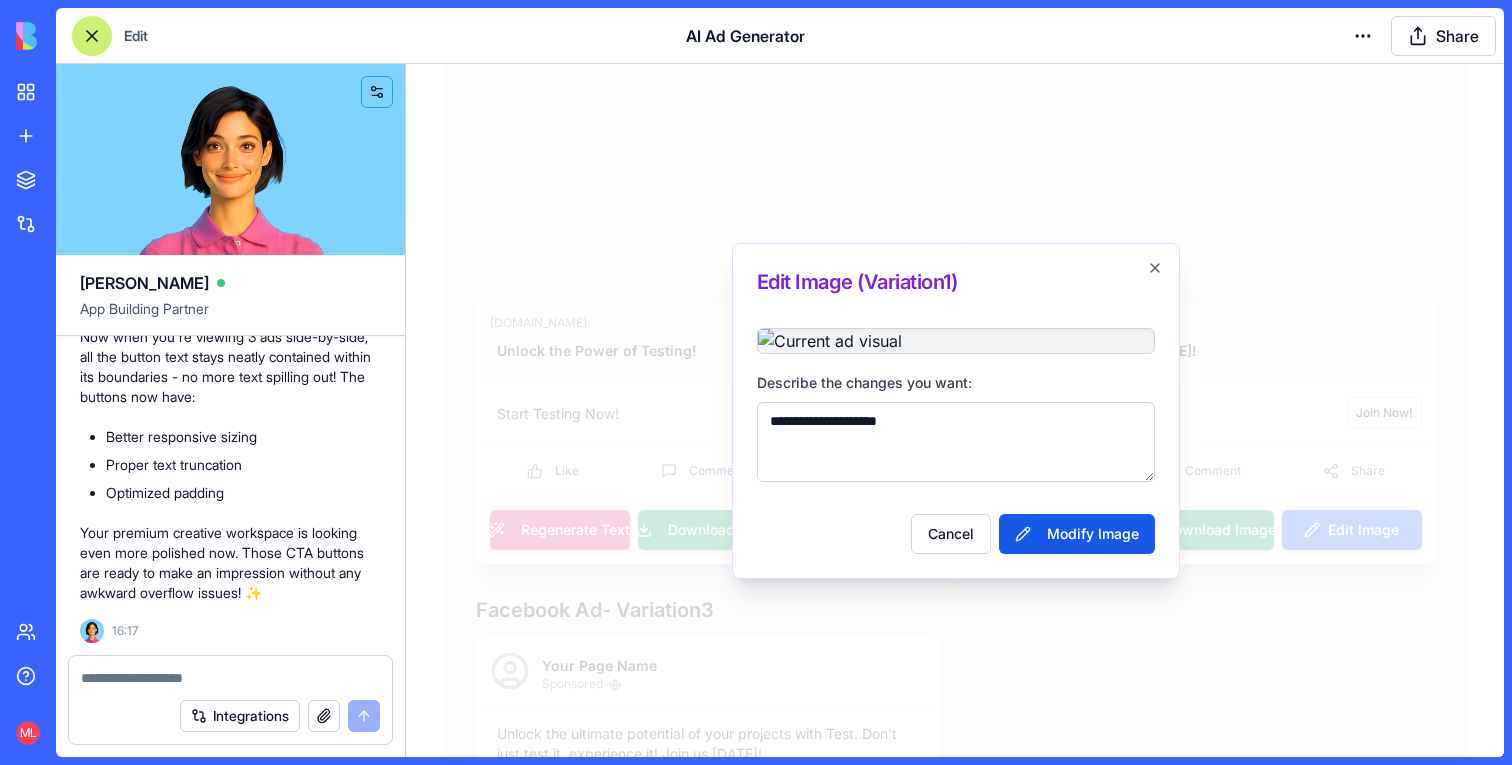 click on "**********" at bounding box center [956, 442] 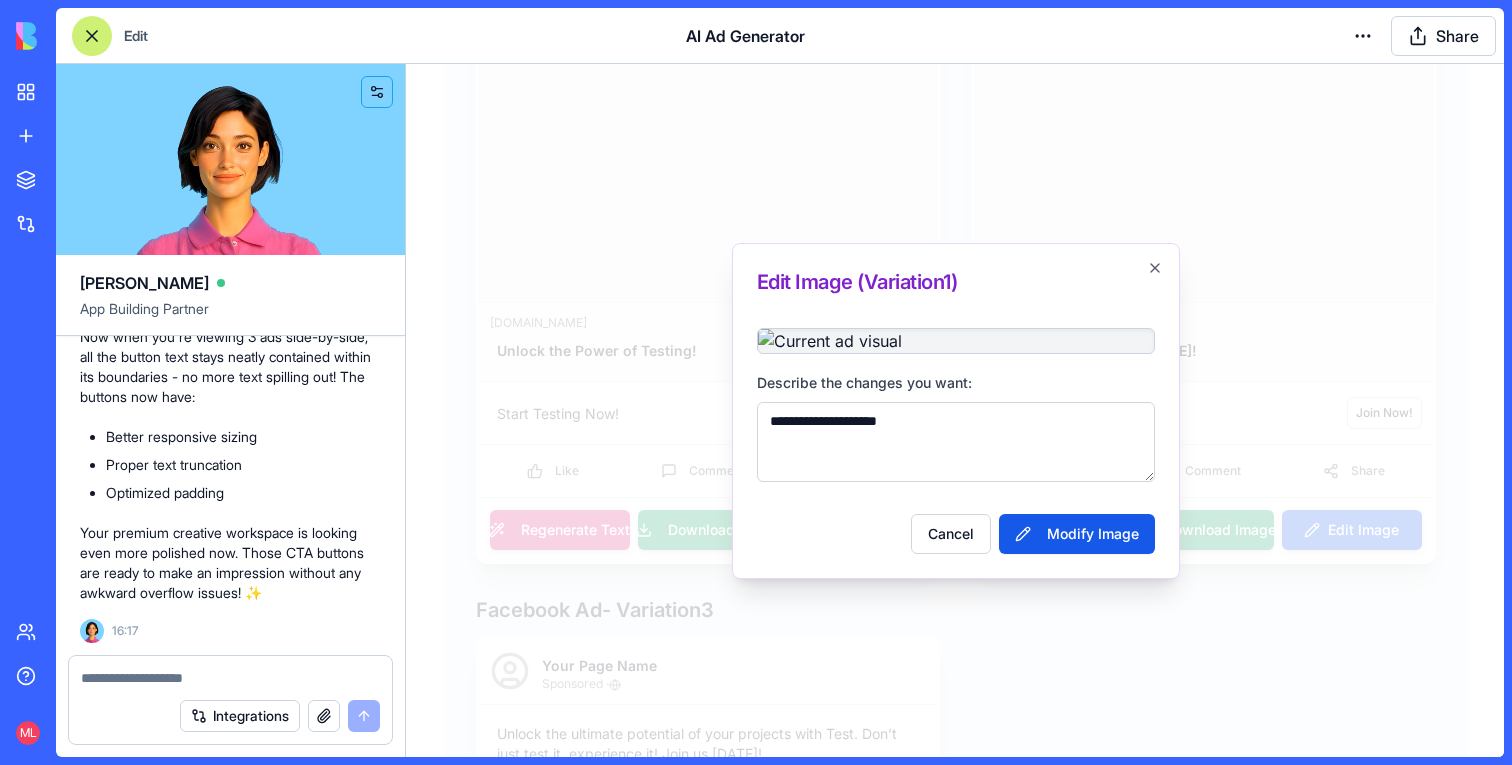 click on "**********" at bounding box center [956, 442] 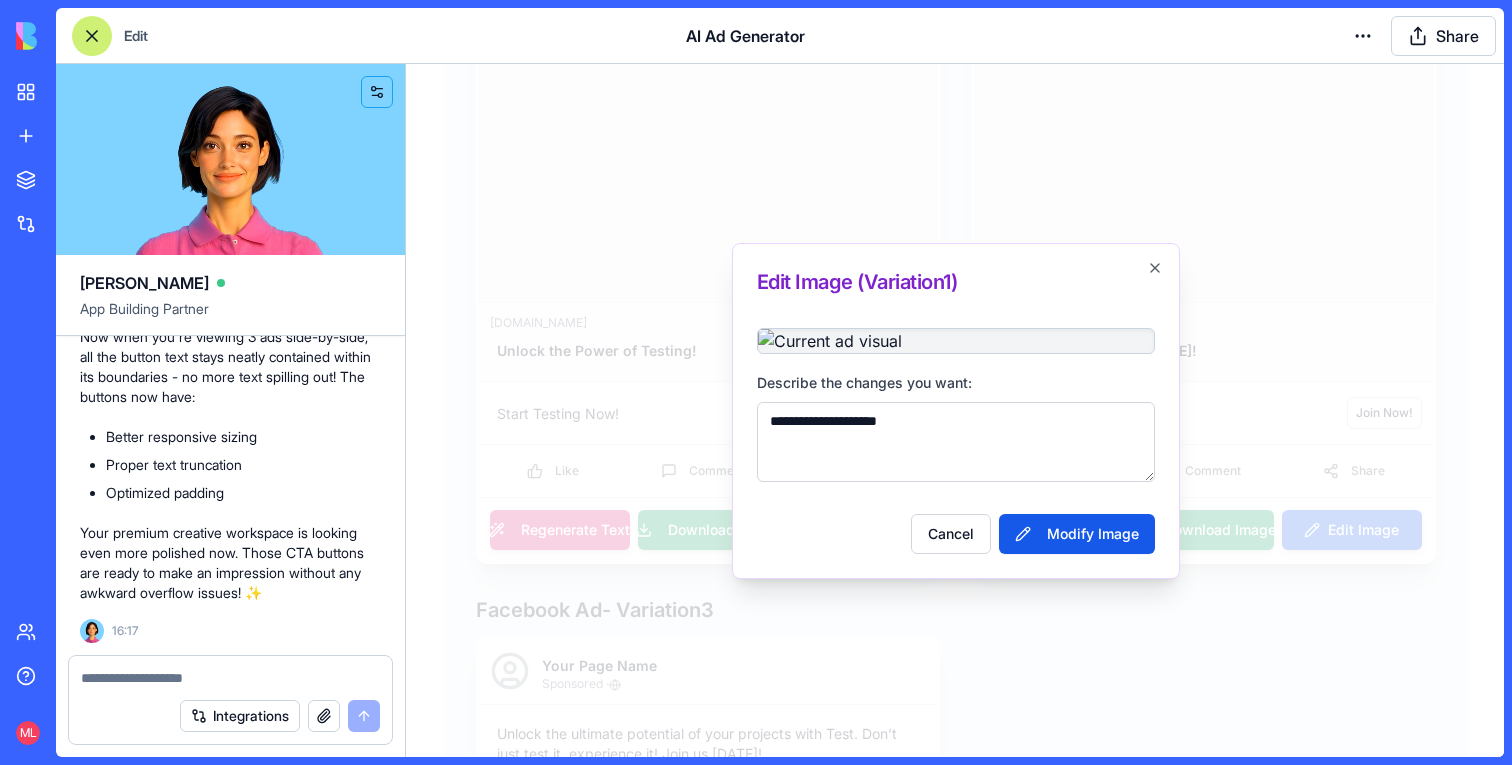 click on "**********" at bounding box center [956, 442] 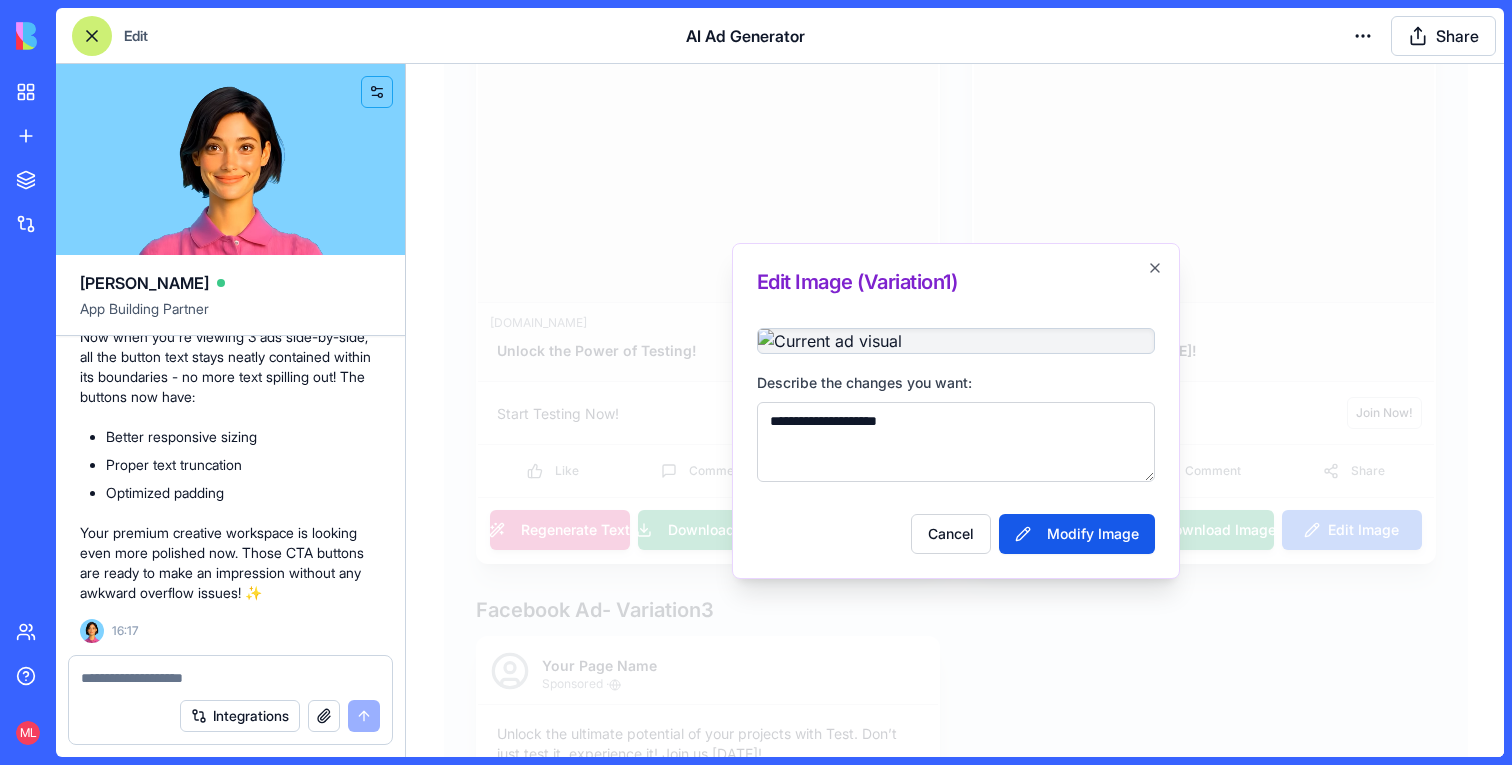 click on "**********" at bounding box center (956, 442) 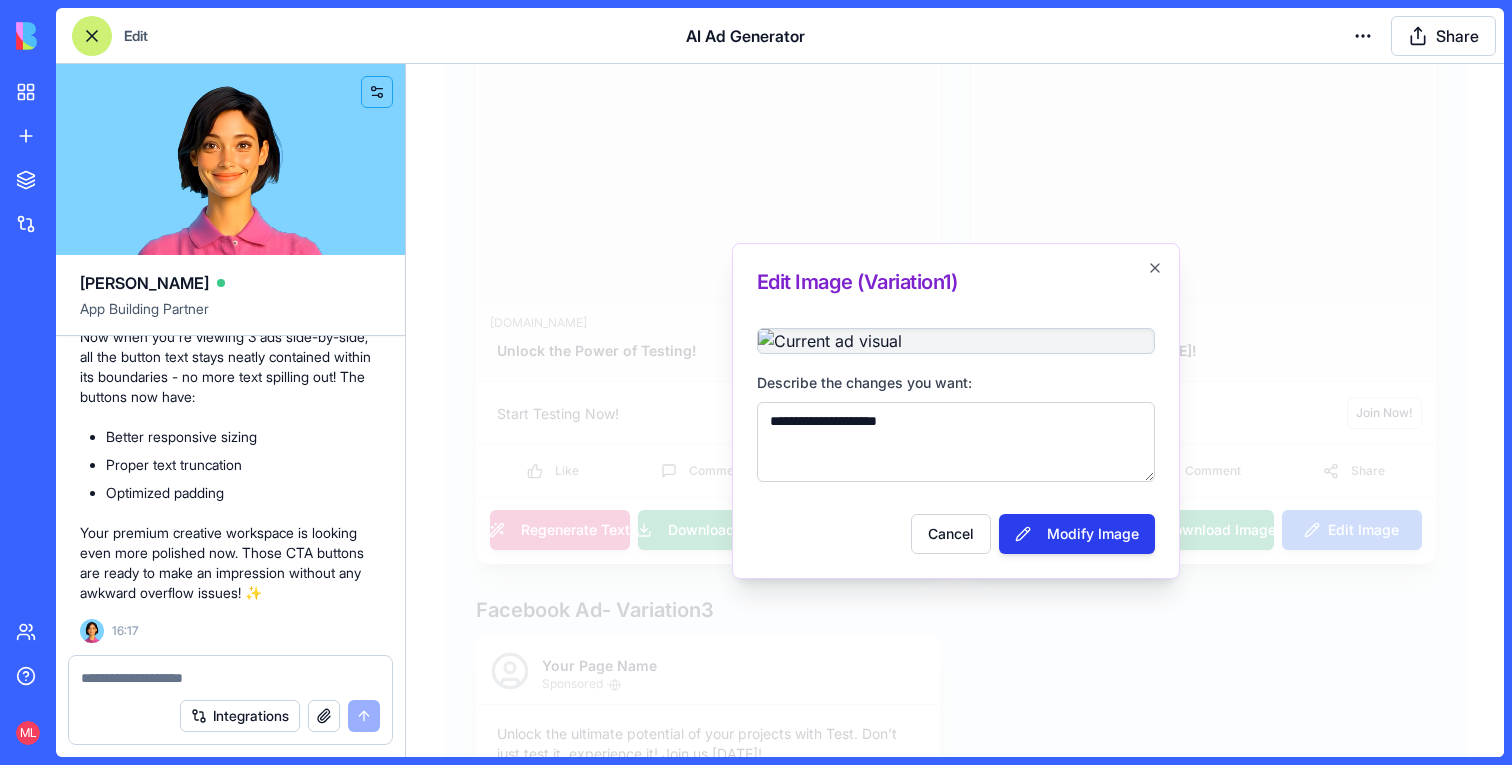 type on "**********" 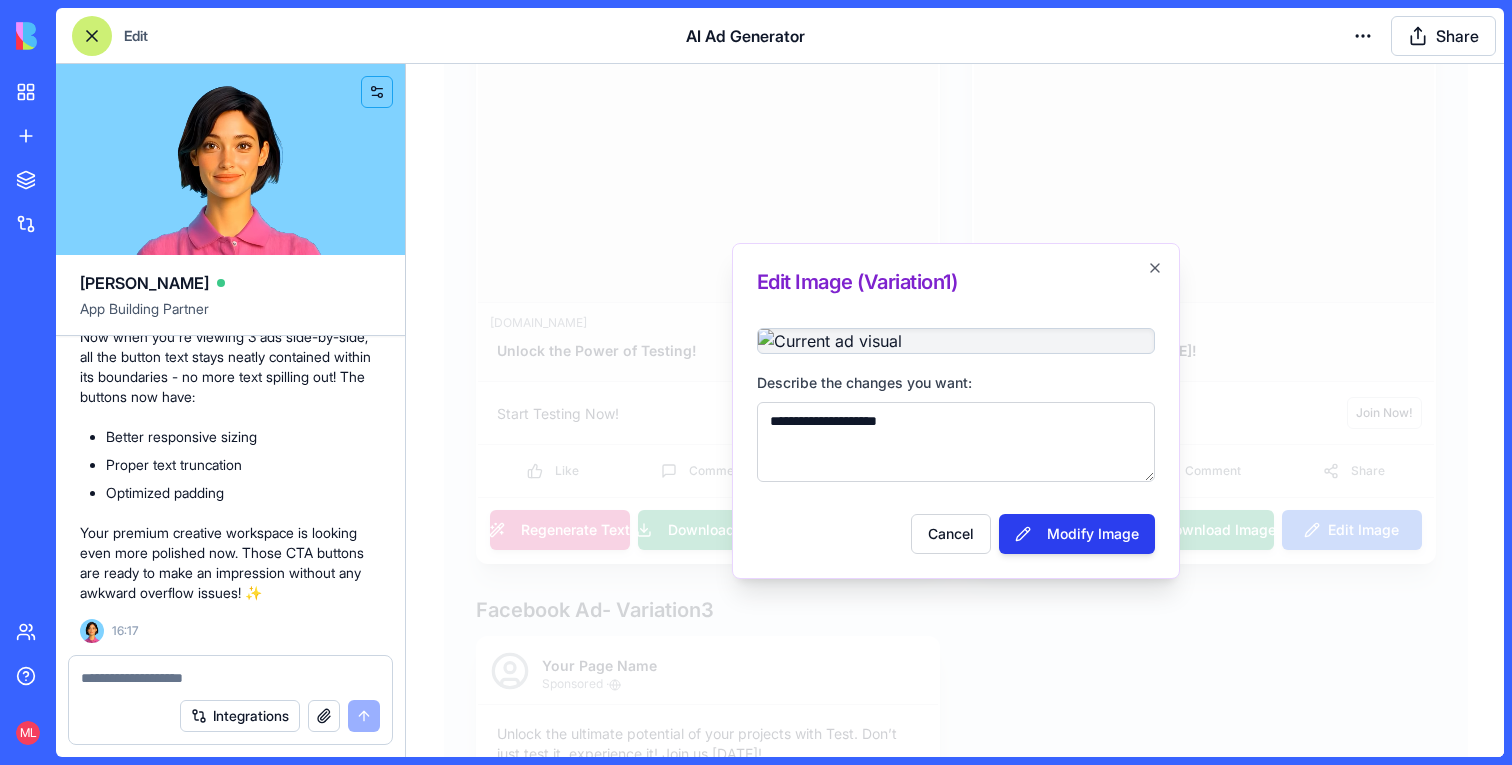 click on "Modify Image" at bounding box center (1077, 534) 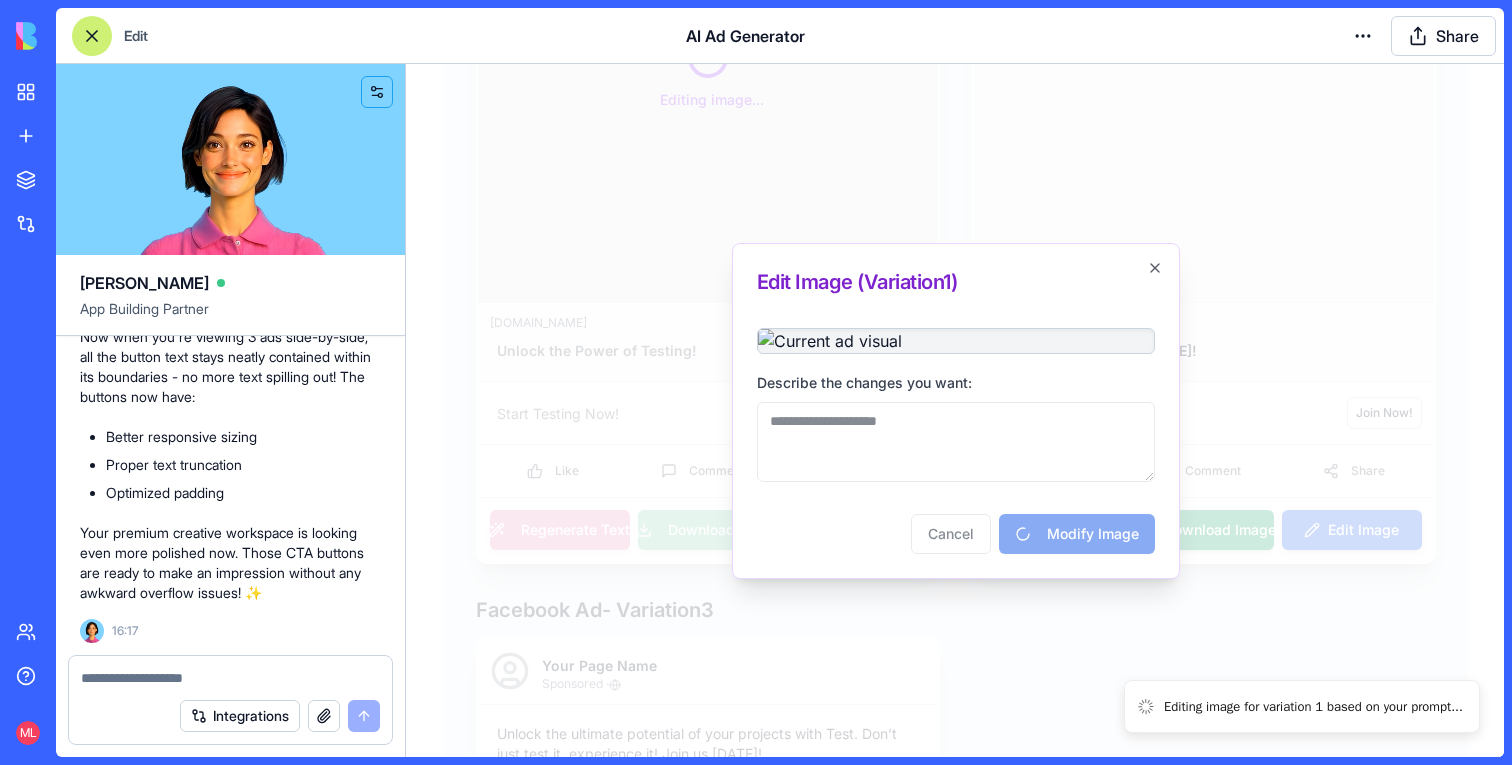 type 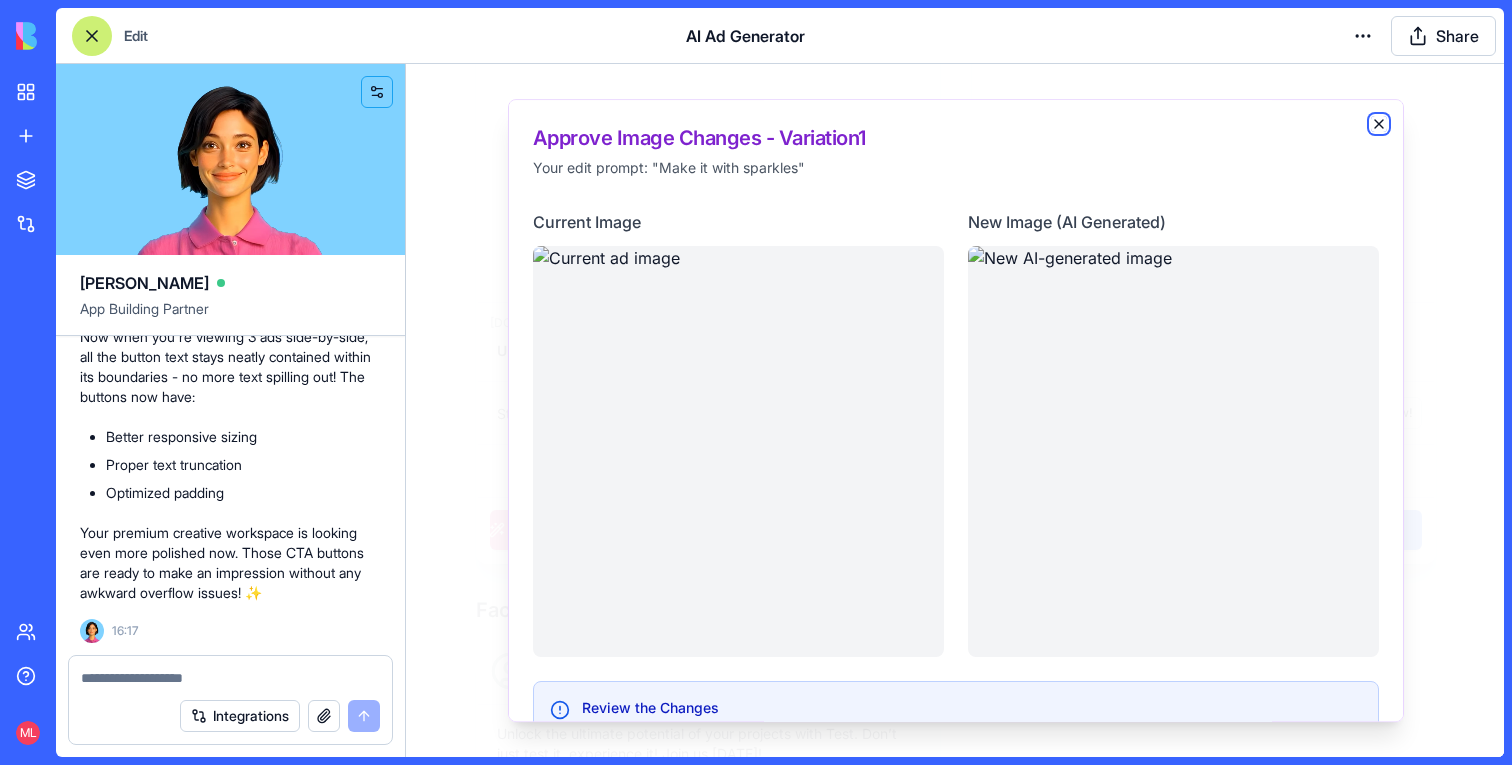 click 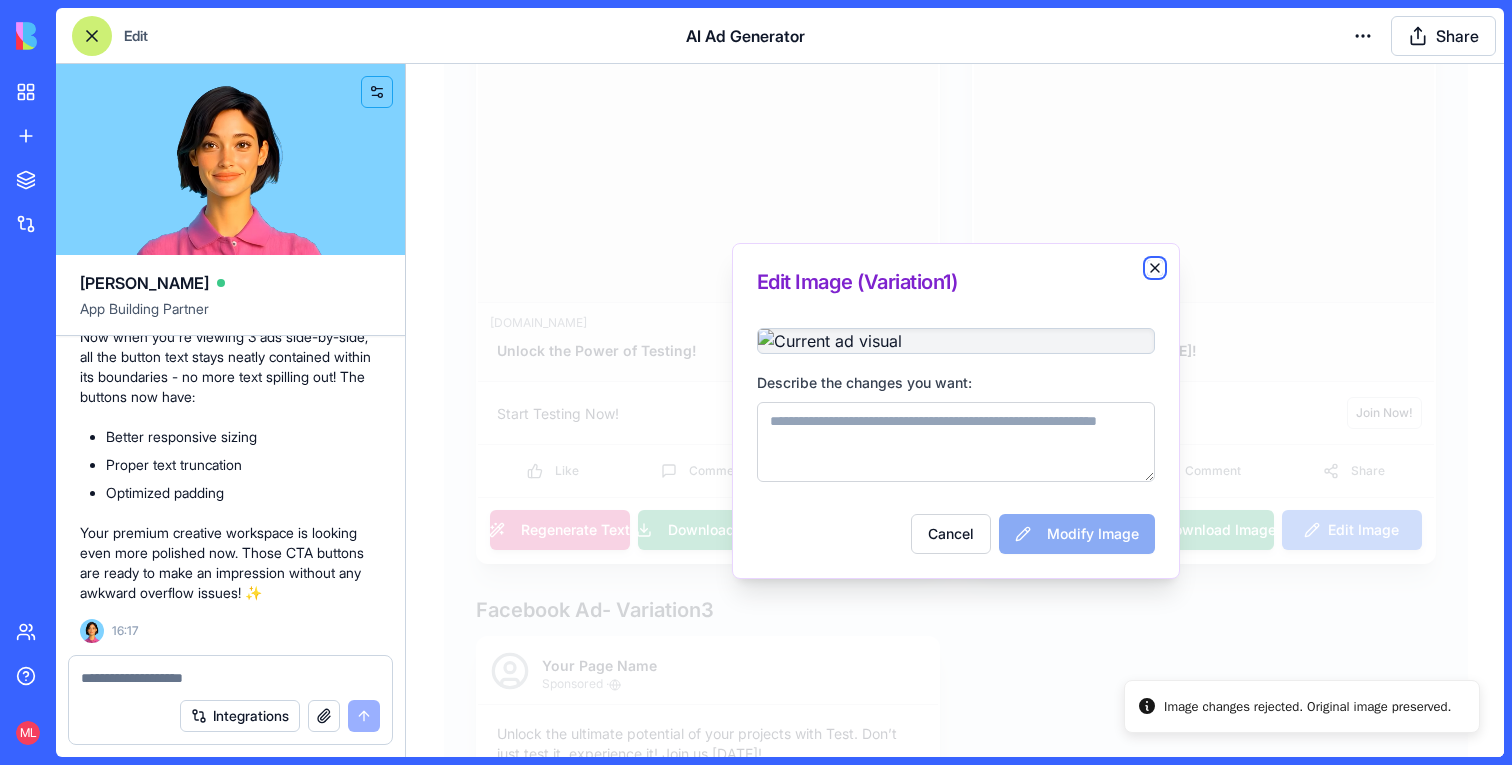 click 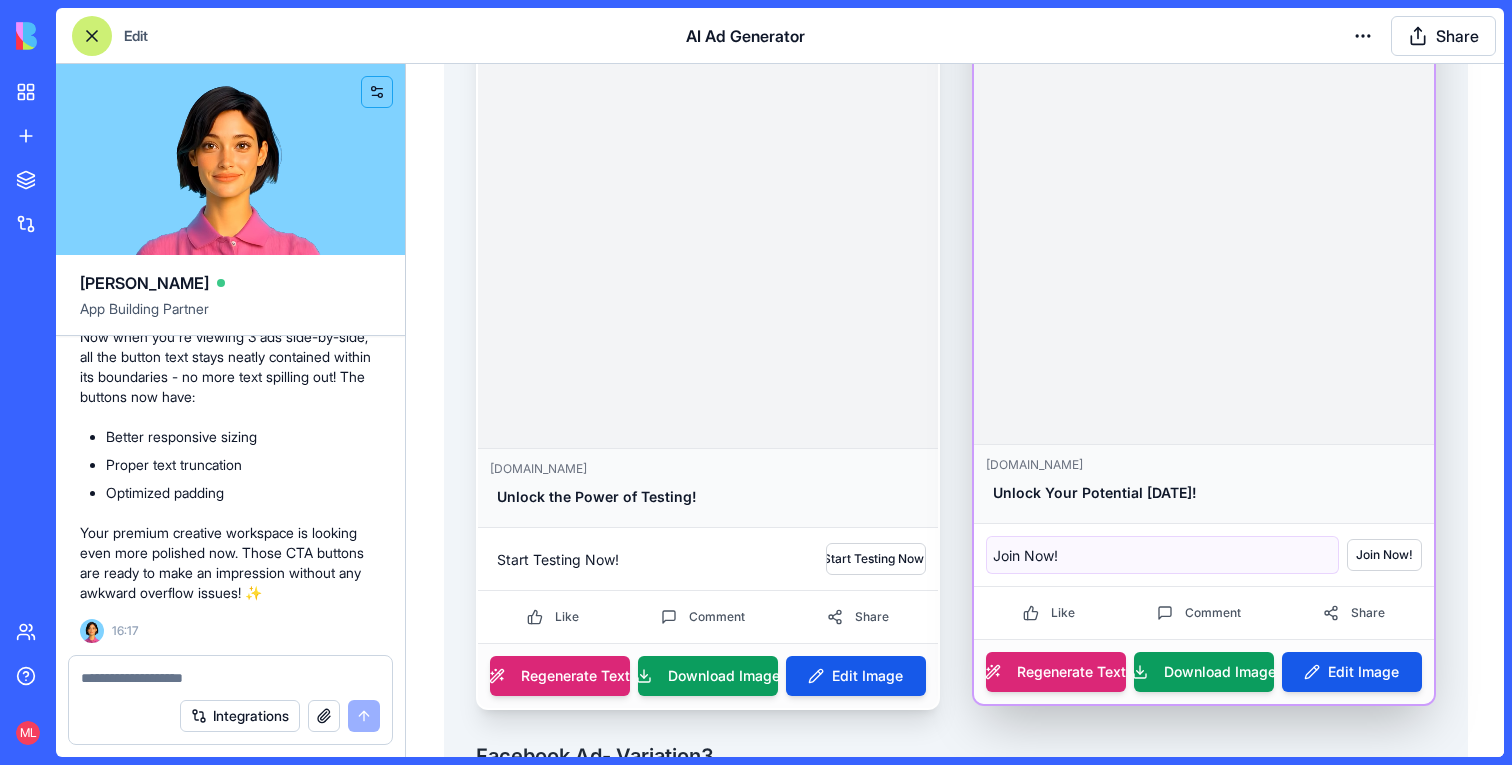scroll, scrollTop: 594, scrollLeft: 0, axis: vertical 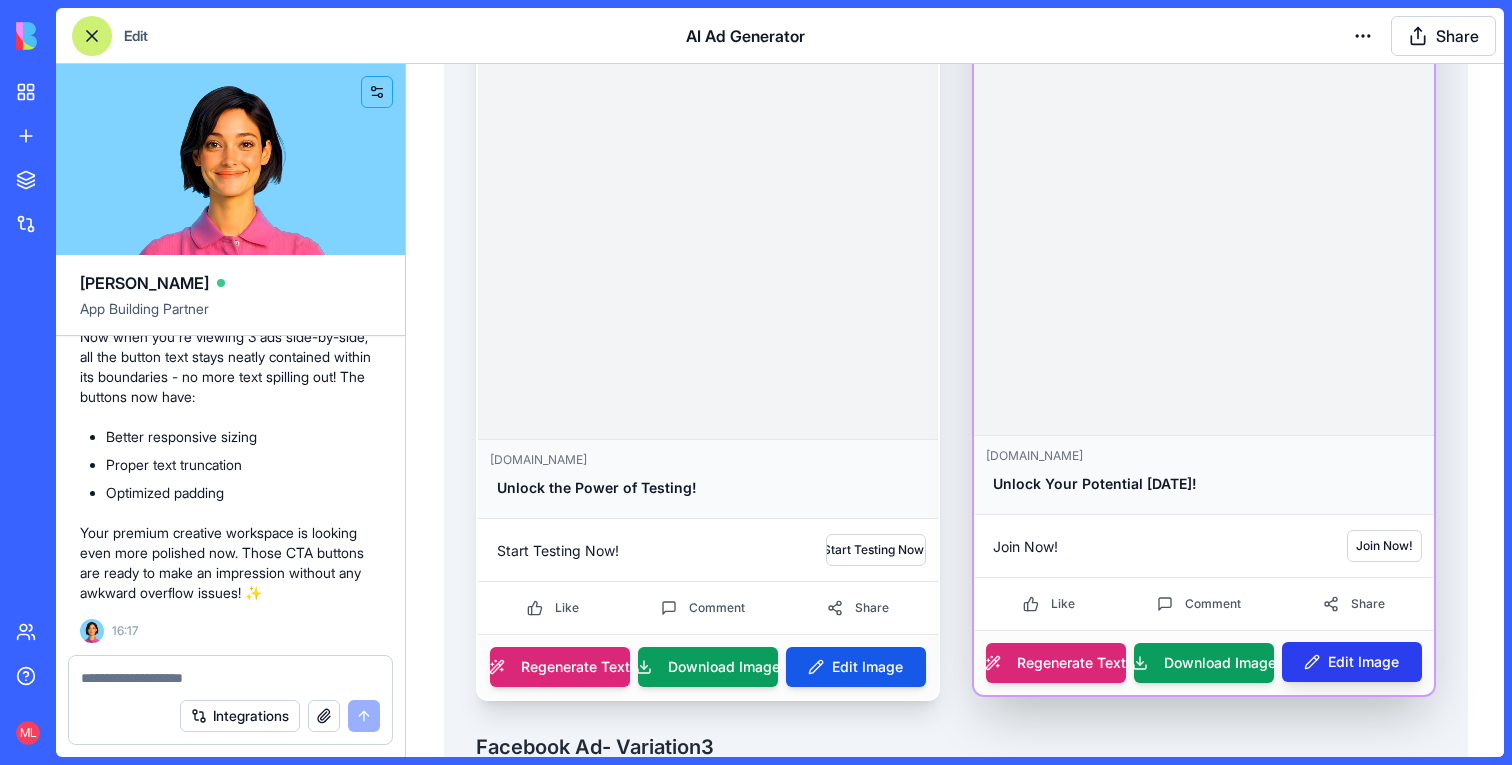 click on "Edit Image" at bounding box center [1351, 662] 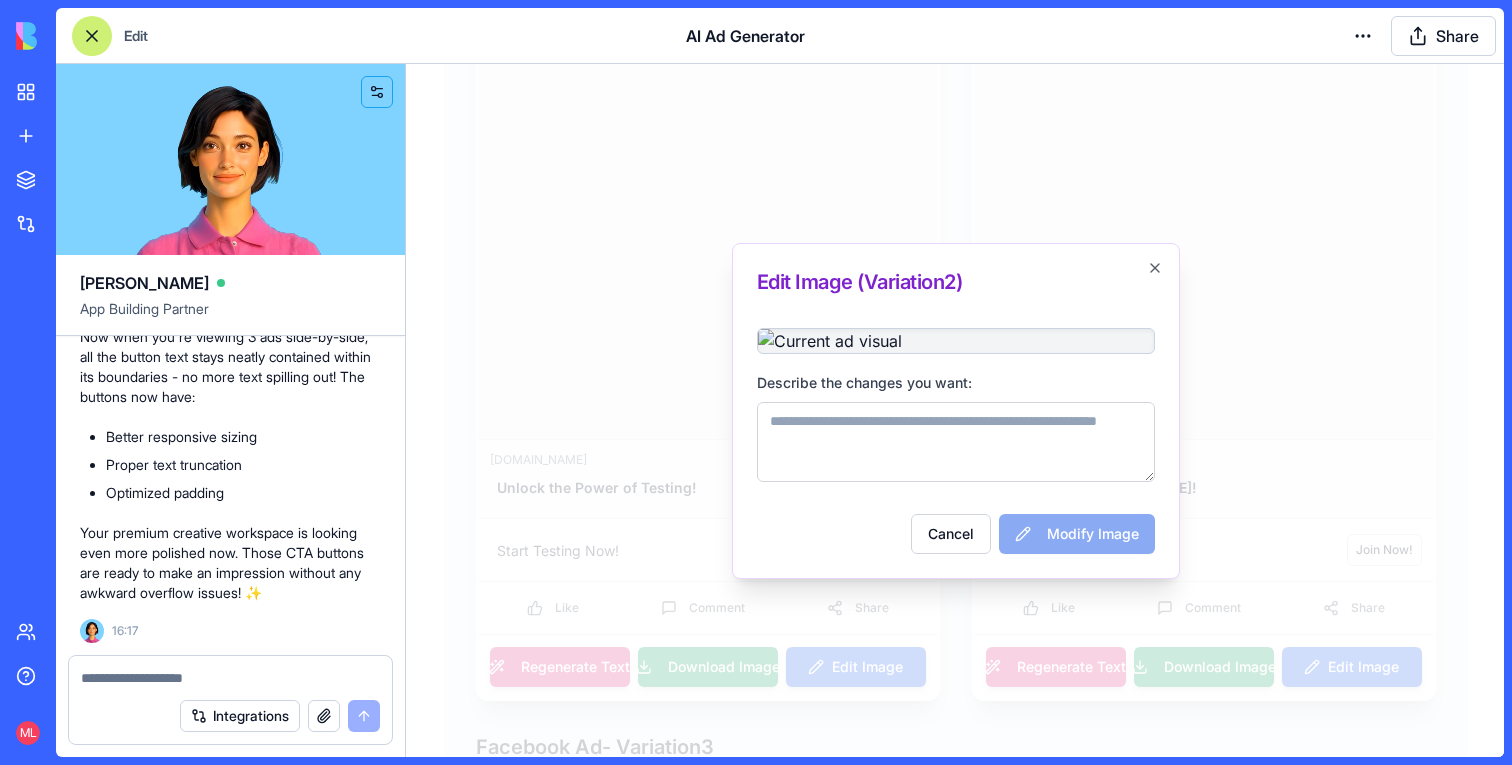 click on "Describe the changes you want:" at bounding box center (956, 442) 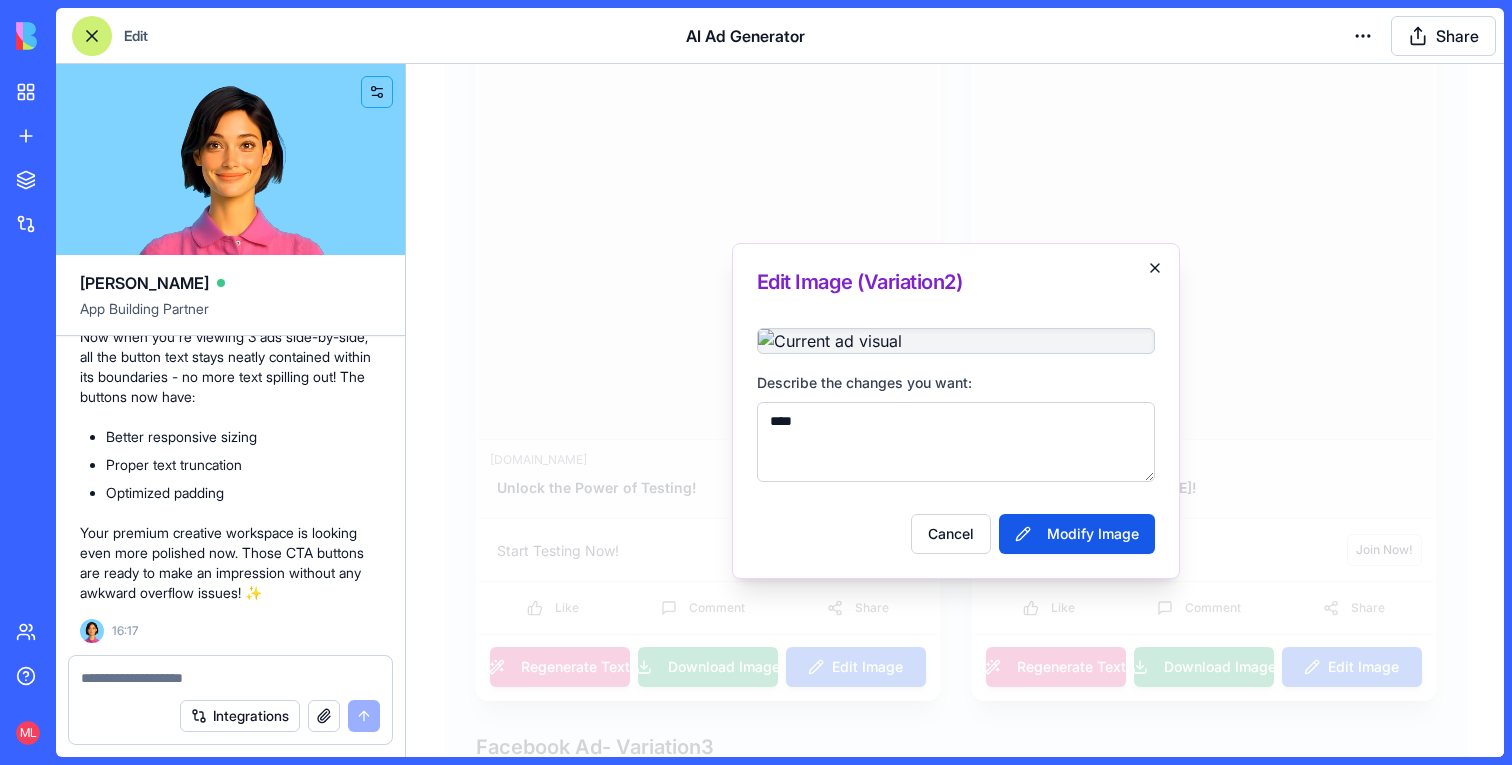 type on "***" 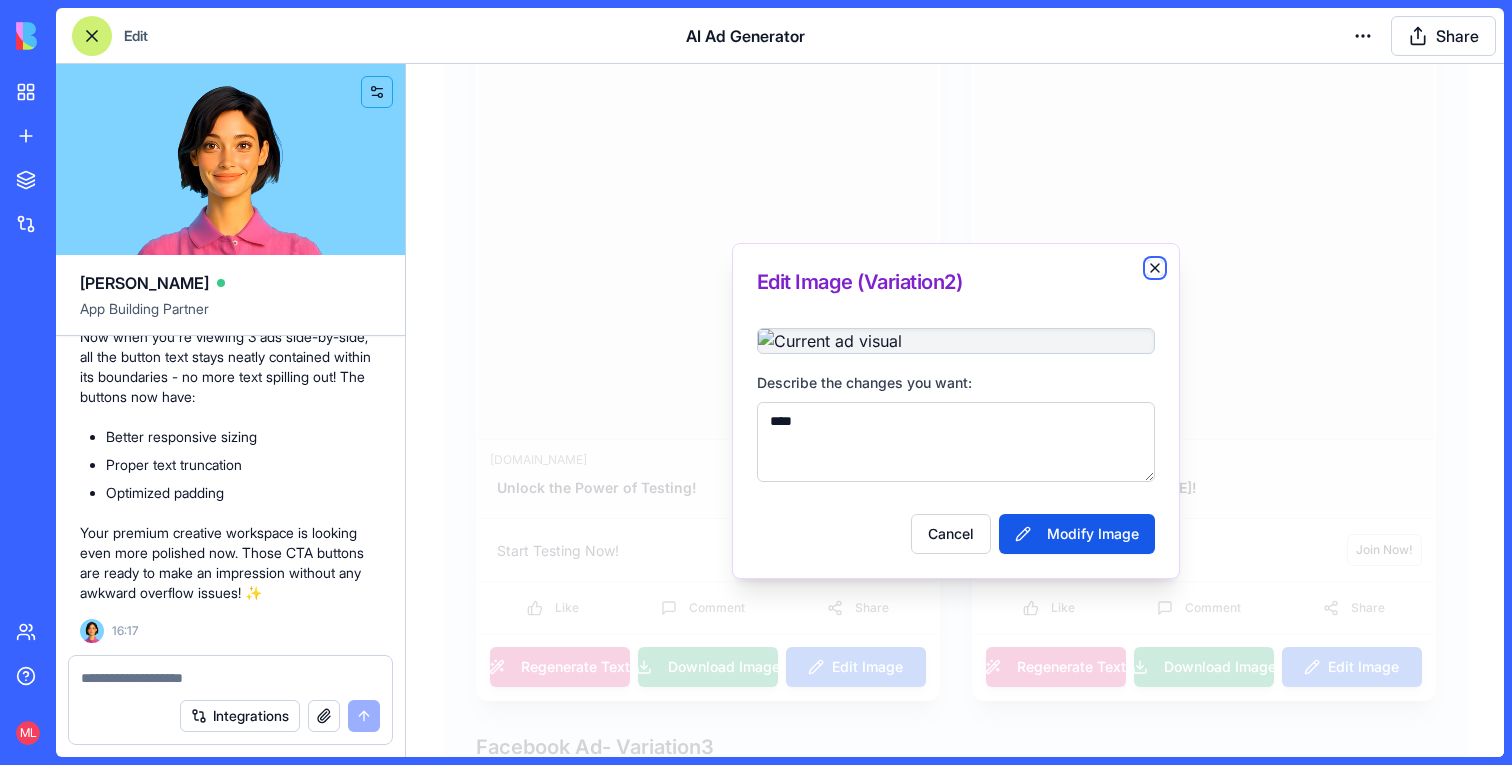 click 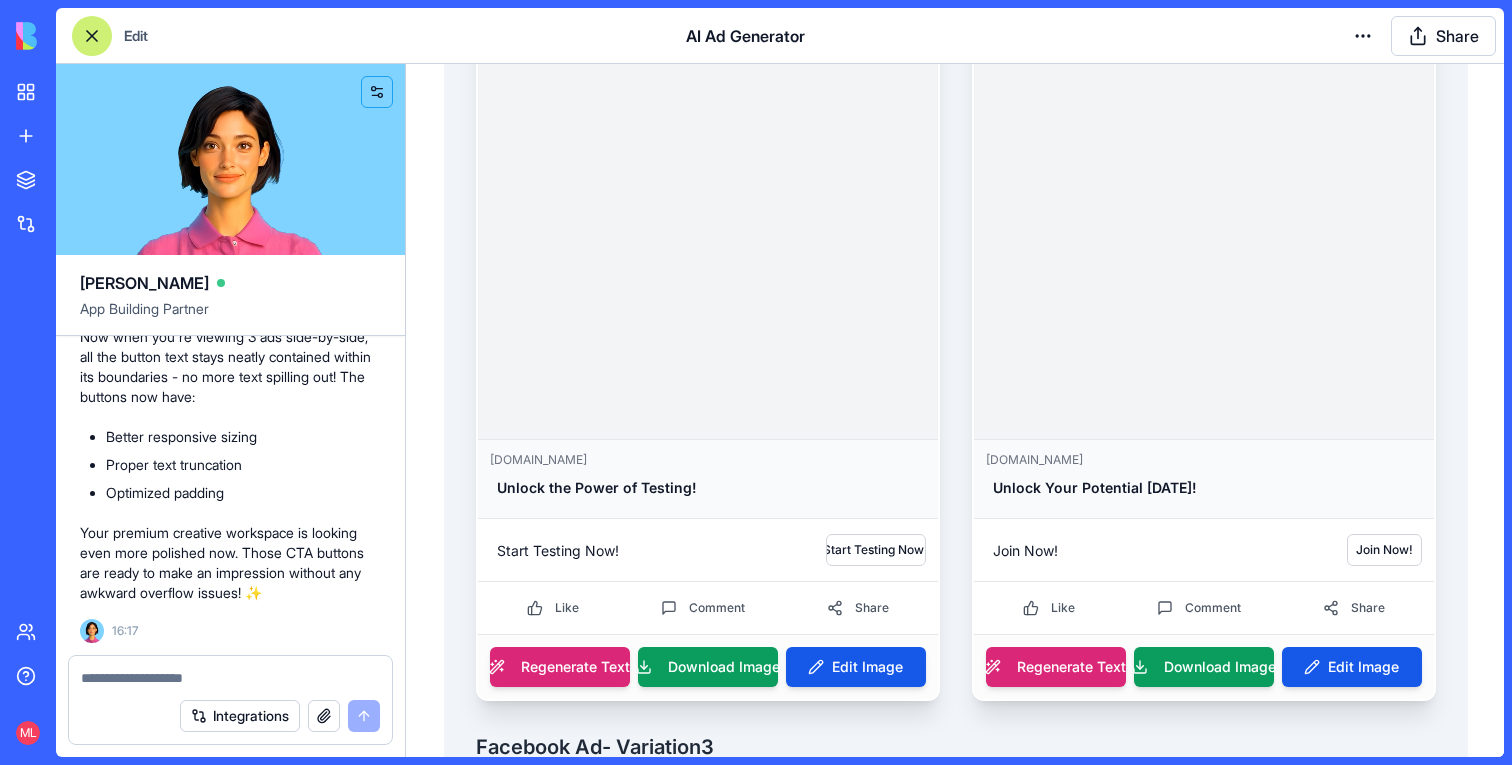 click at bounding box center [92, 36] 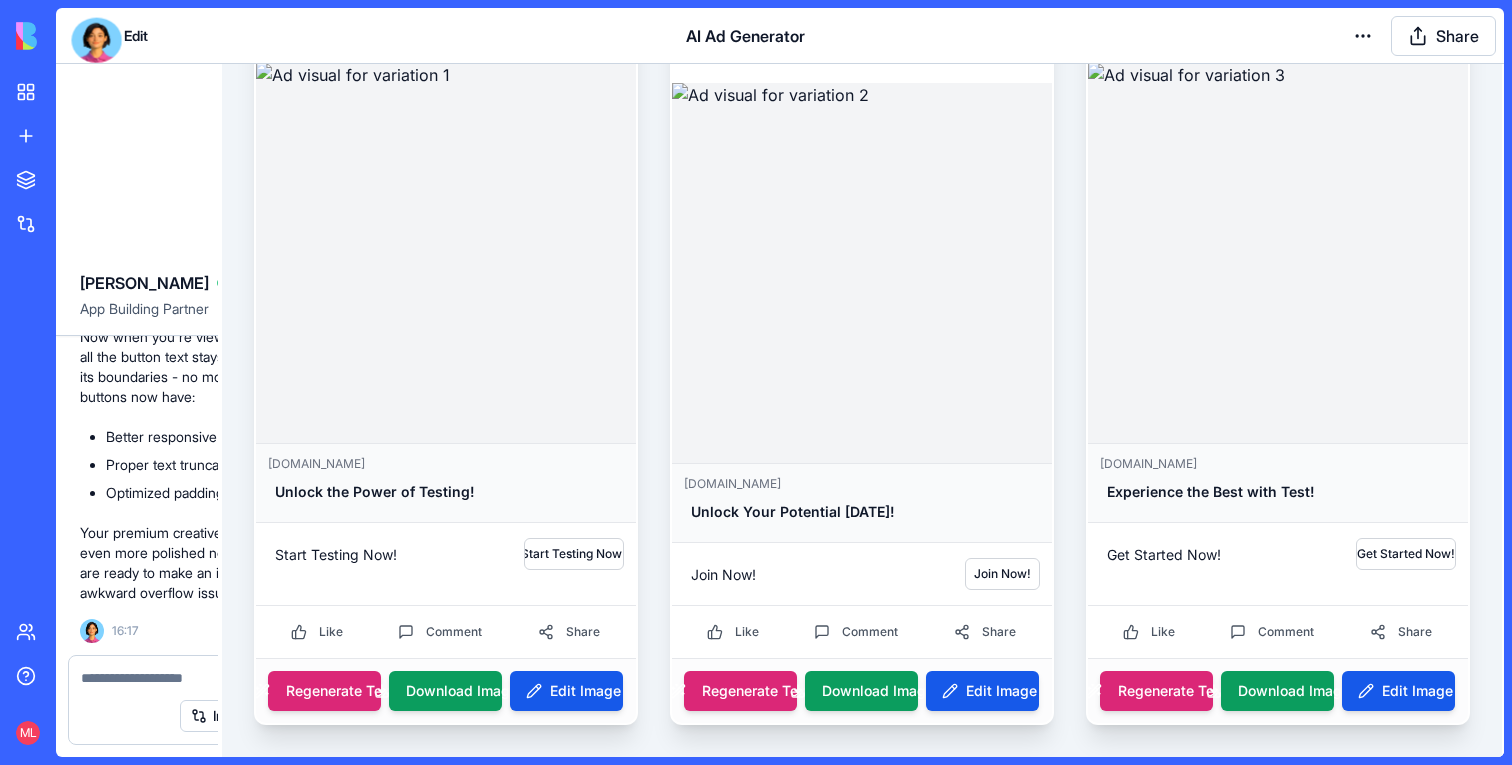 scroll, scrollTop: 510, scrollLeft: 0, axis: vertical 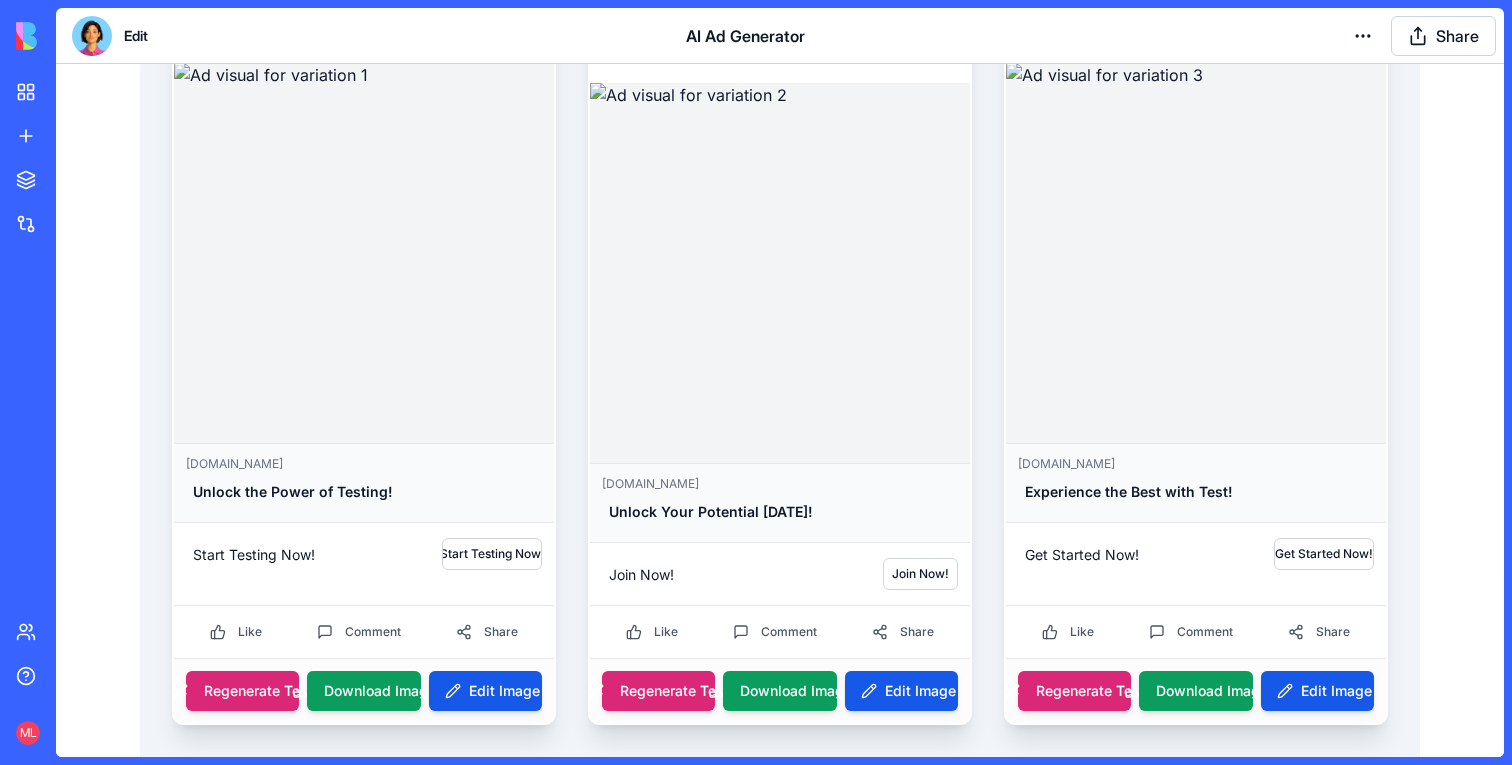 click at bounding box center [92, 36] 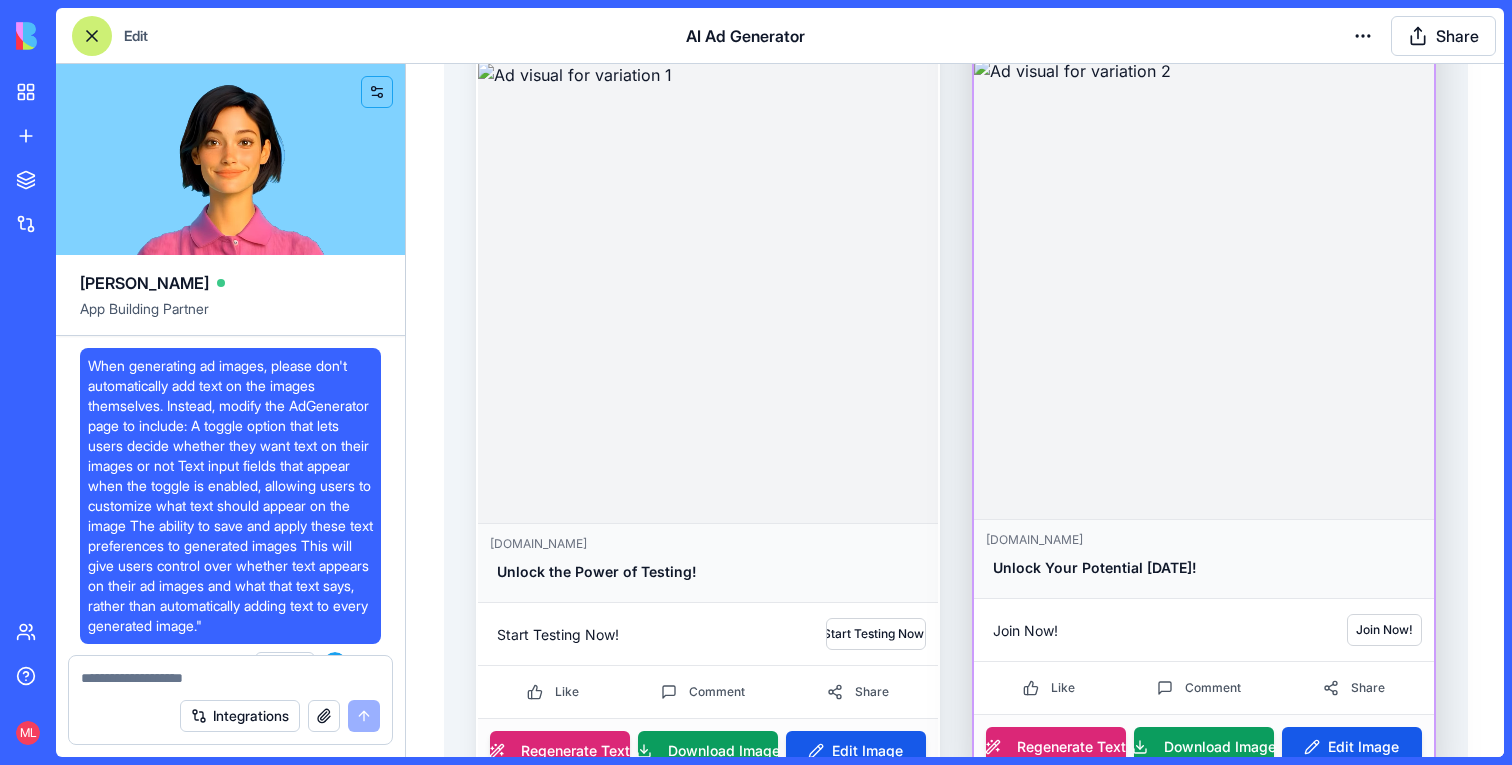 scroll, scrollTop: 45446, scrollLeft: 0, axis: vertical 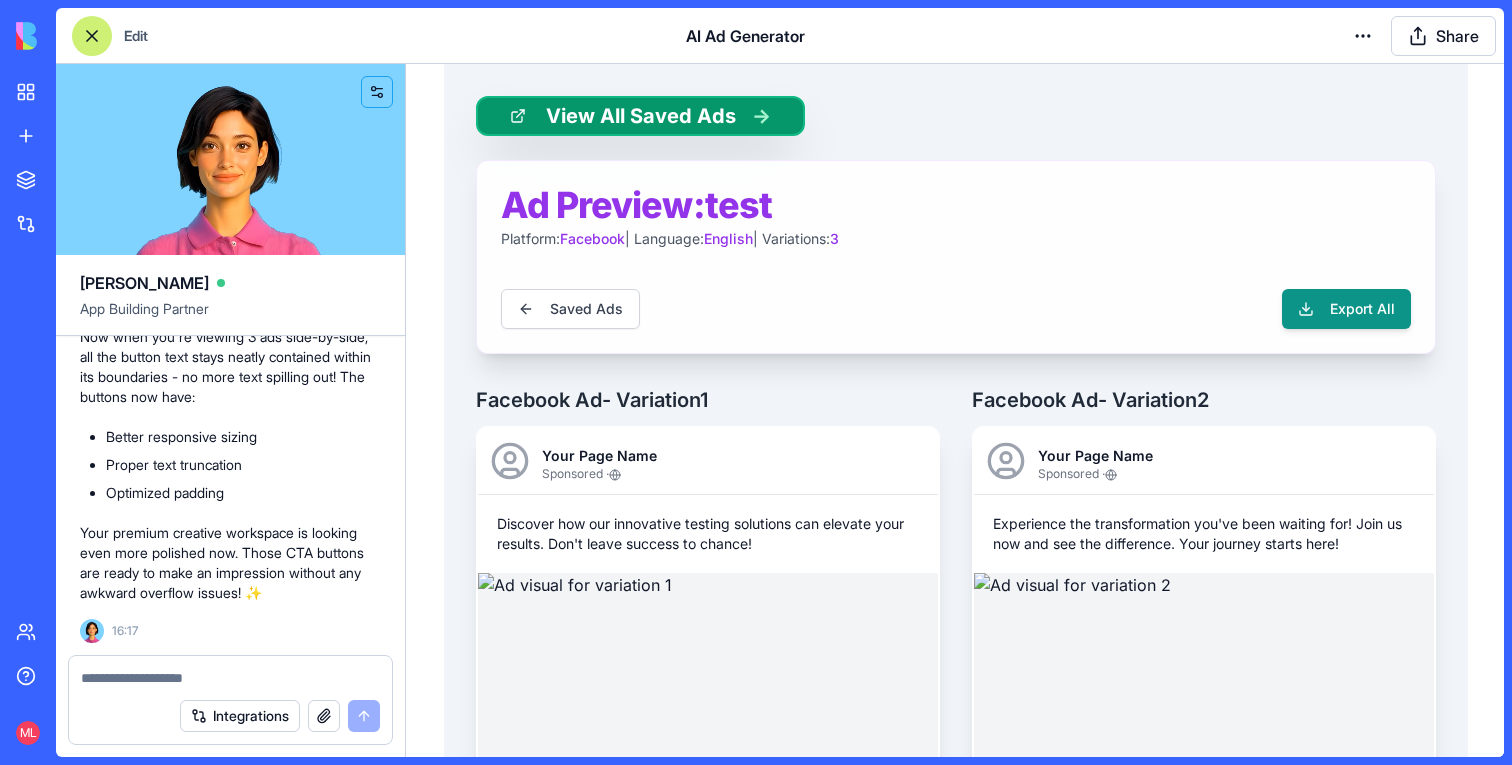 click on "View All Saved Ads → Ad Preview:  test Platform:  Facebook  | Language:  English  | Variations:  3  Saved Ads  Export All Facebook Ad  - Variation  1 Your Page Name Sponsored ·  Discover how our innovative testing solutions can elevate your results. Don't leave success to chance! [DOMAIN_NAME] Unlock the Power of Testing! Start Testing Now! Start Testing Now!  Like  Comment  Share  Regenerate Text Download Image  Edit Image Facebook Ad  - Variation  2 Your Page Name Sponsored ·  Experience the transformation you've been waiting for! Join us now and see the difference. Your journey starts here! [DOMAIN_NAME] Unlock Your Potential [DATE]! Join Now! Join Now!  Like  Comment  Share  Regenerate Text Download Image  Edit Image Facebook Ad  - Variation  3 Your Page Name Sponsored ·  Unlock the ultimate potential of your projects with Test. Don’t just test it, experience it! Join us [DATE]! [DOMAIN_NAME] Experience the Best with Test! Get Started Now! Get Started Now!  Like  Comment  Share  Regenerate Text" at bounding box center (956, 1166) 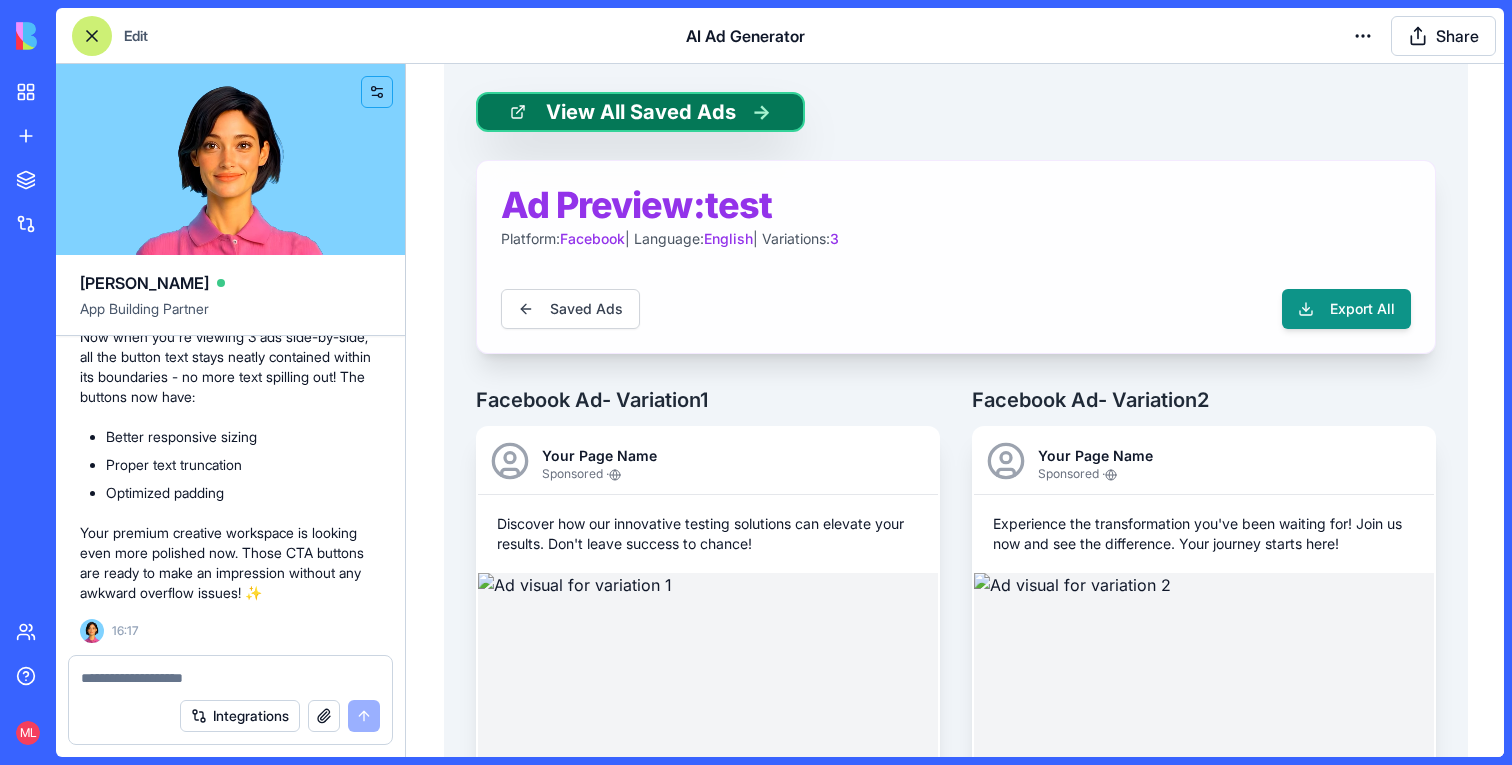 click on "View All Saved Ads →" at bounding box center (640, 112) 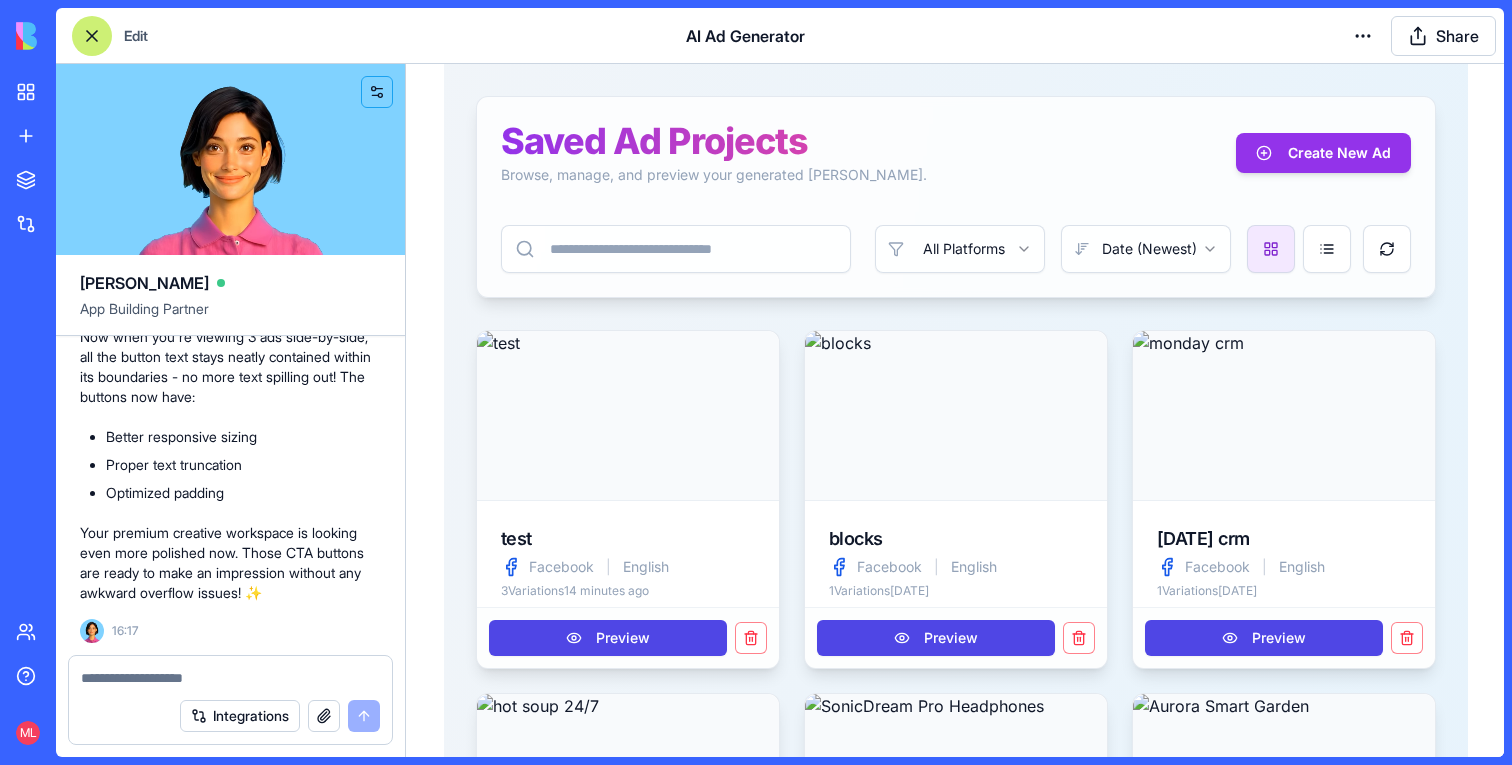click on "Saved Ad Projects Browse, manage, and preview your generated [PERSON_NAME].  Create New Ad" at bounding box center (956, 153) 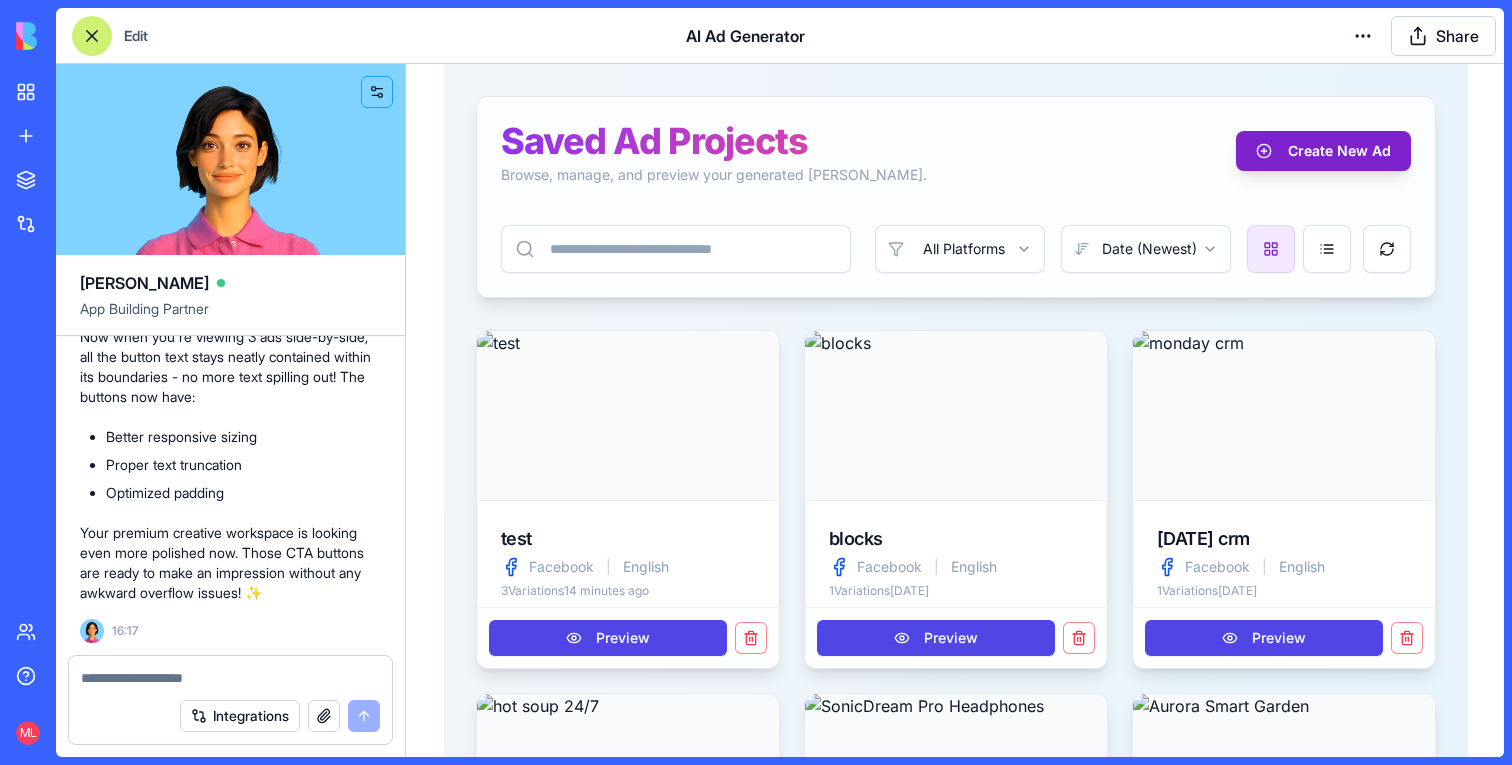 click on "Create New Ad" at bounding box center [1323, 151] 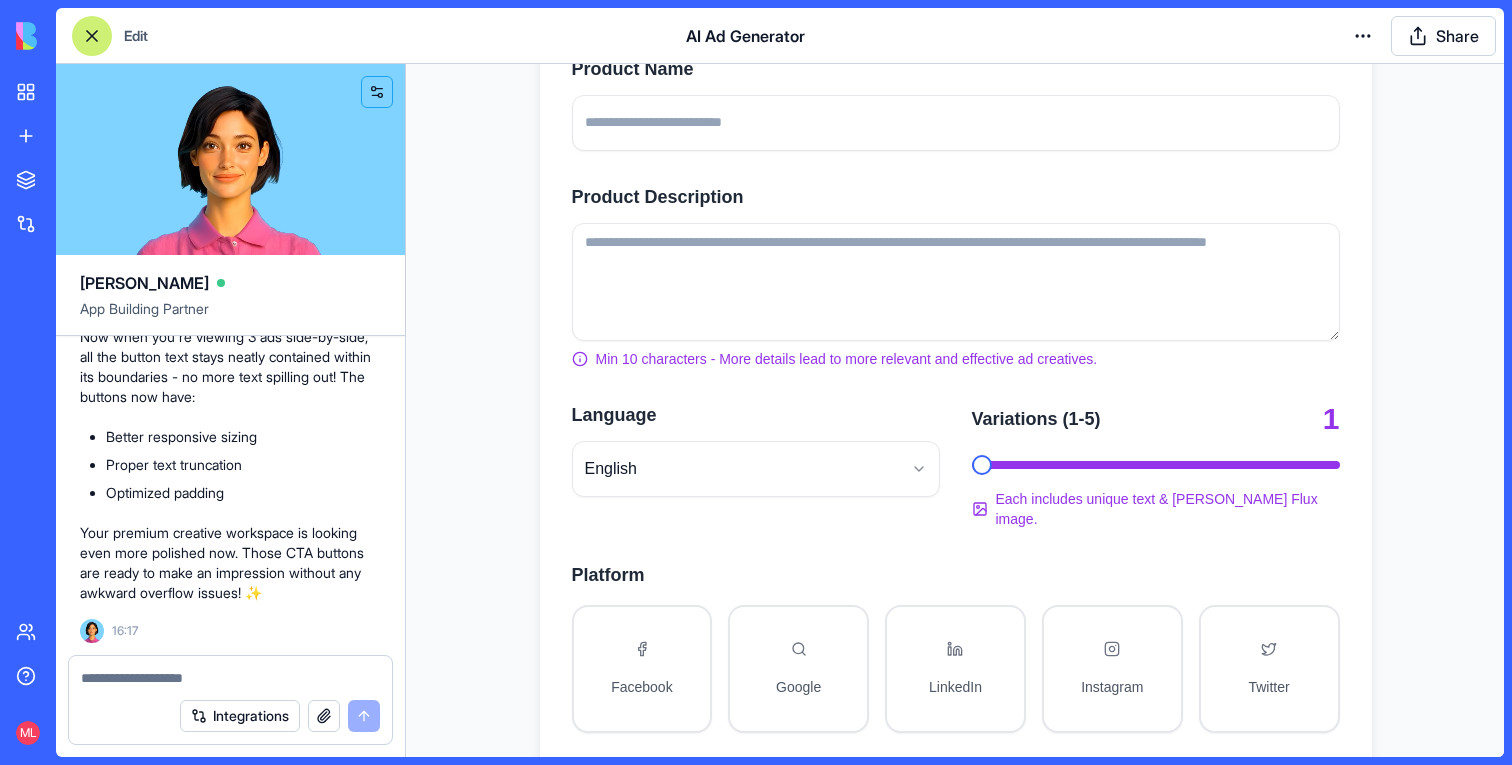 scroll, scrollTop: 530, scrollLeft: 0, axis: vertical 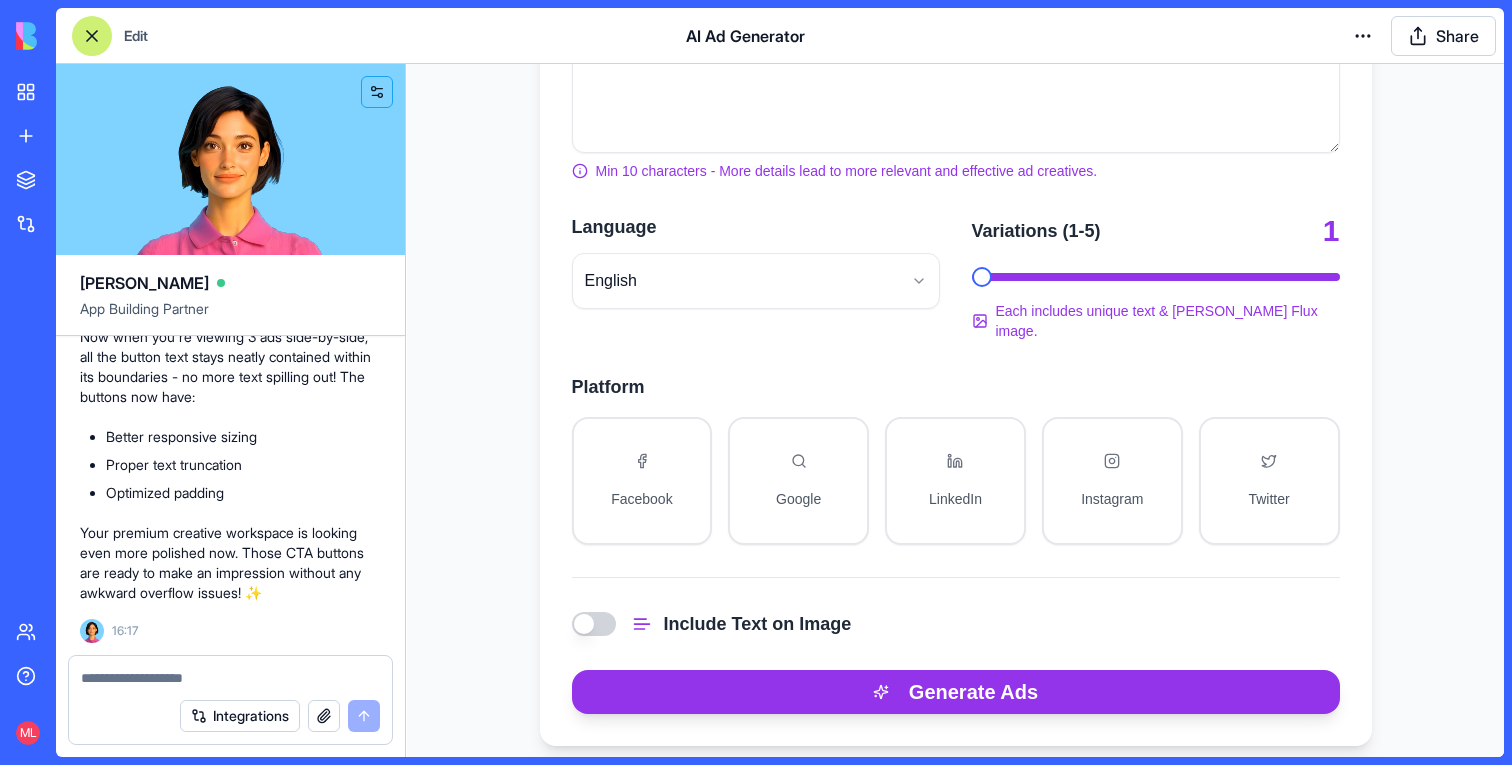 click at bounding box center (230, 678) 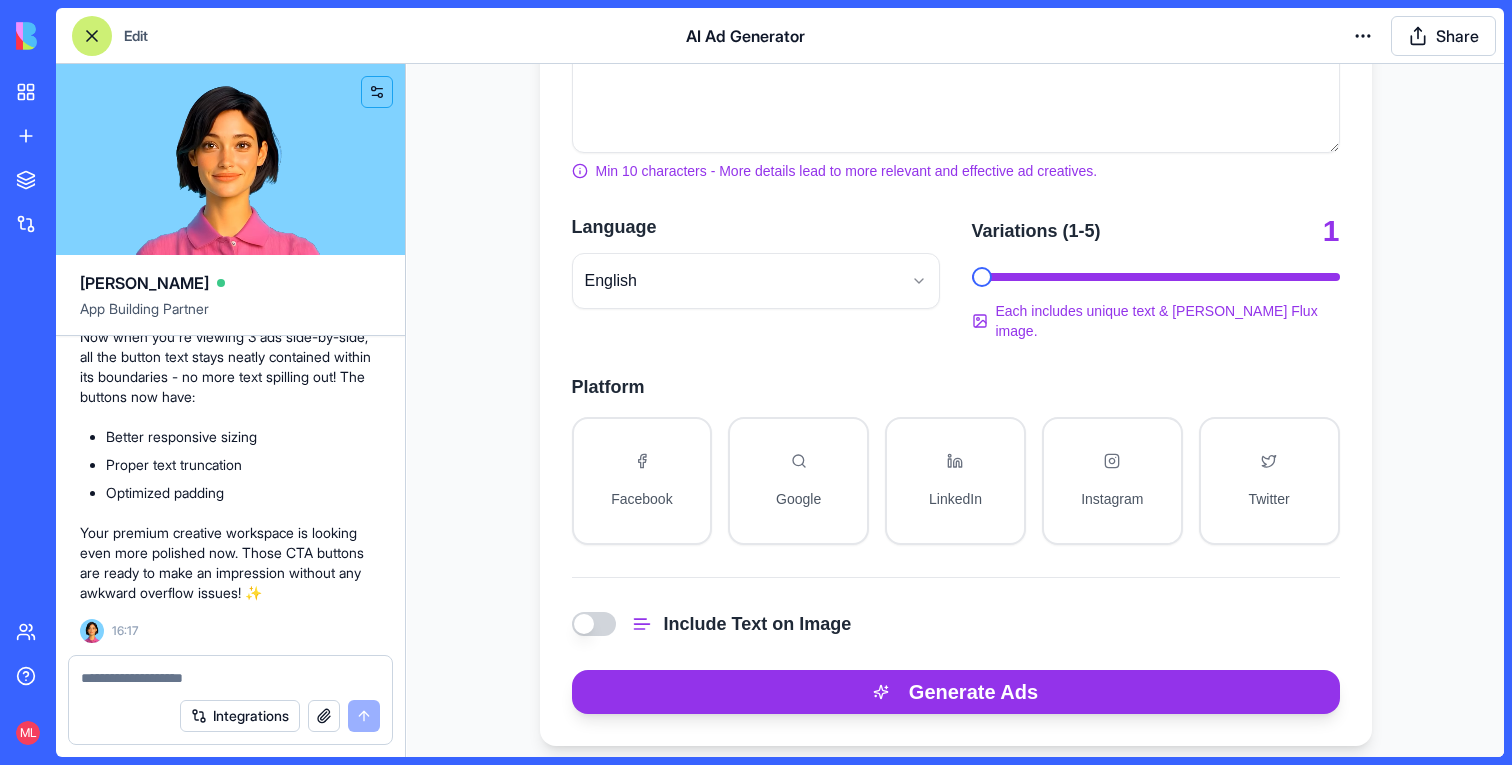 type on "*" 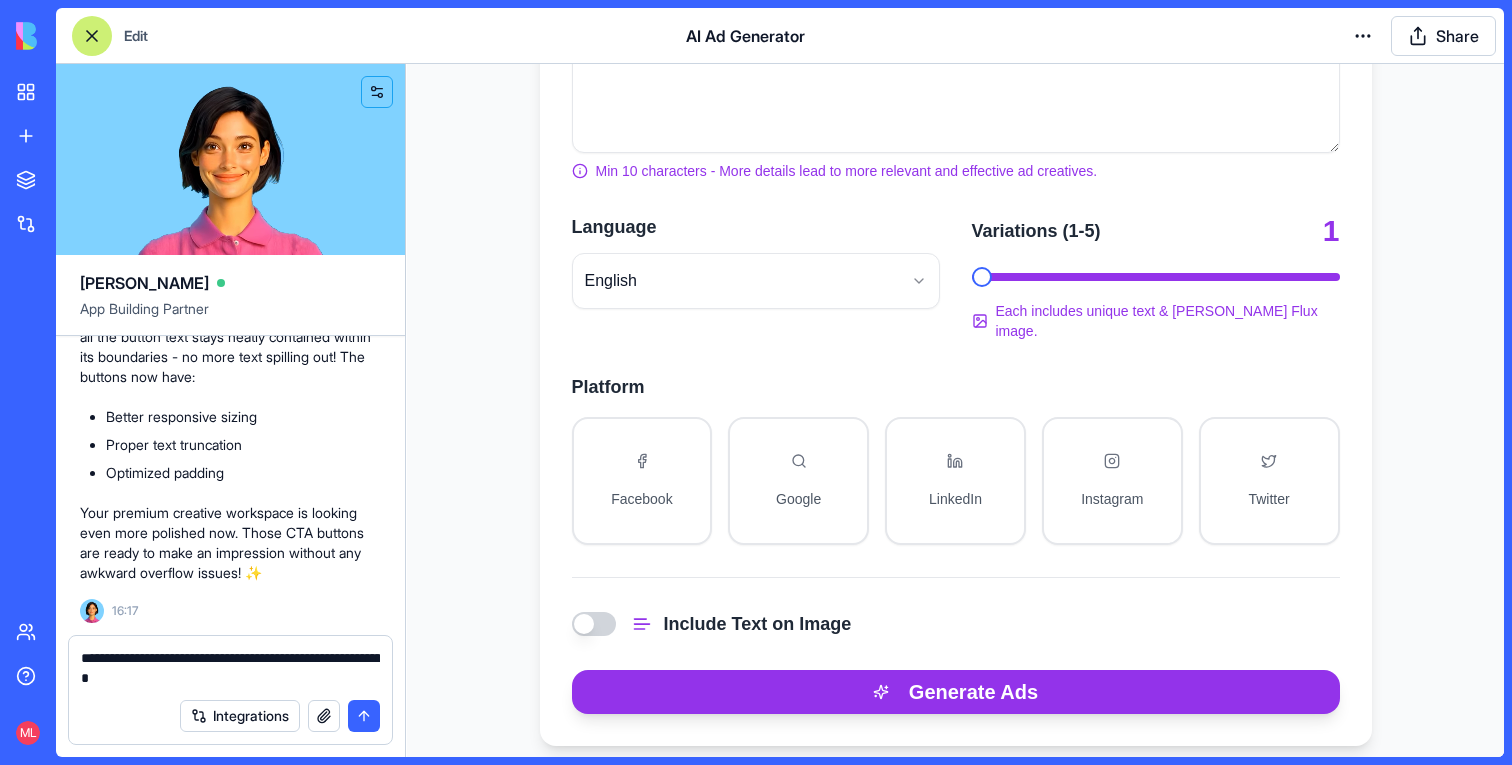type on "**********" 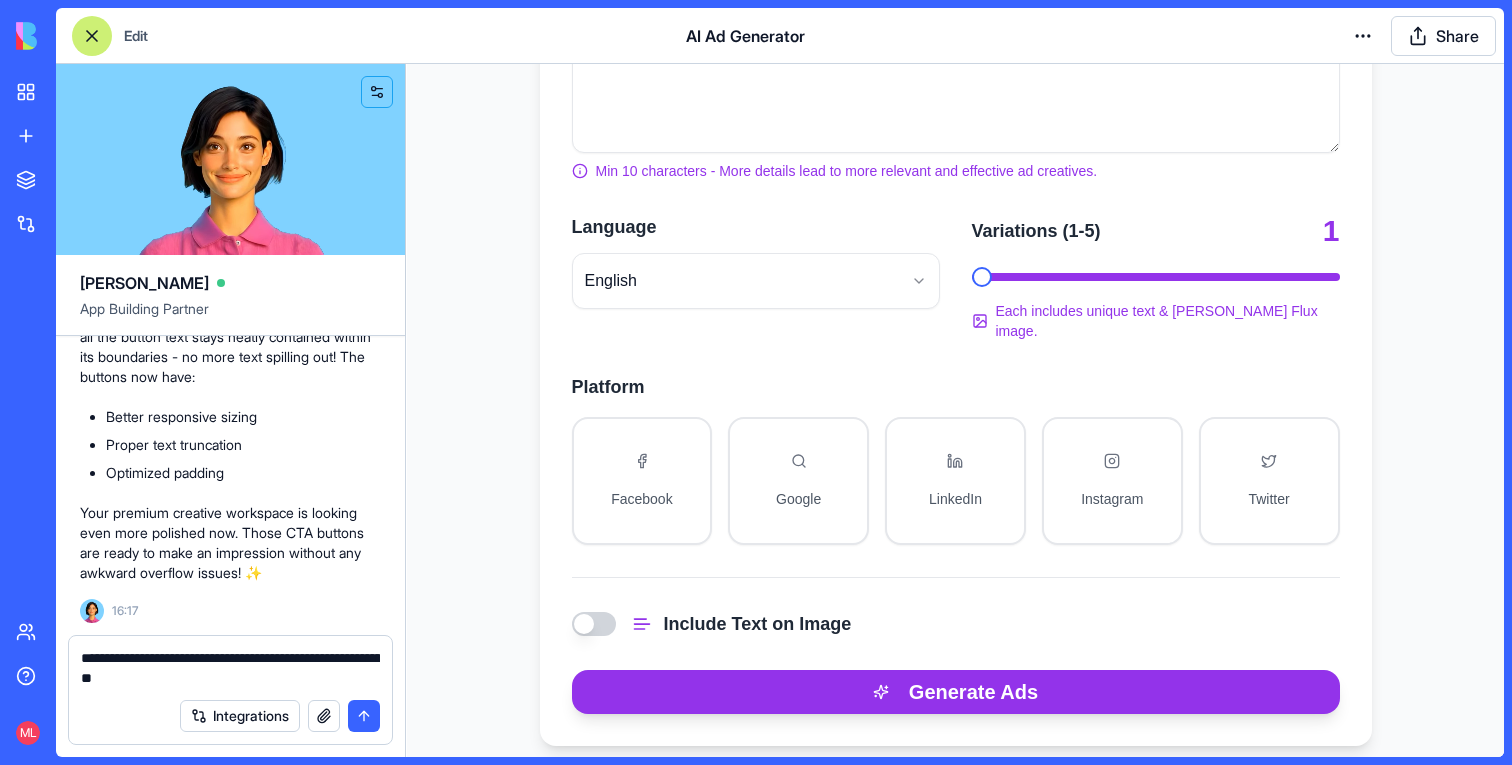type 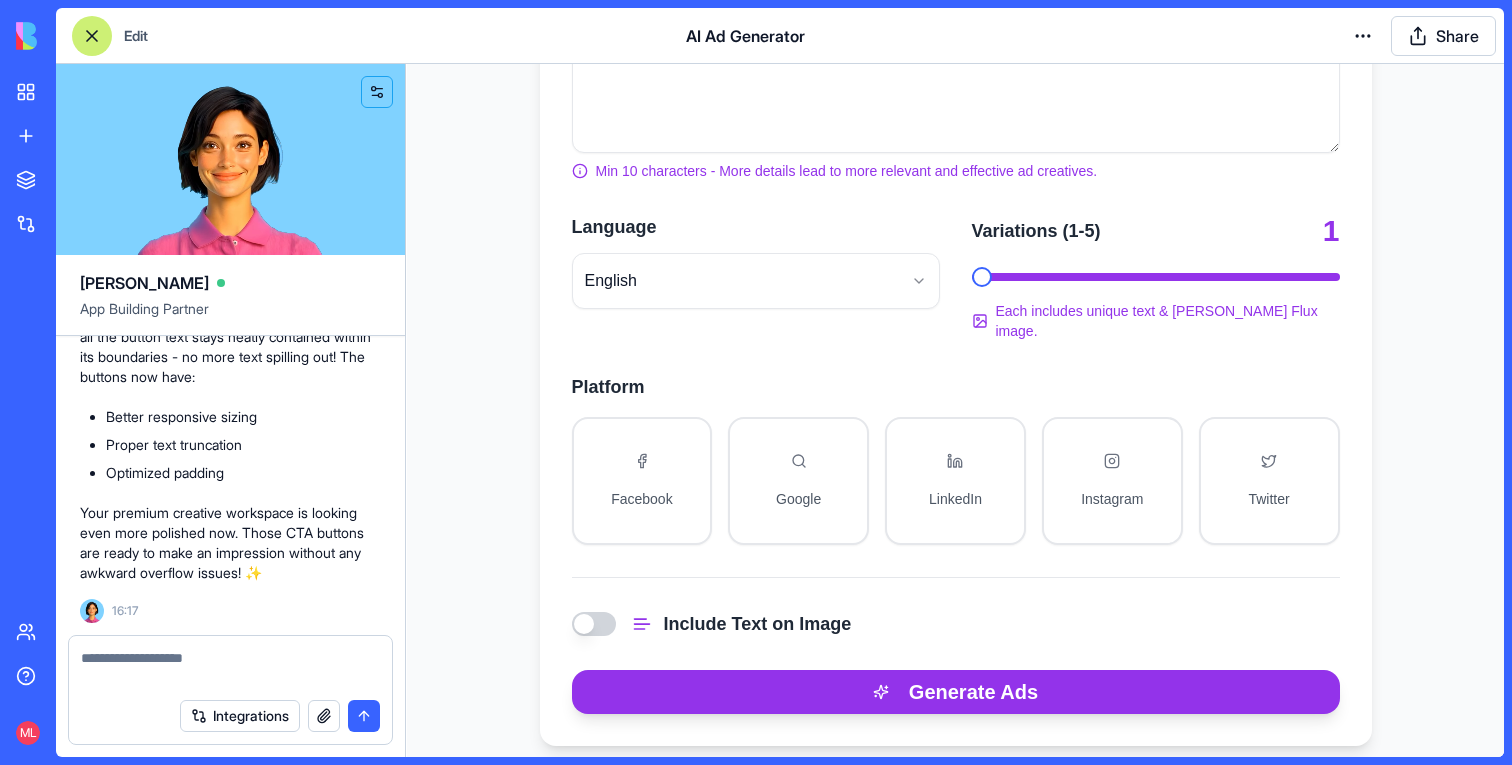 scroll, scrollTop: 45542, scrollLeft: 0, axis: vertical 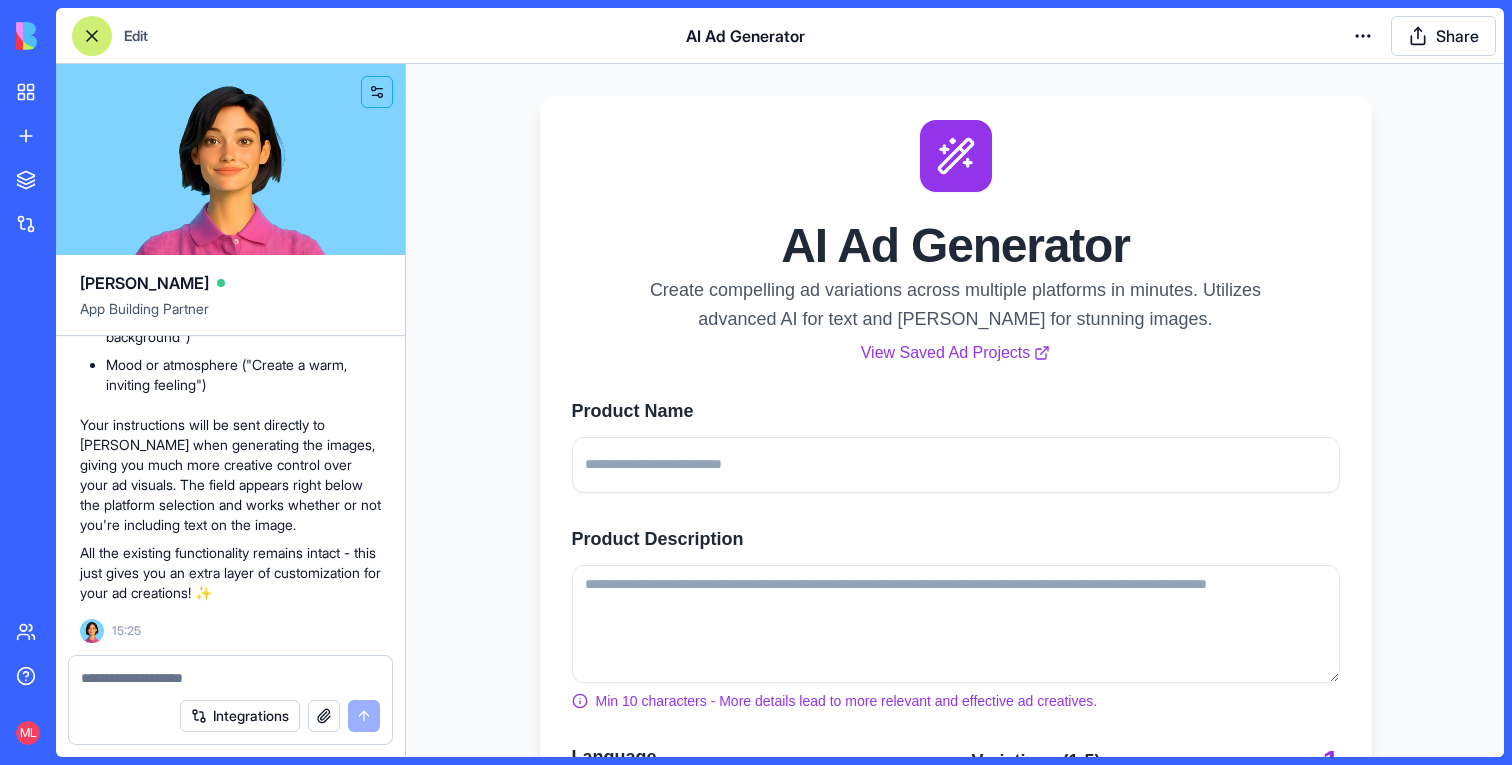click on "Product Name" at bounding box center (956, 465) 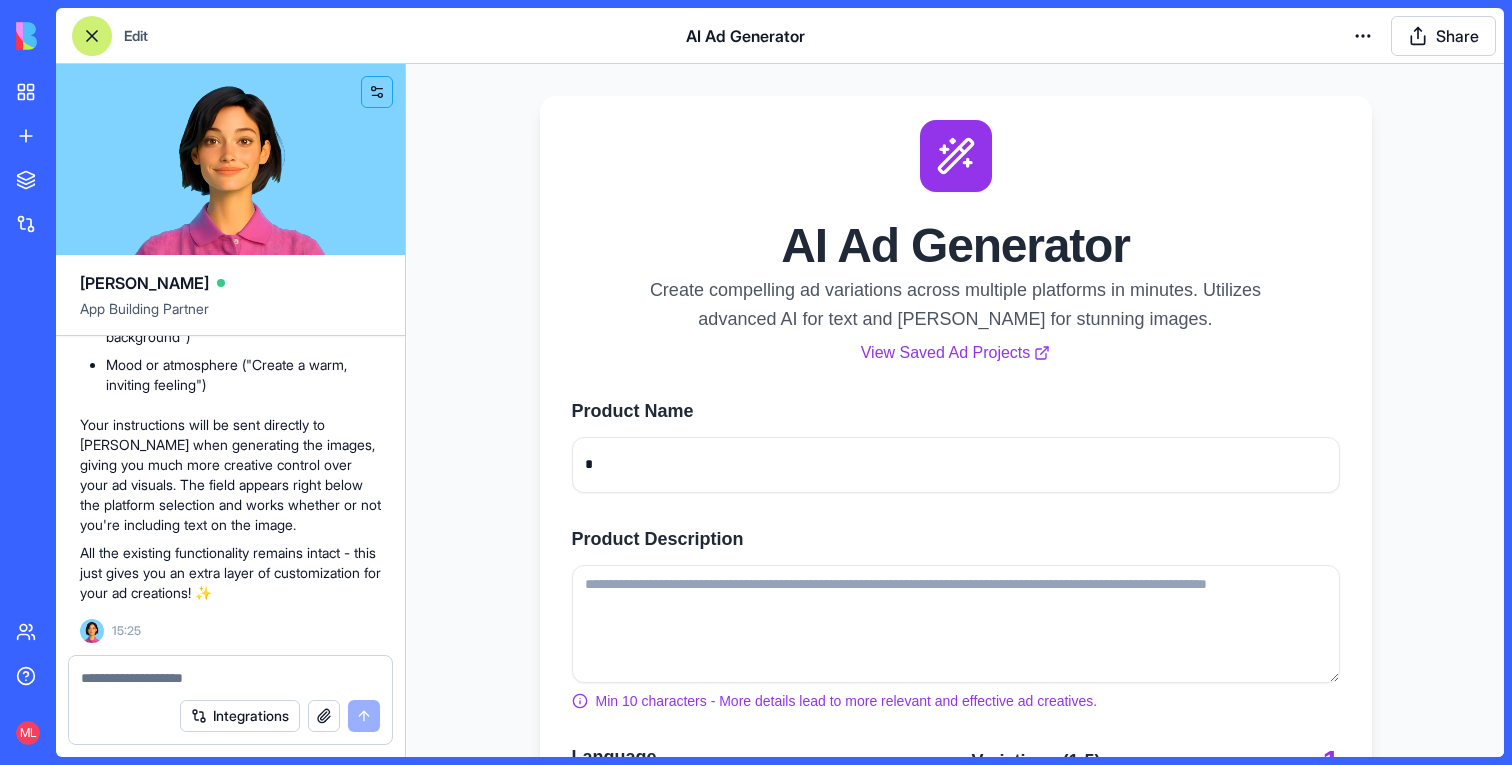 type 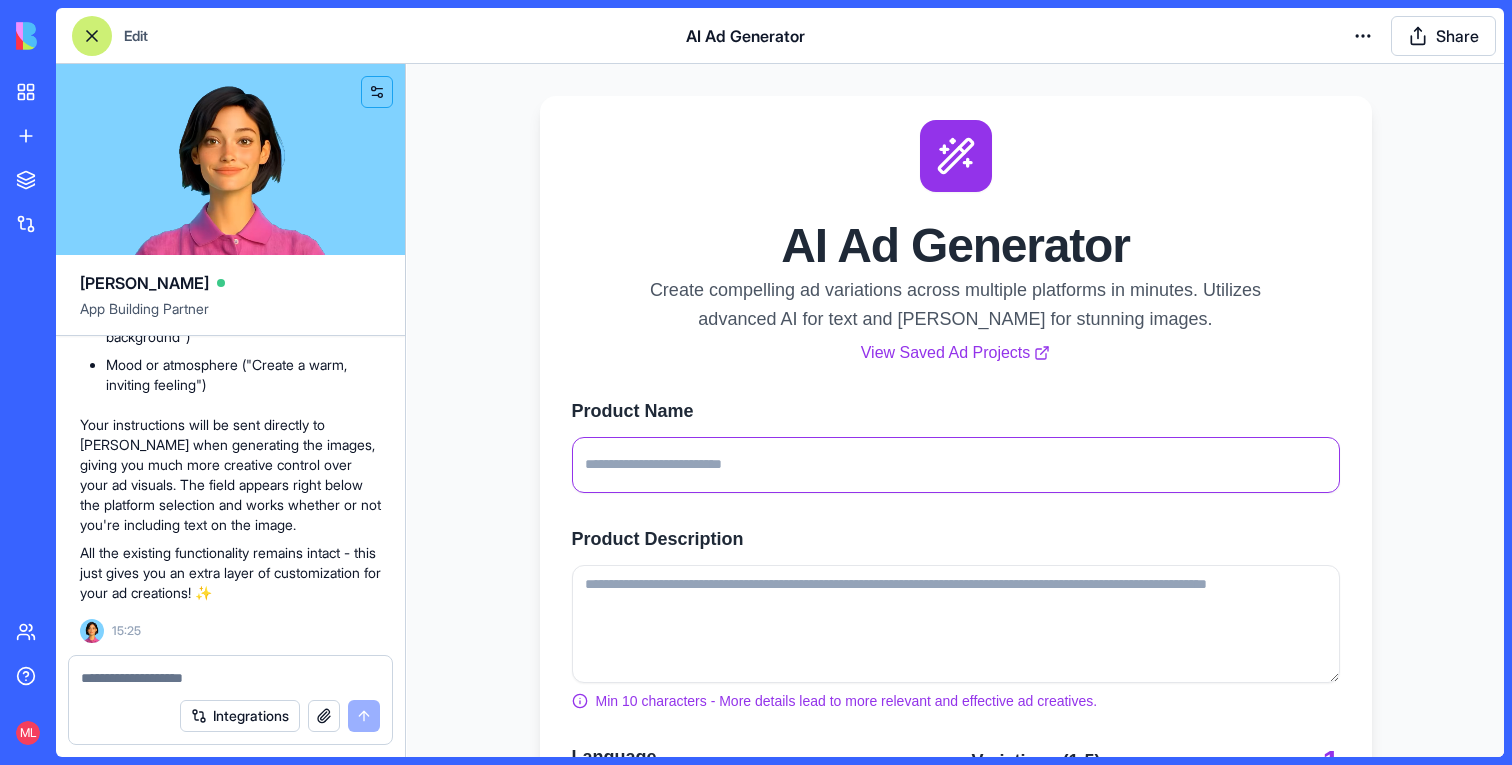 scroll, scrollTop: 702, scrollLeft: 0, axis: vertical 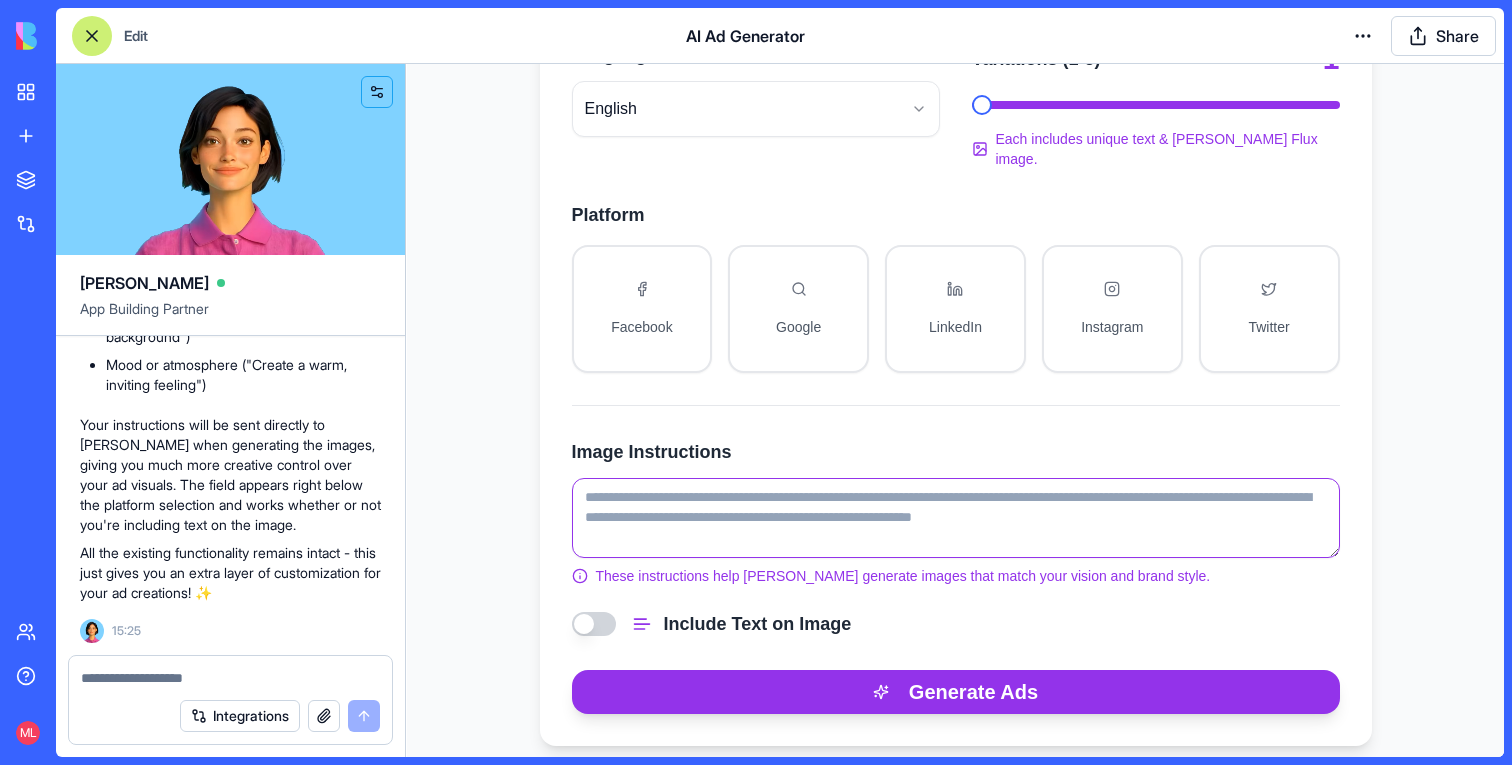 click on "Image Instructions" at bounding box center [956, 518] 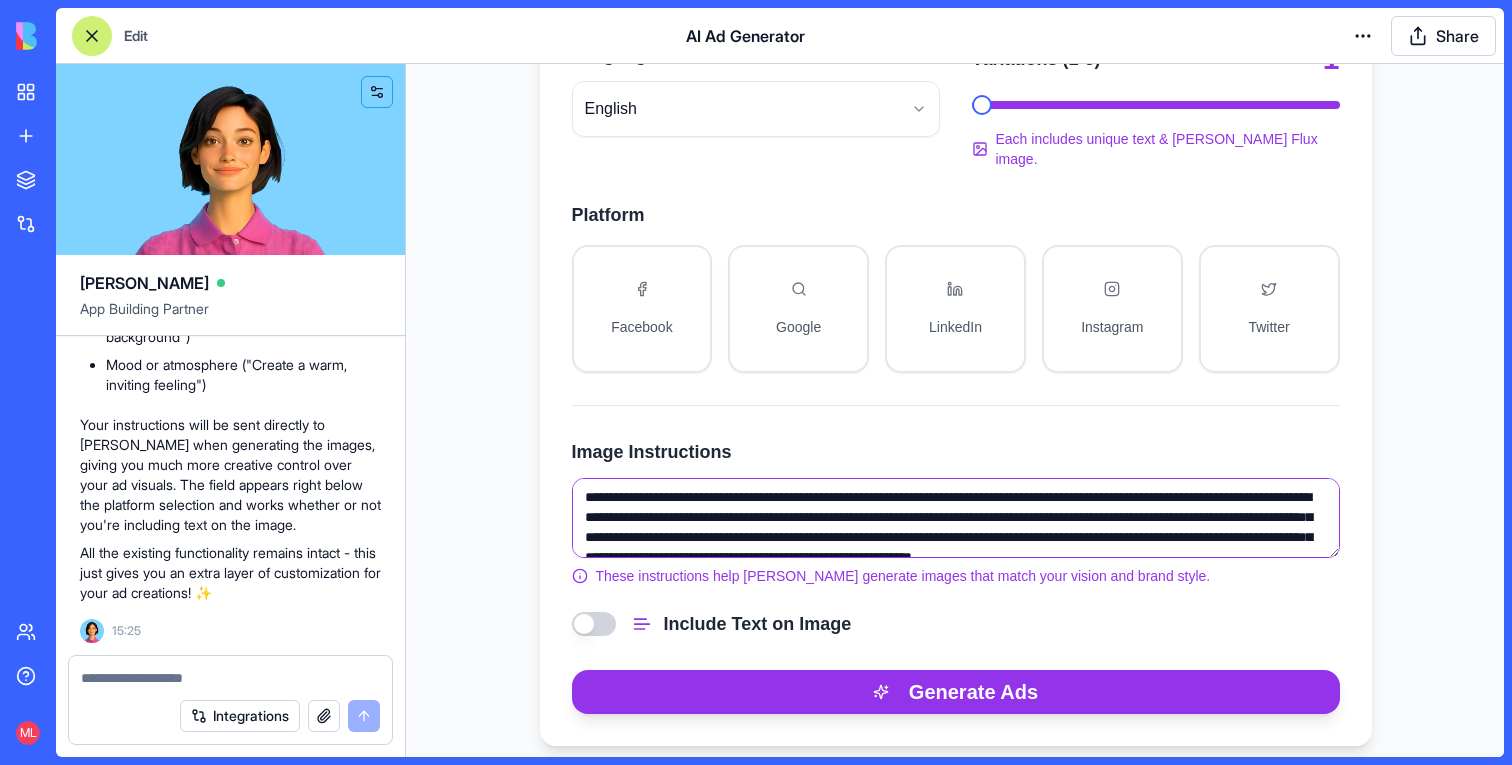 scroll, scrollTop: 128, scrollLeft: 0, axis: vertical 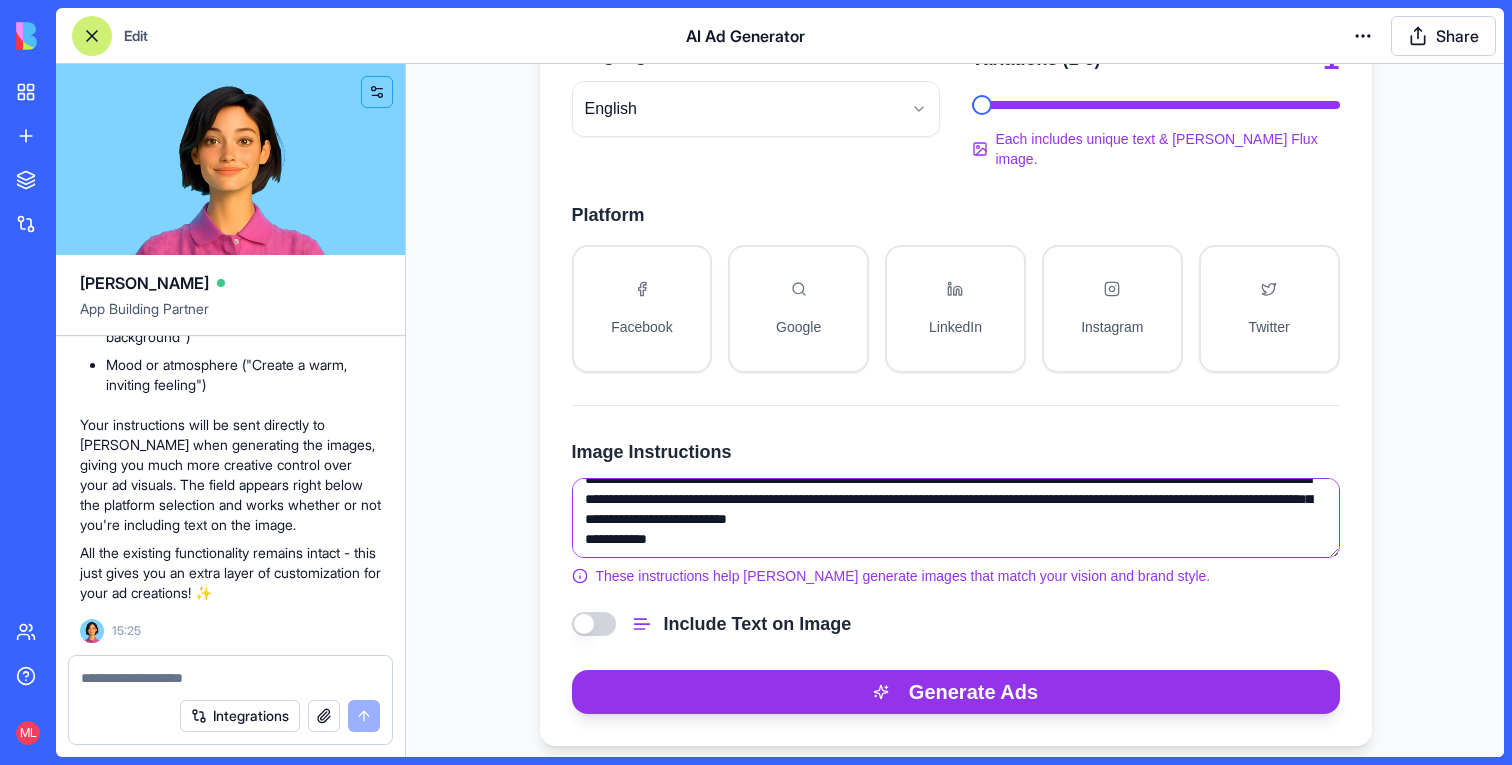 drag, startPoint x: 879, startPoint y: 525, endPoint x: 1042, endPoint y: 507, distance: 163.99086 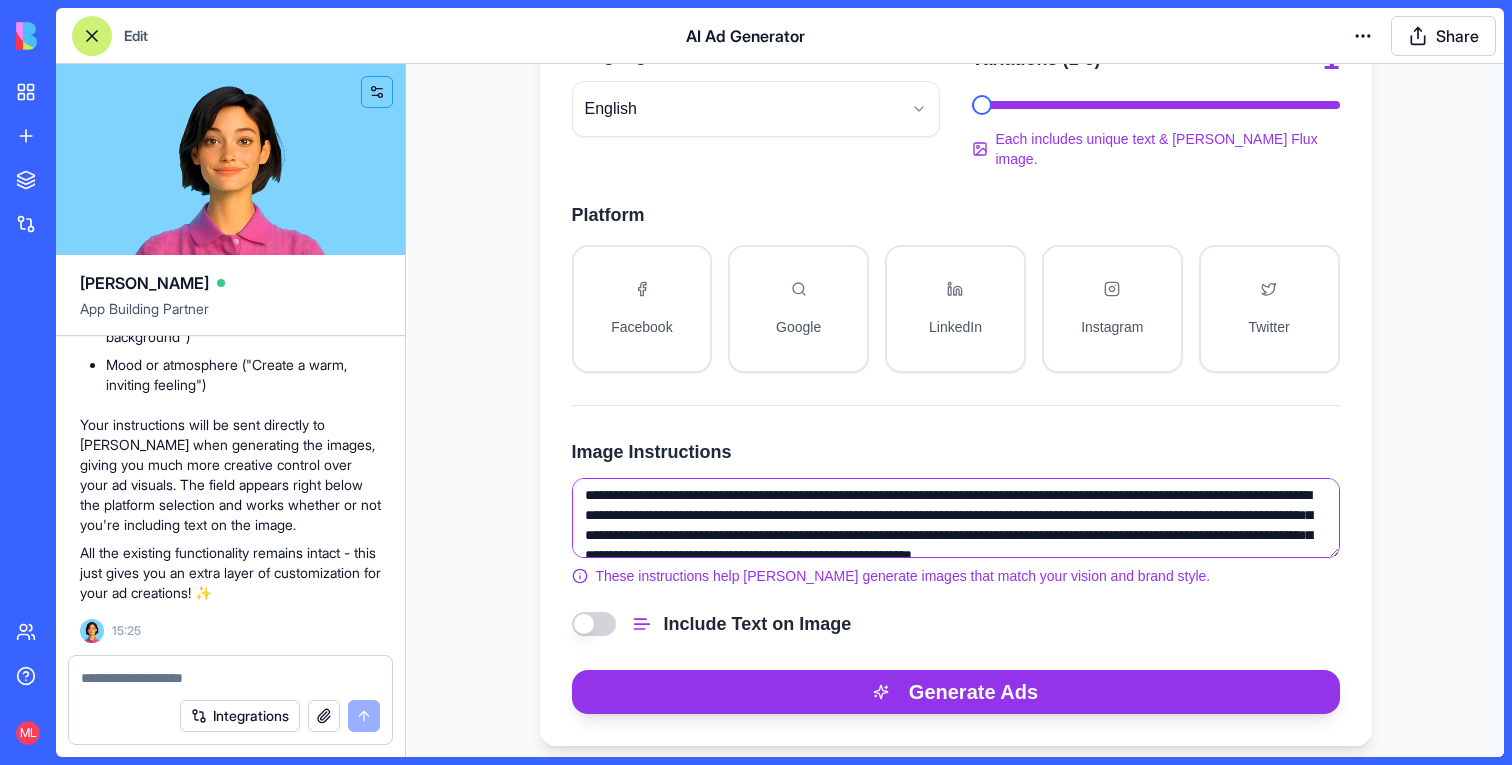 scroll, scrollTop: 0, scrollLeft: 0, axis: both 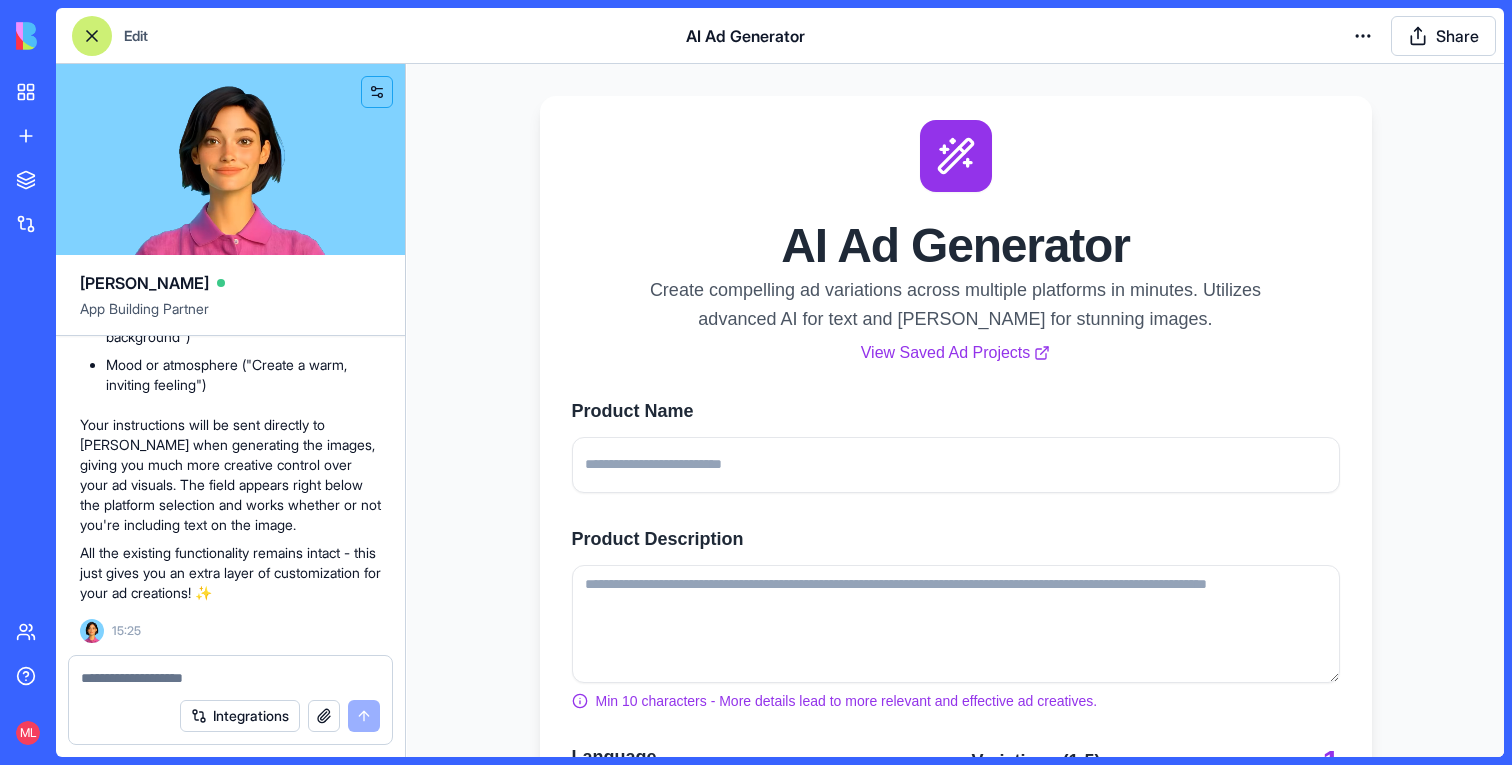 type on "**********" 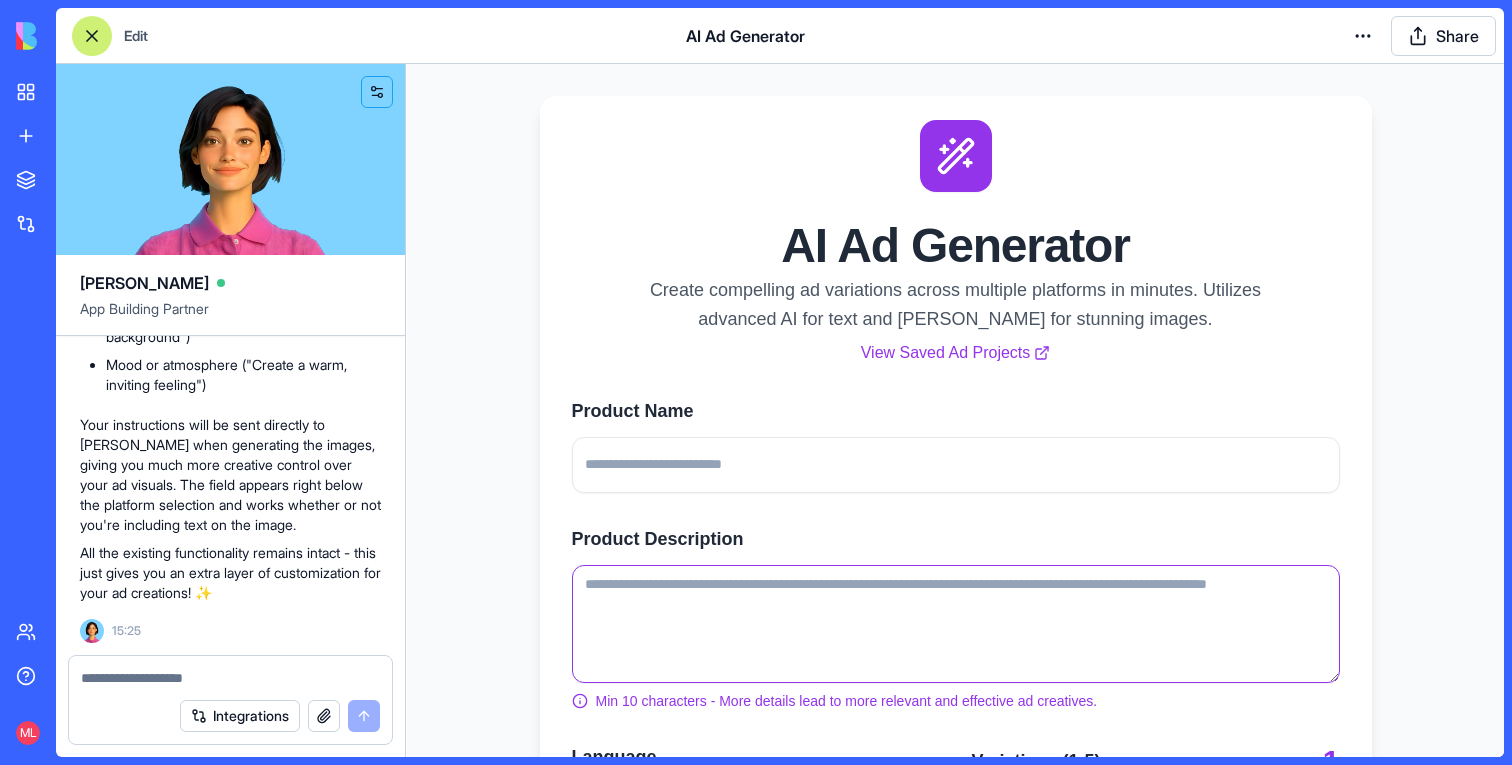 click on "Product Description" at bounding box center (956, 624) 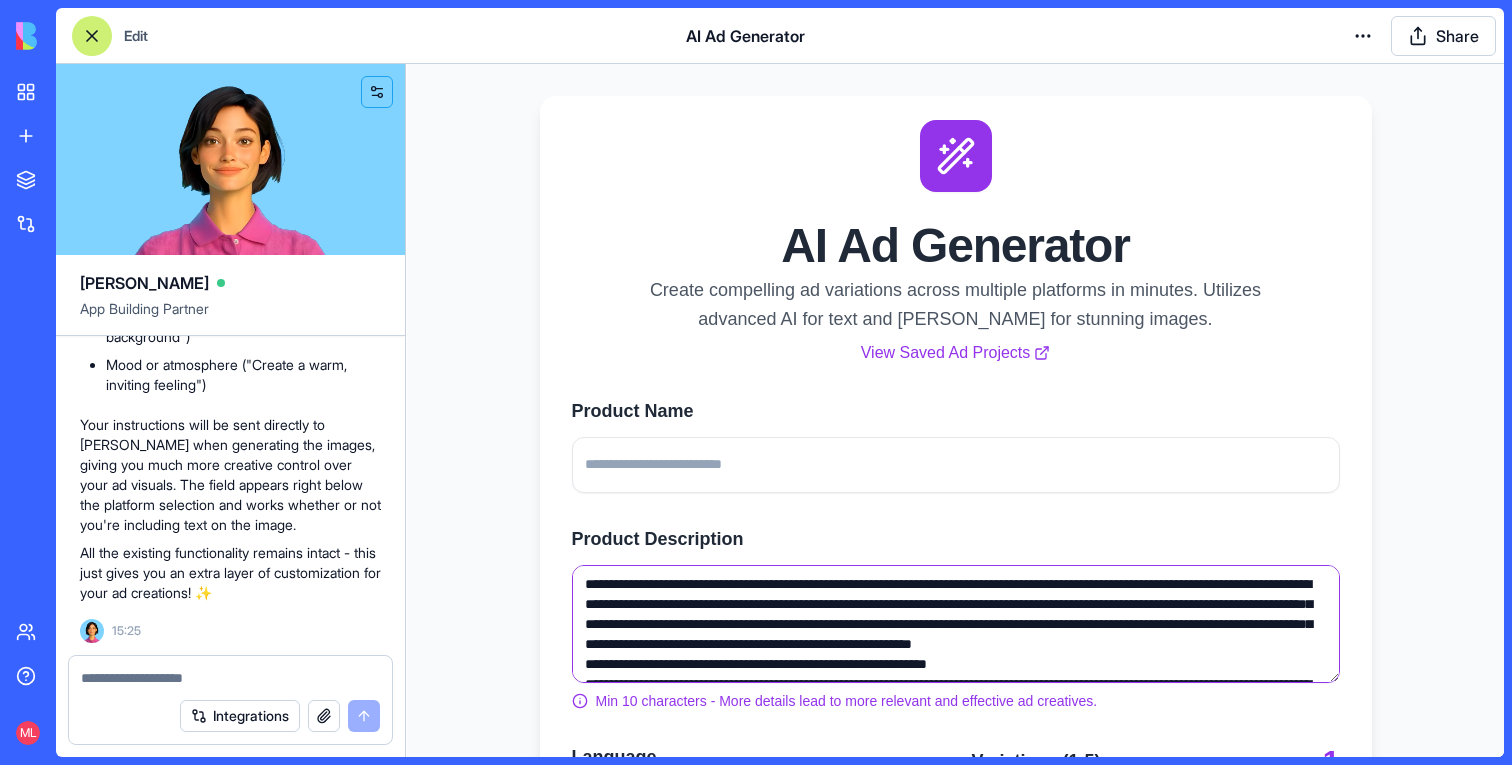 scroll, scrollTop: 90, scrollLeft: 0, axis: vertical 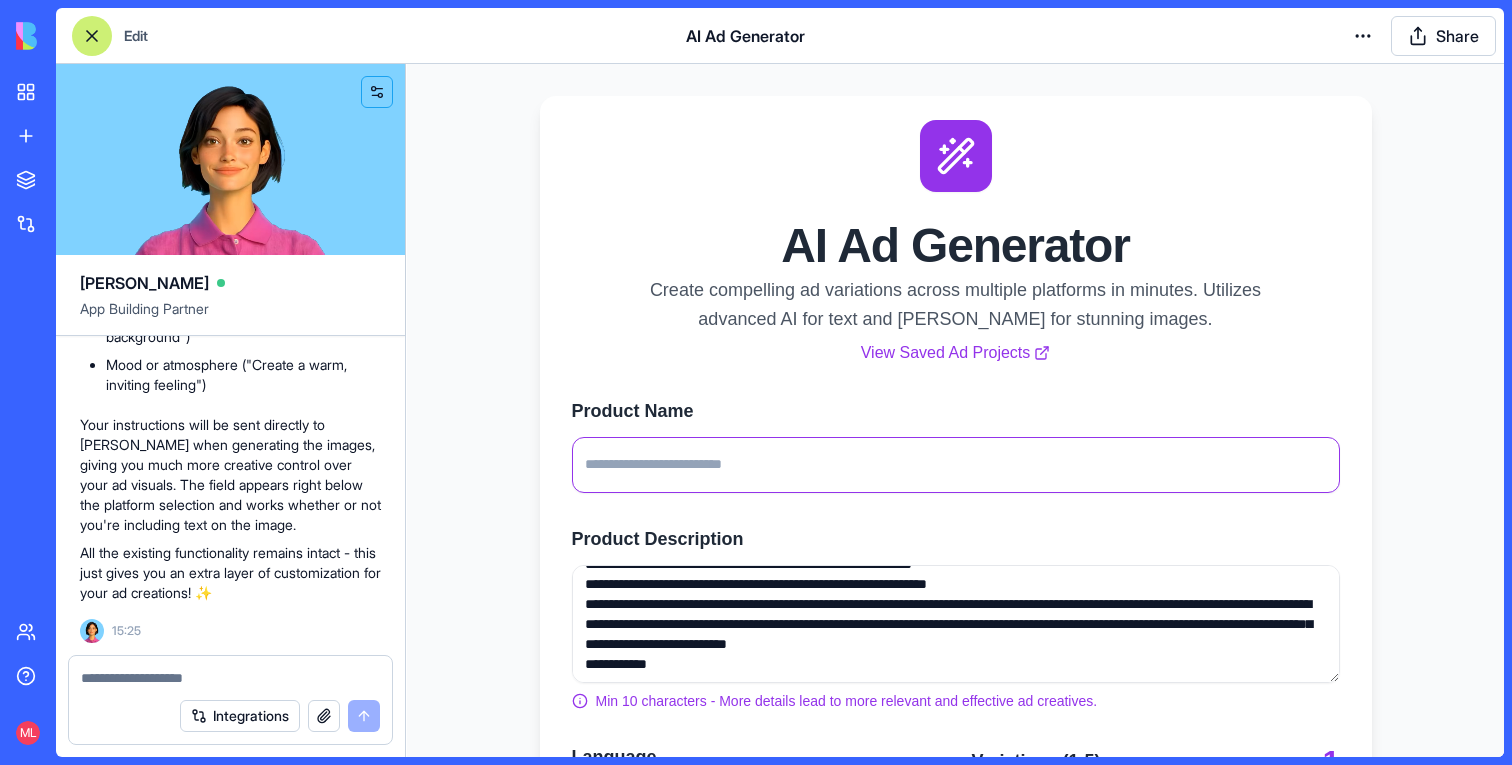 click on "Product Name" at bounding box center [956, 465] 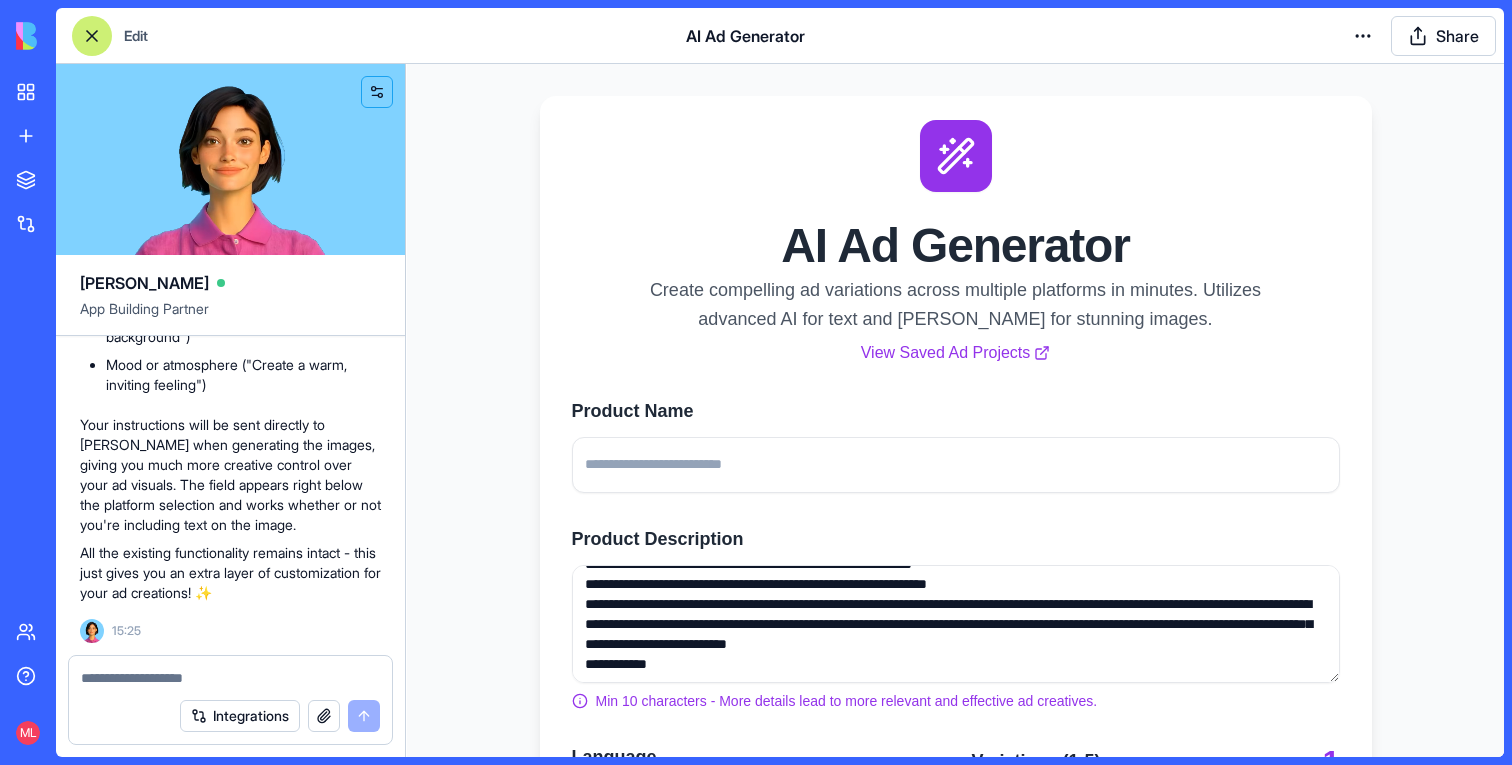 click on "**********" at bounding box center [956, 618] 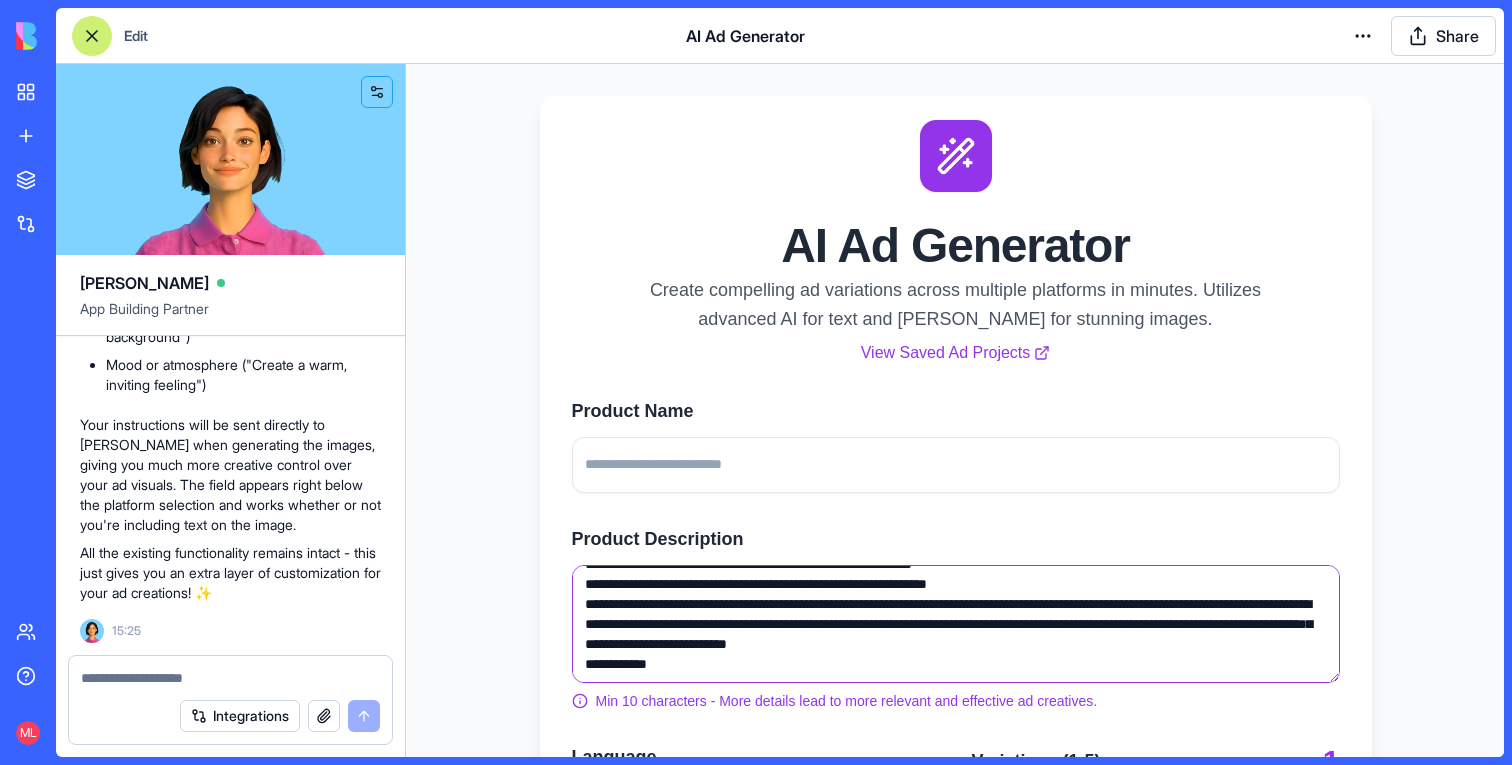 click on "**********" at bounding box center [956, 624] 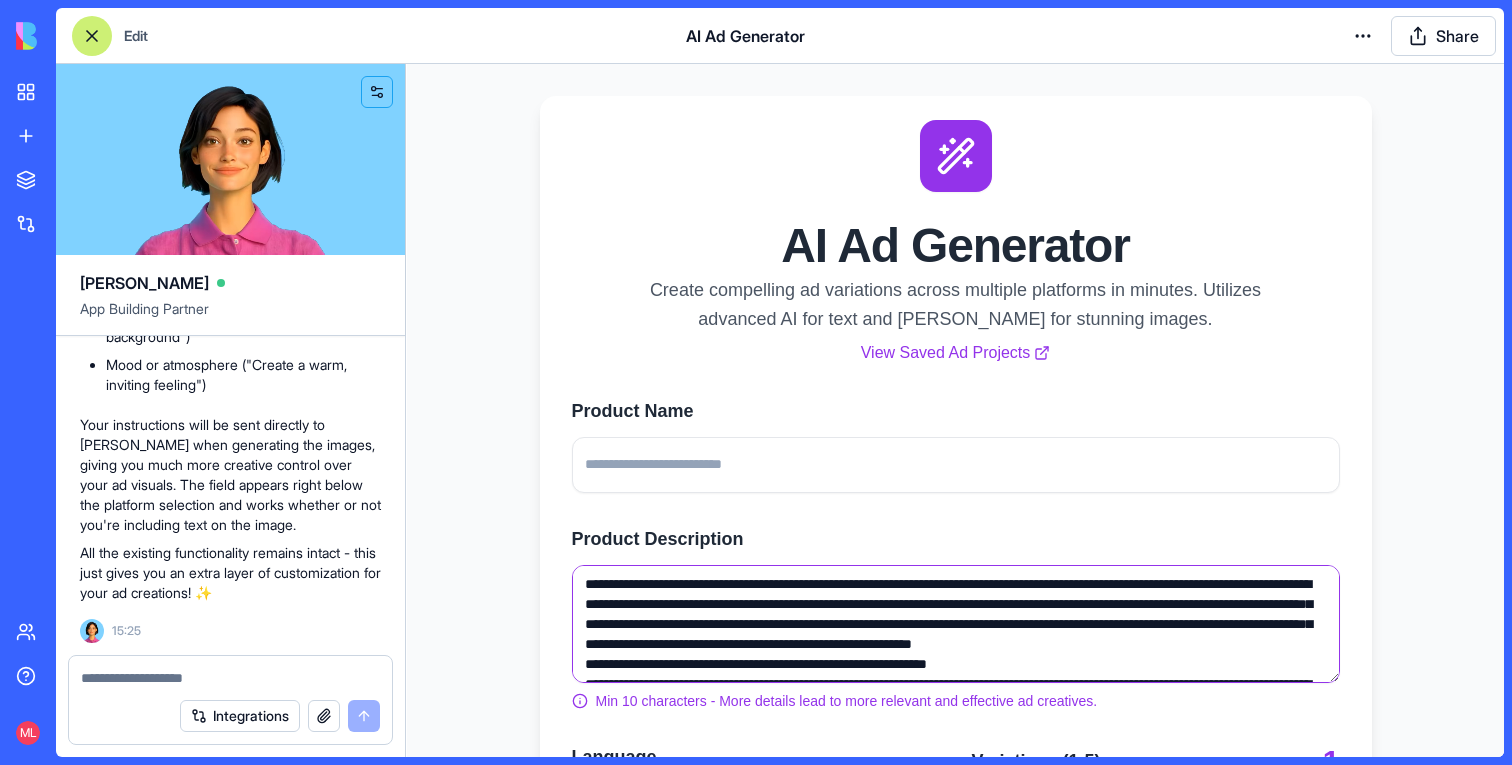 scroll, scrollTop: 300, scrollLeft: 0, axis: vertical 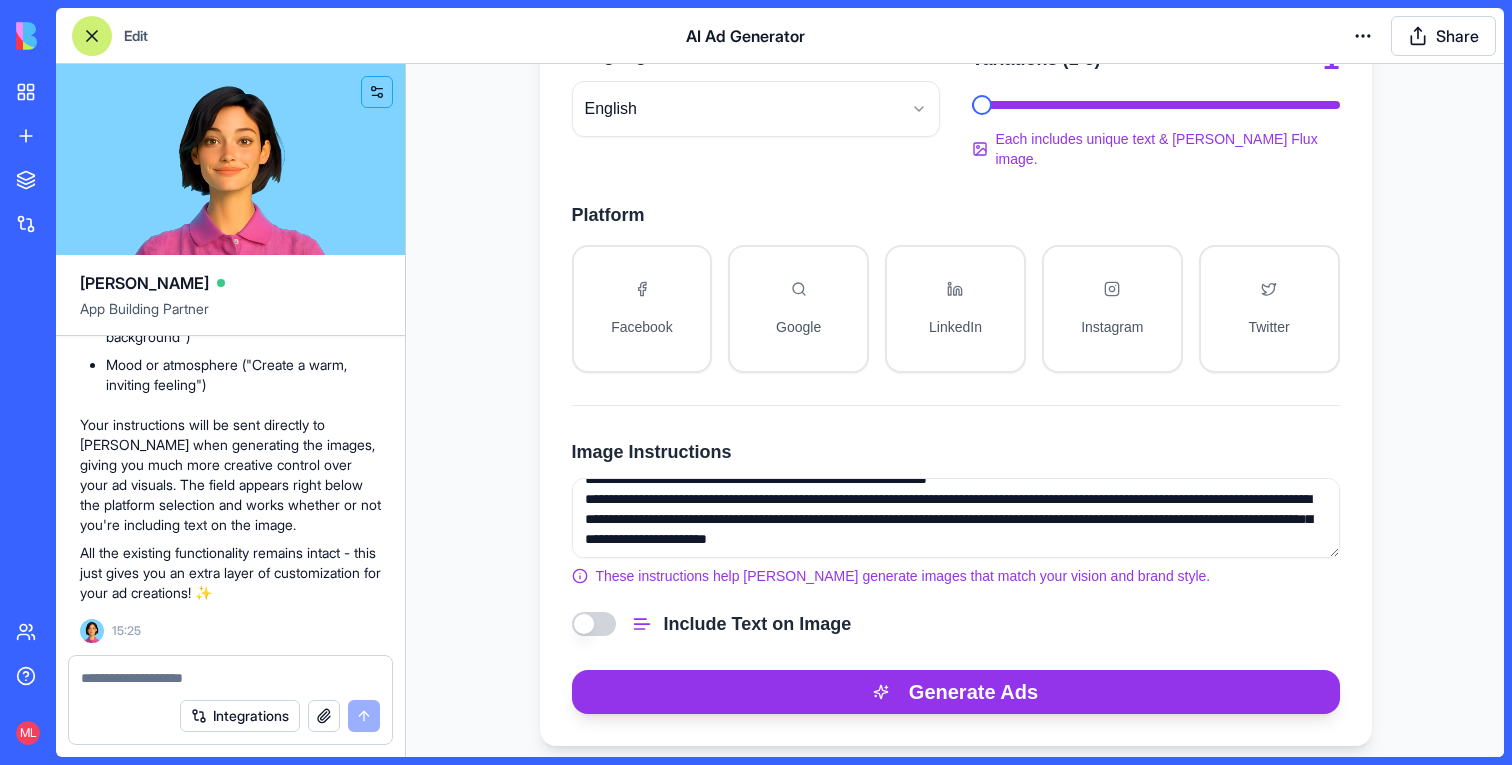 type on "**********" 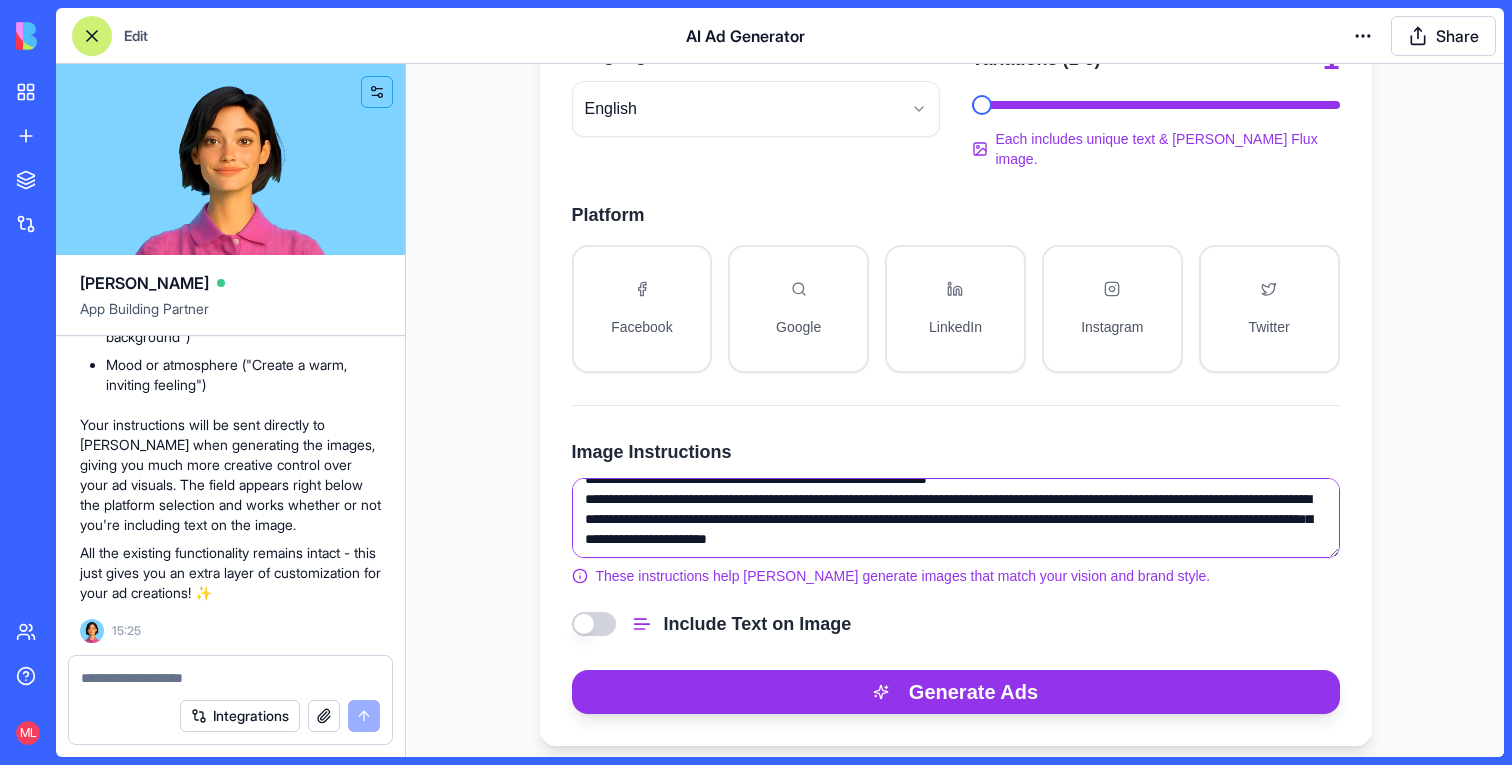 click on "**********" at bounding box center [956, 518] 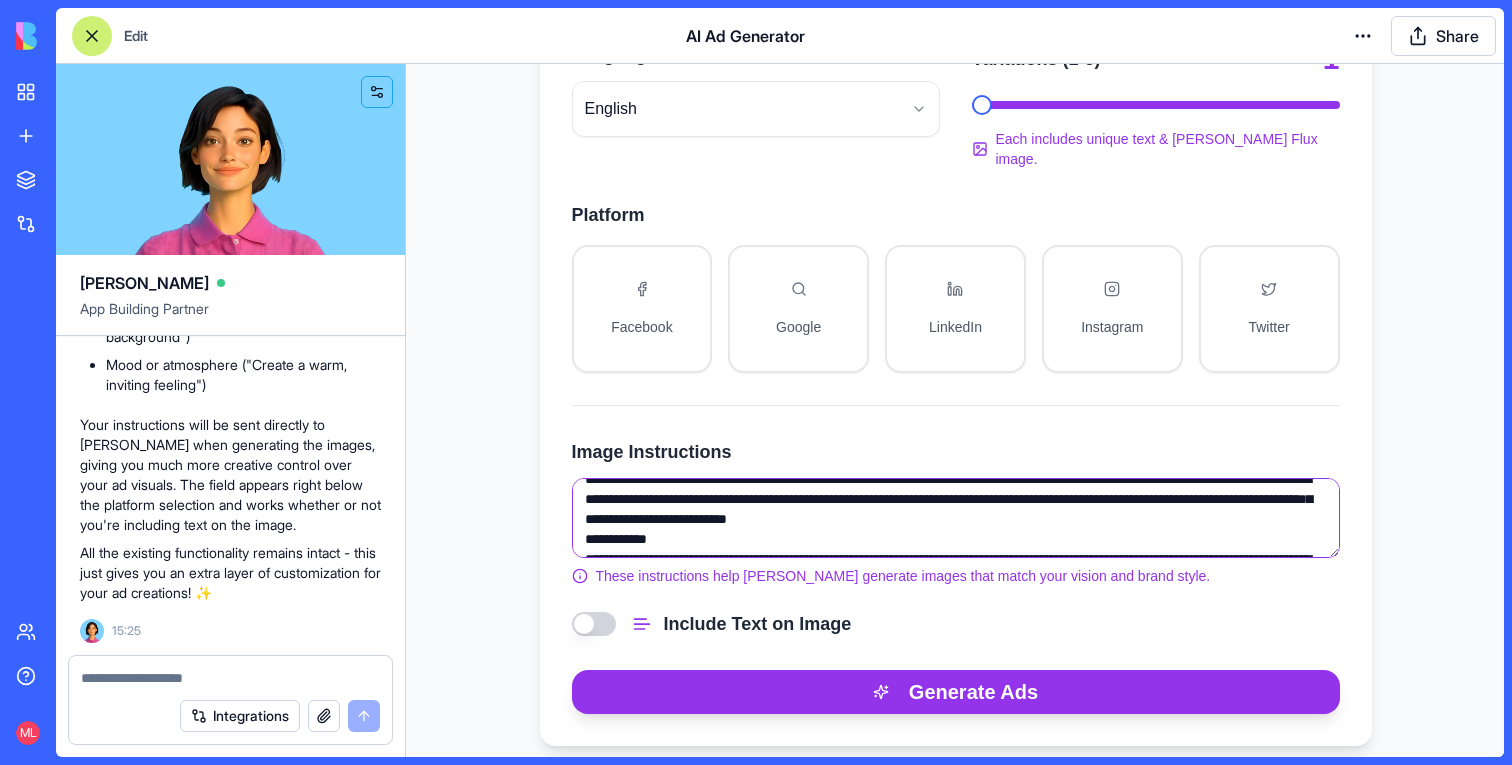 scroll, scrollTop: 328, scrollLeft: 0, axis: vertical 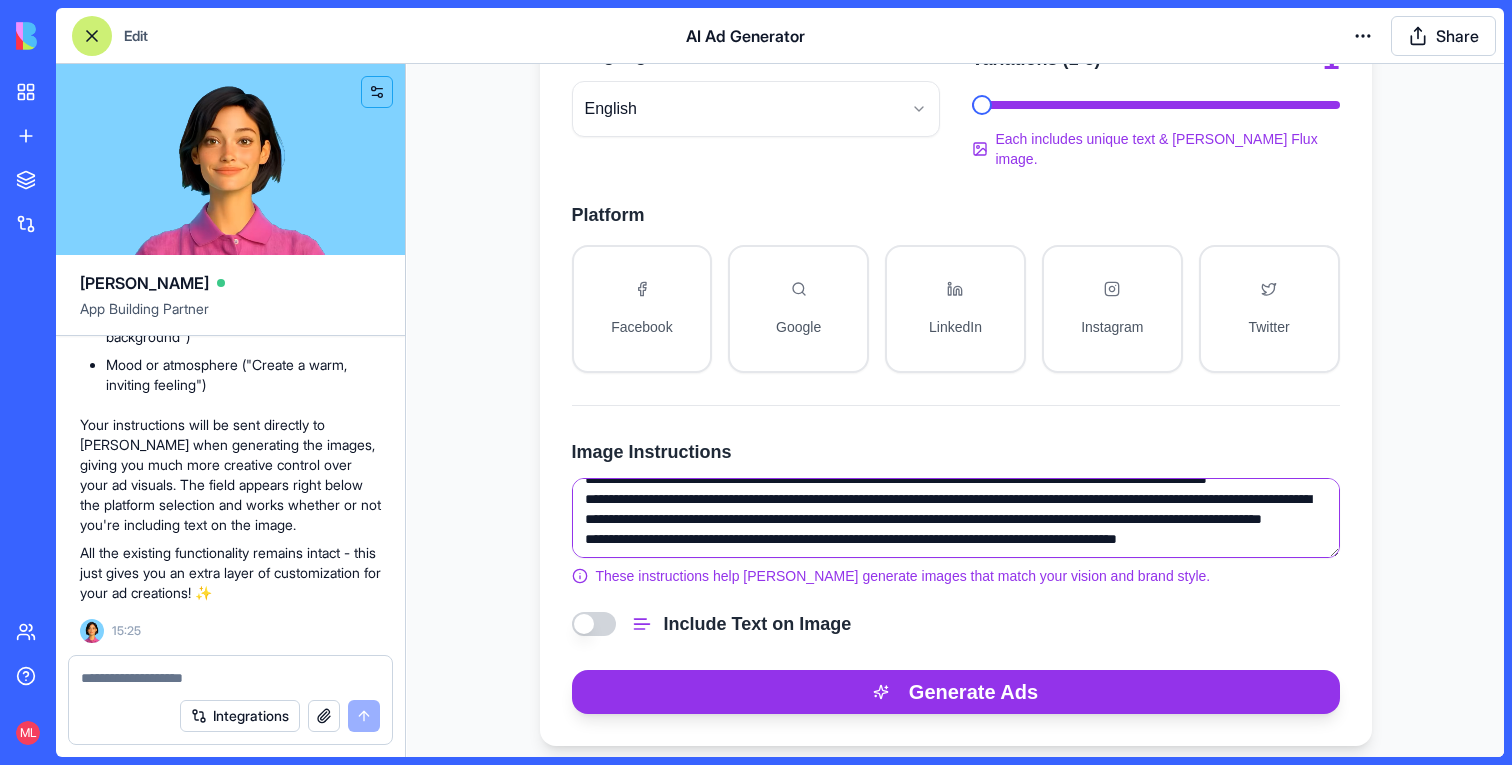 type on "**********" 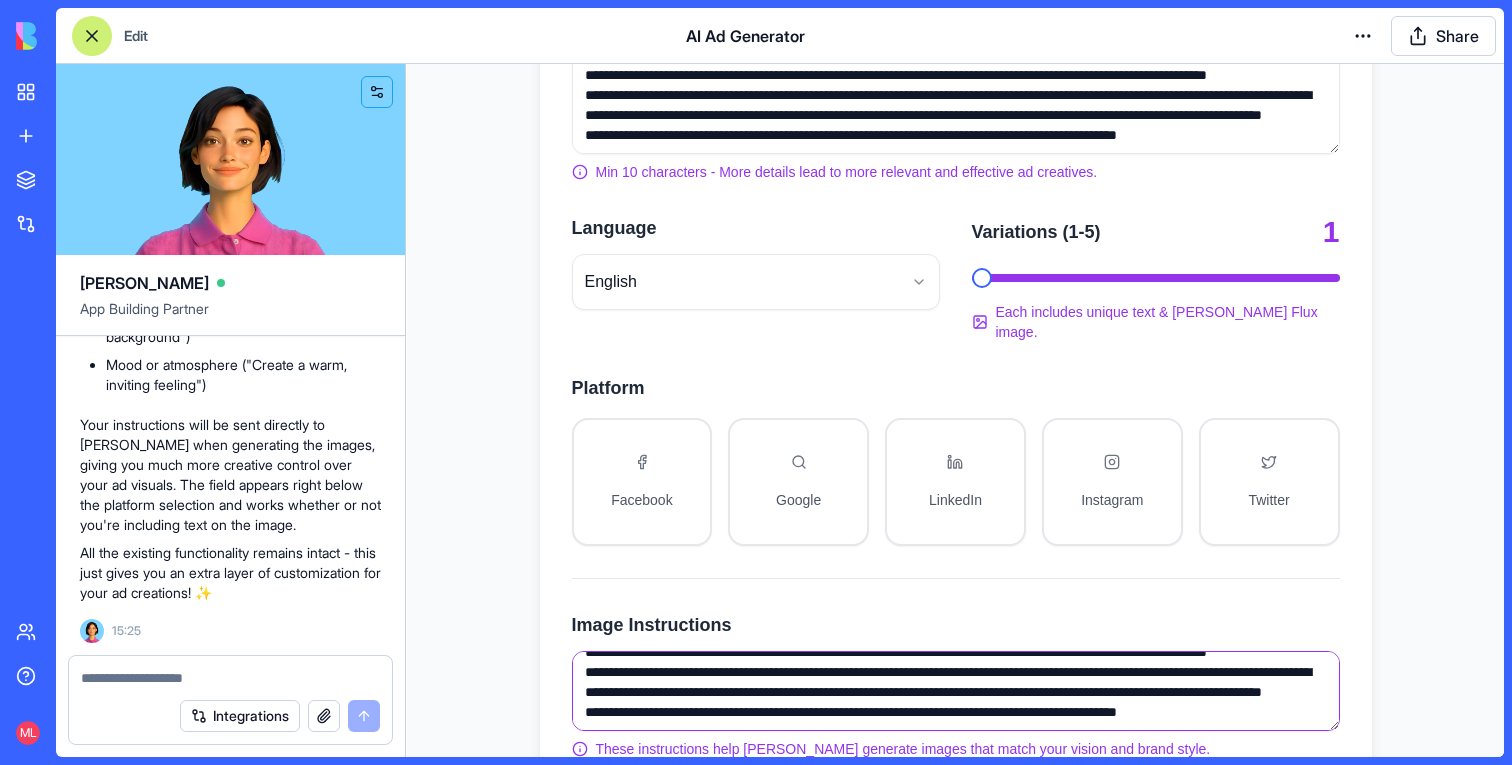 scroll, scrollTop: 102, scrollLeft: 0, axis: vertical 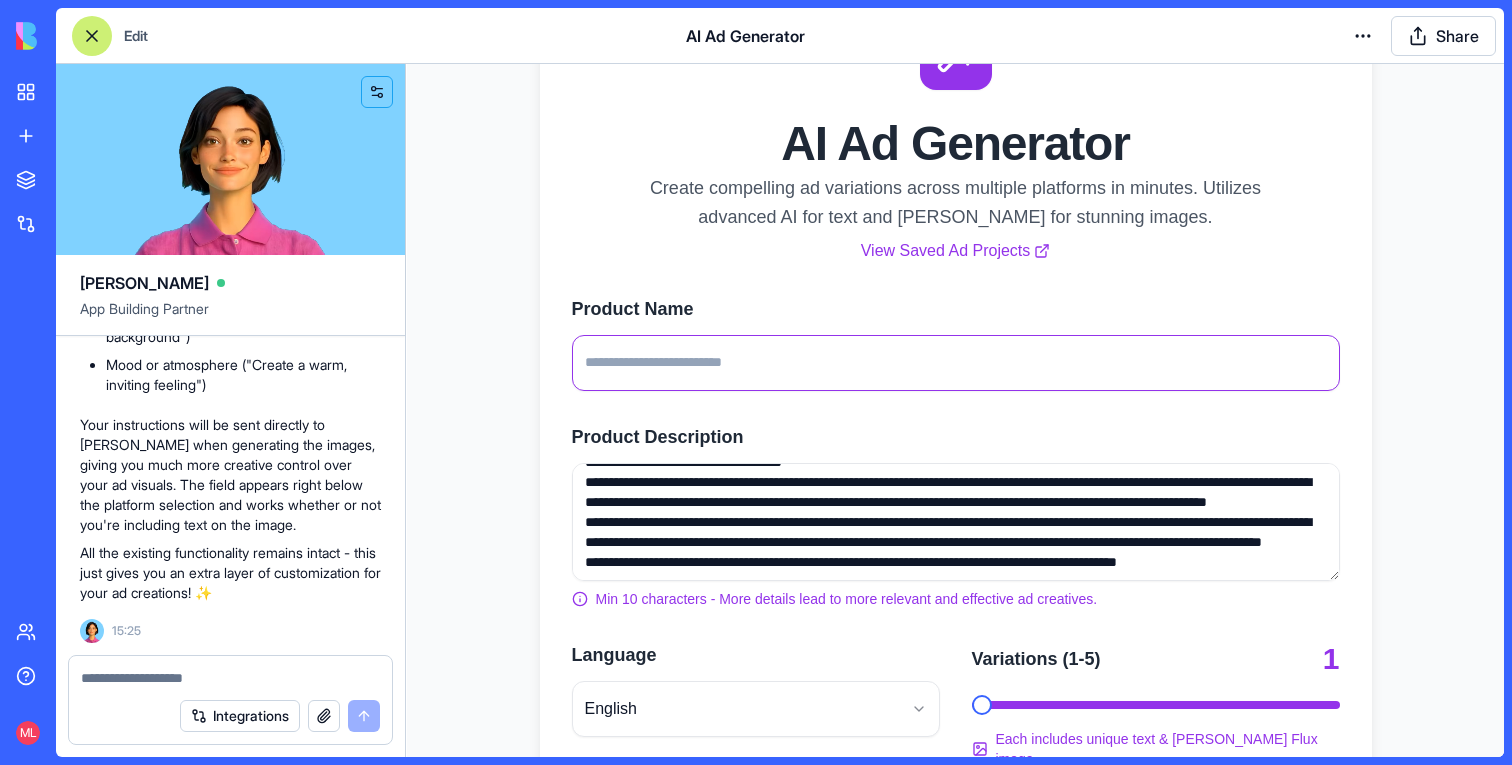 click on "Product Name" at bounding box center (956, 363) 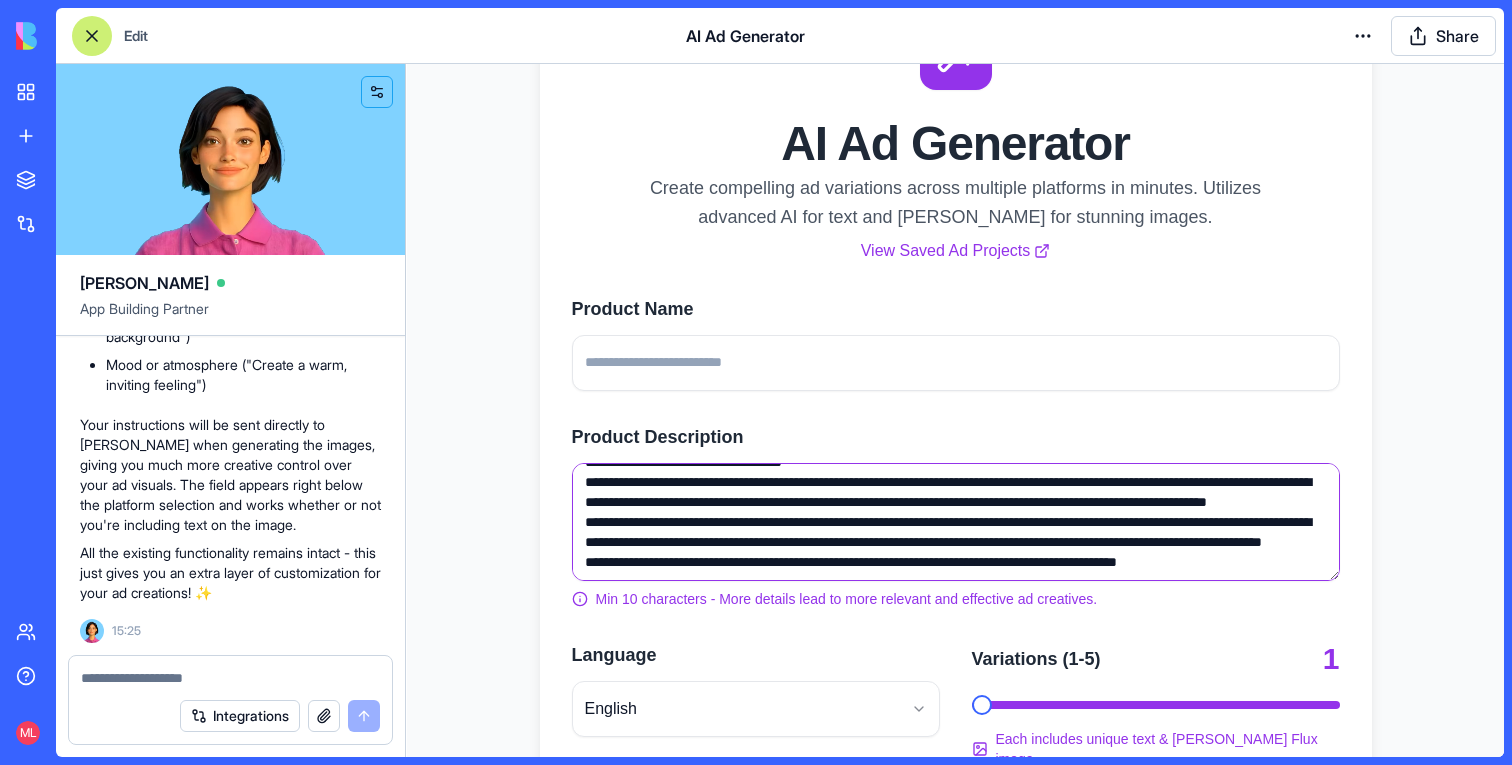 click on "Product Description" at bounding box center [956, 522] 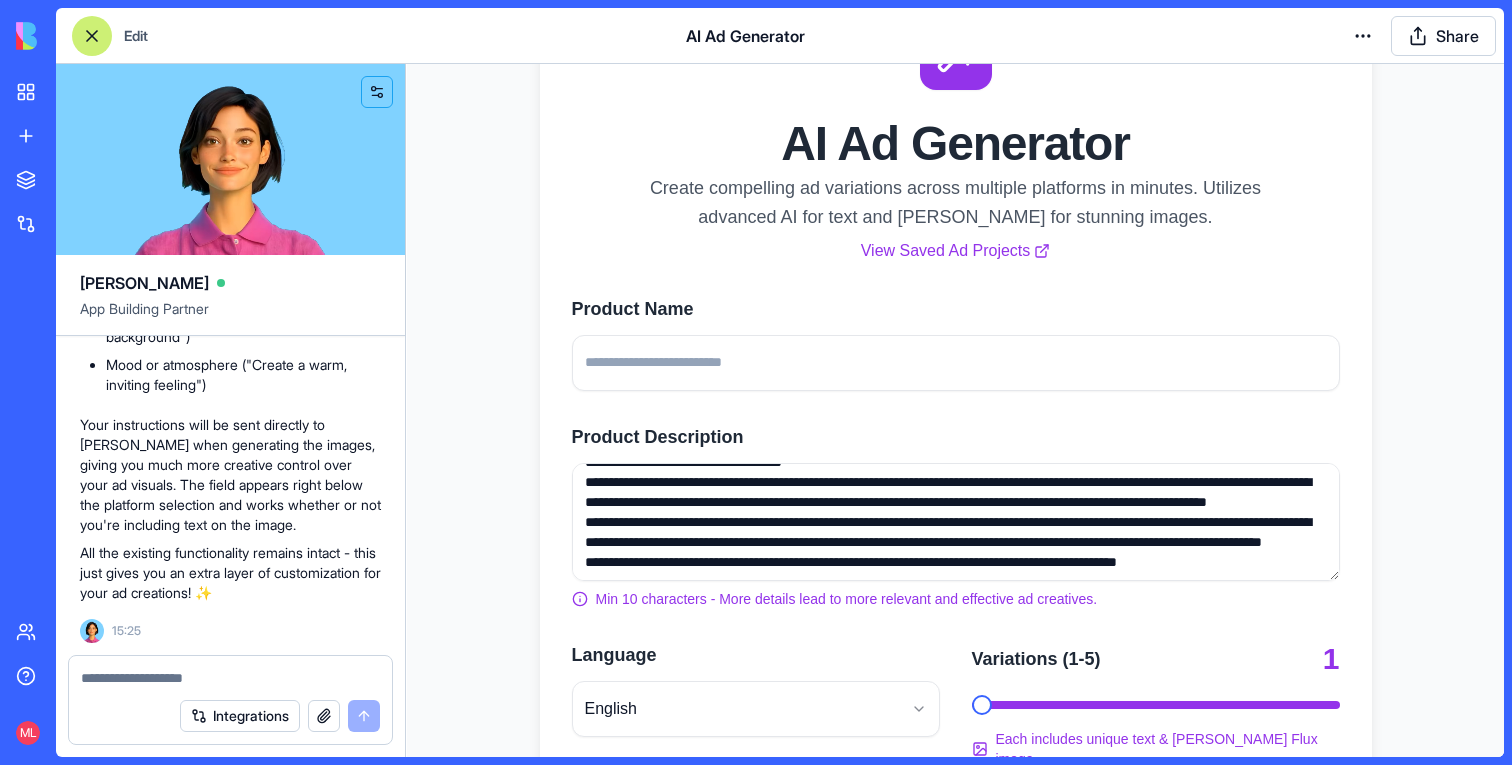 click on "**********" at bounding box center [956, 804] 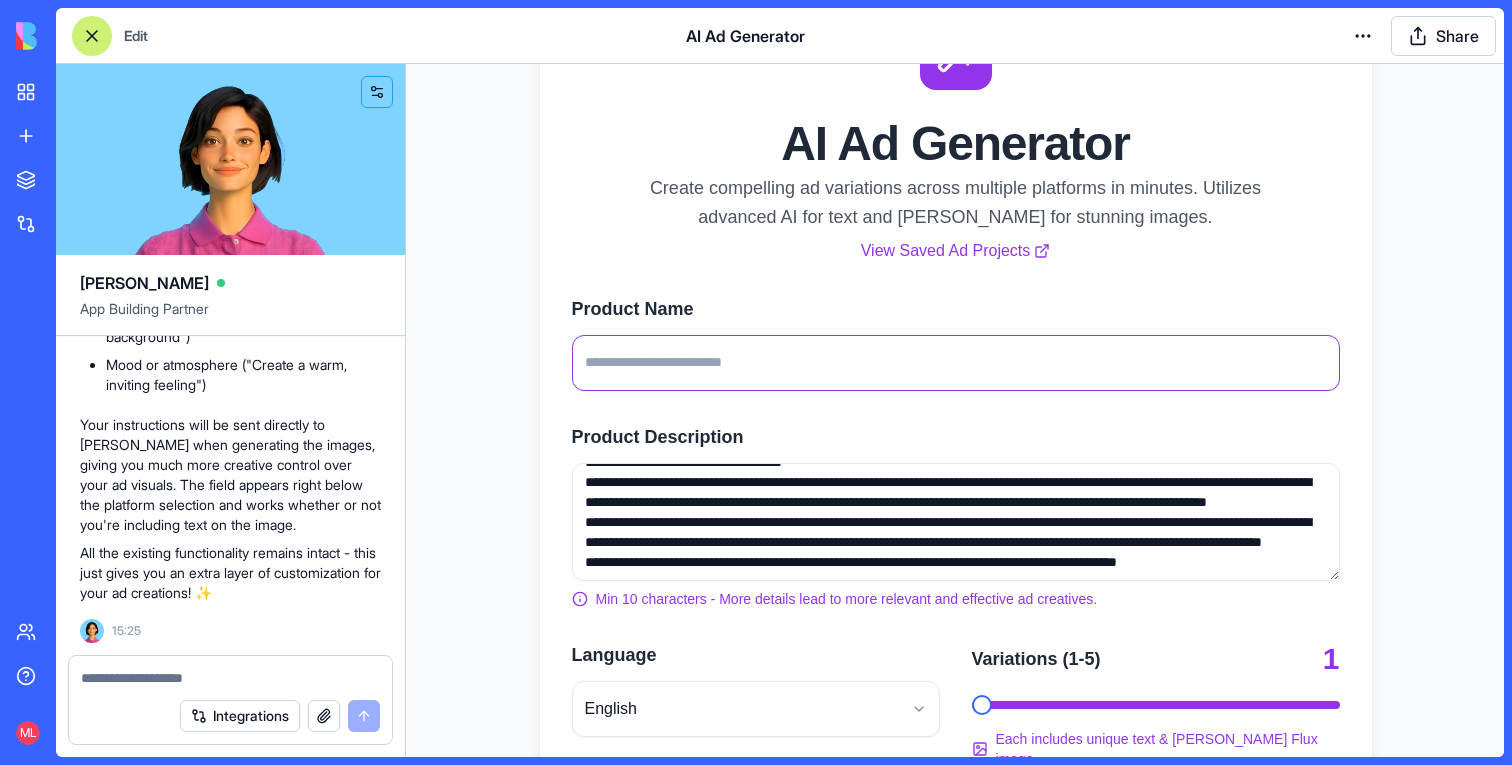 click on "Product Name" at bounding box center (956, 363) 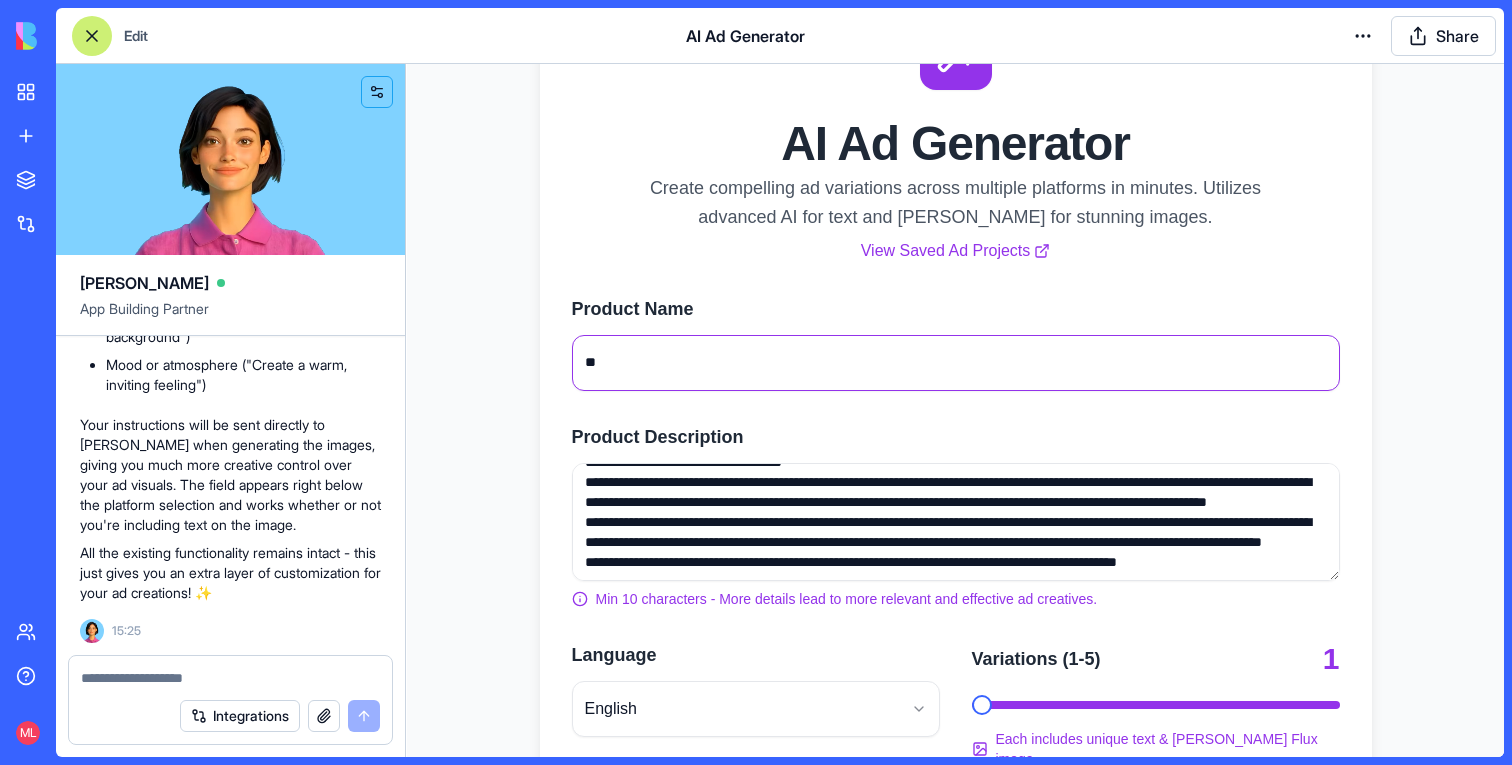 type on "*" 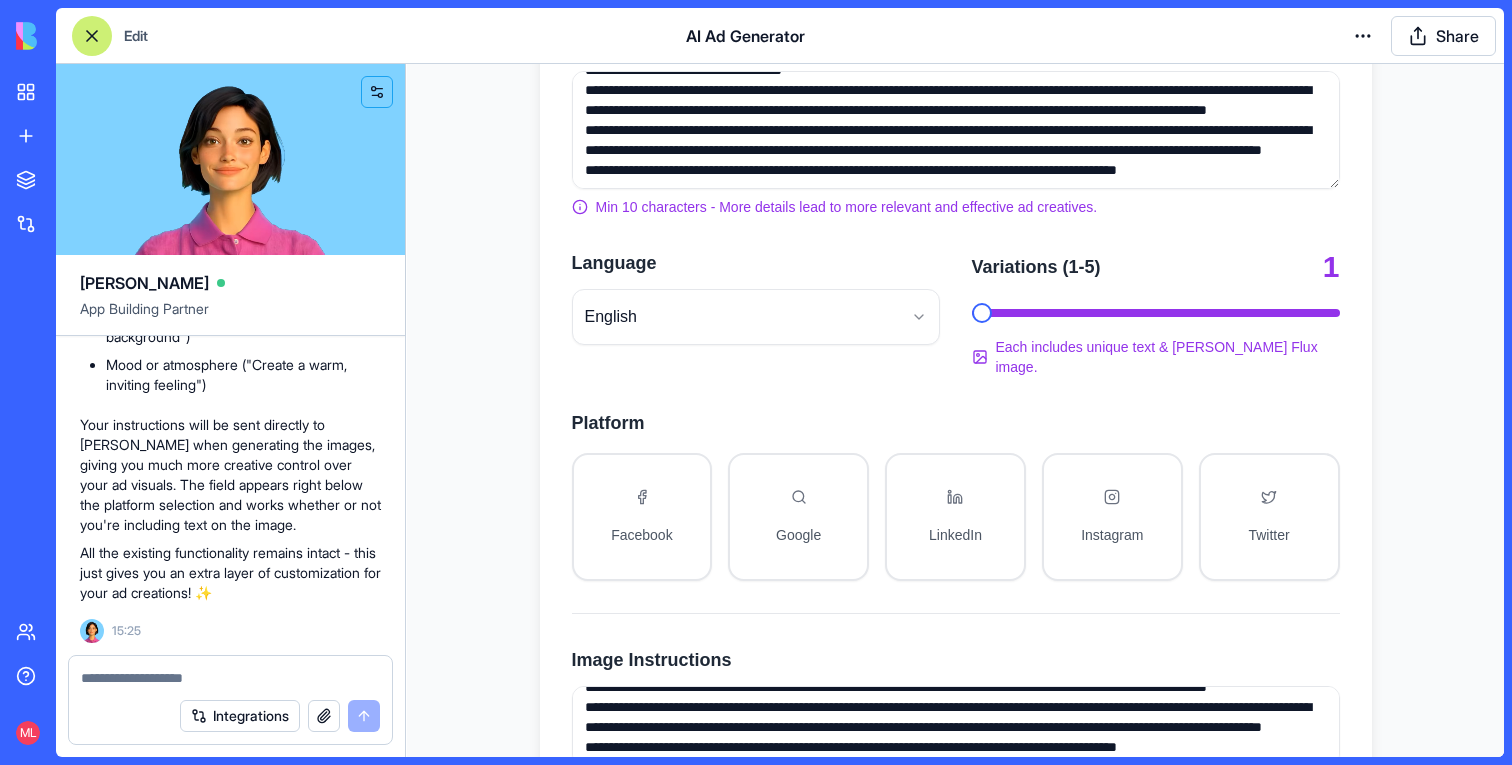 scroll, scrollTop: 535, scrollLeft: 0, axis: vertical 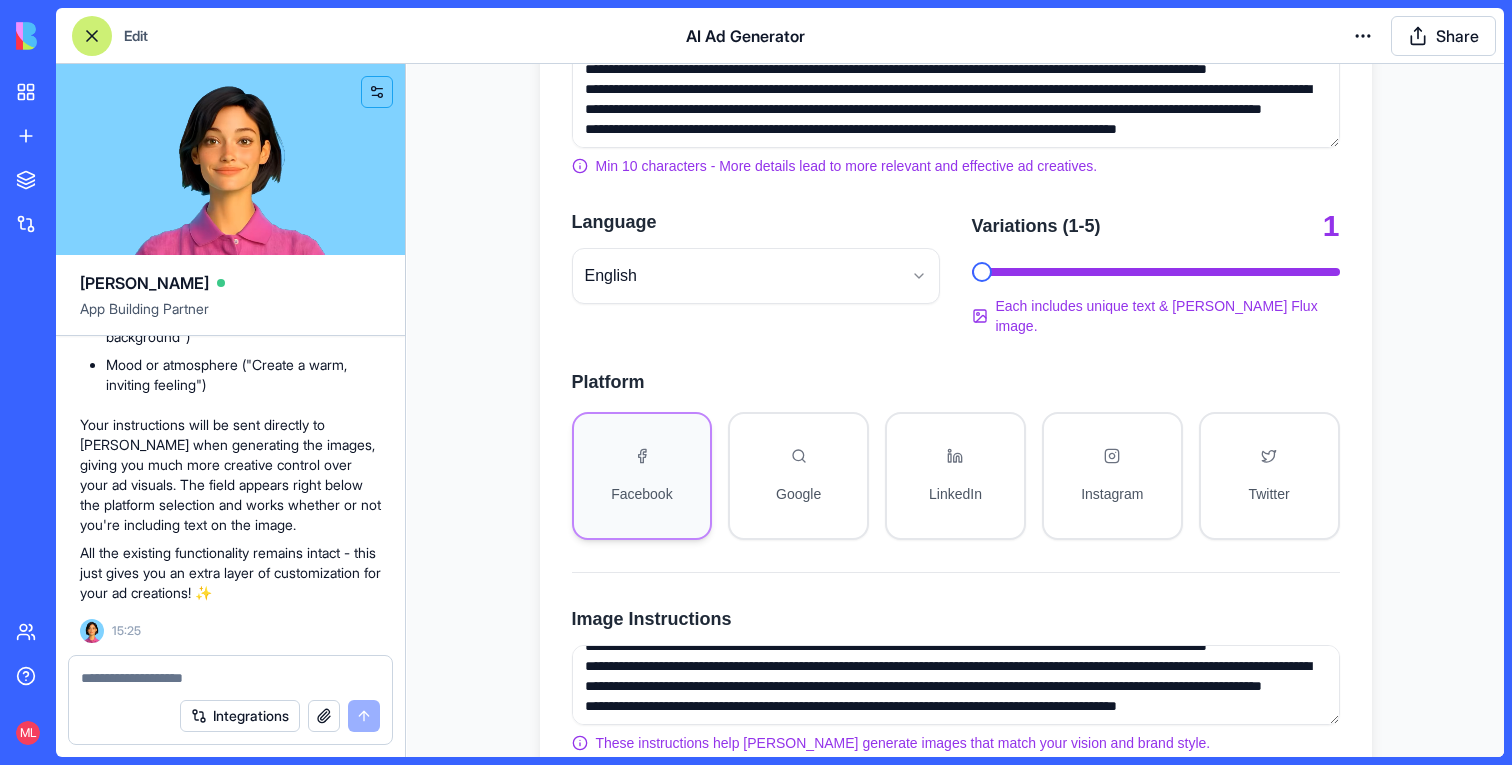 type on "**" 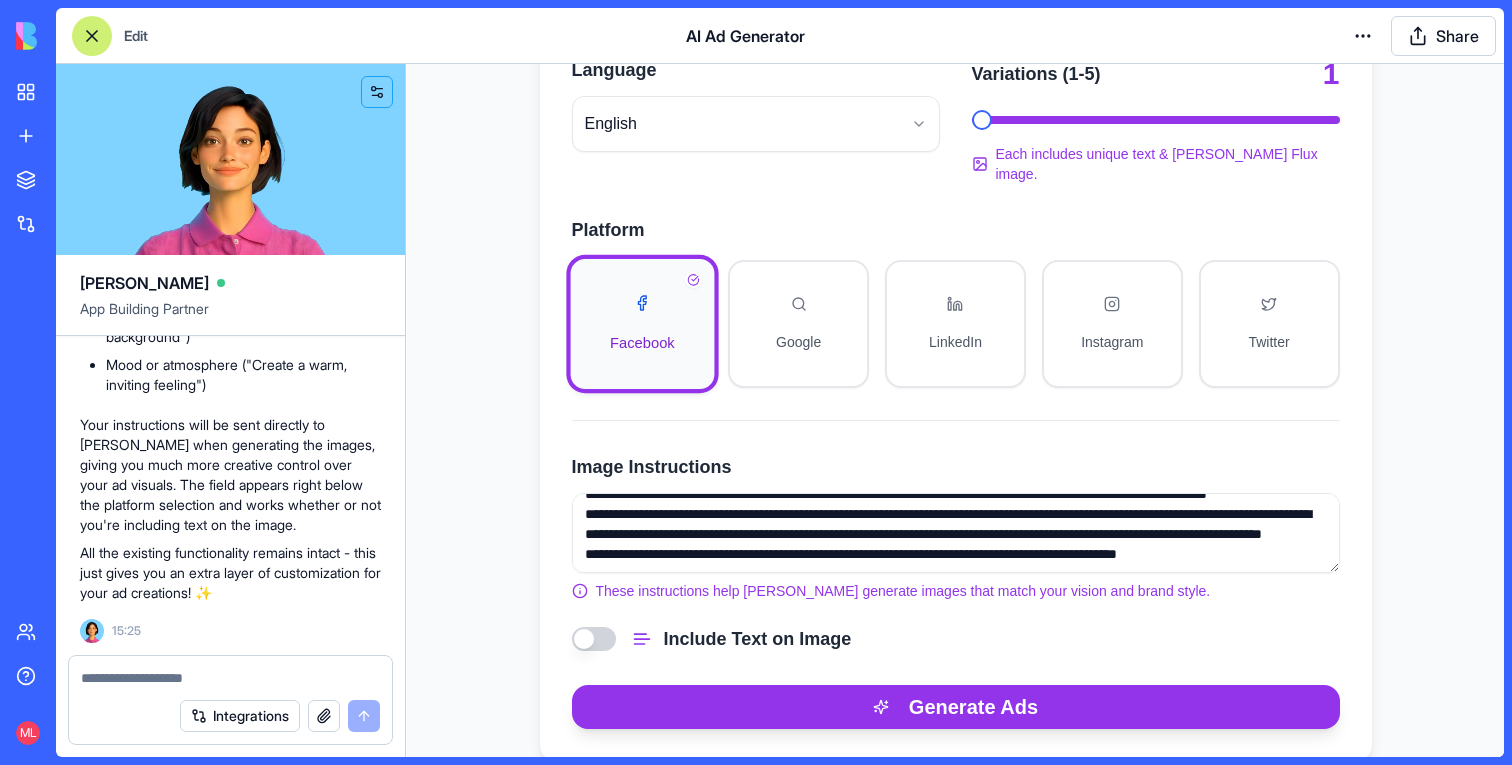 scroll, scrollTop: 702, scrollLeft: 0, axis: vertical 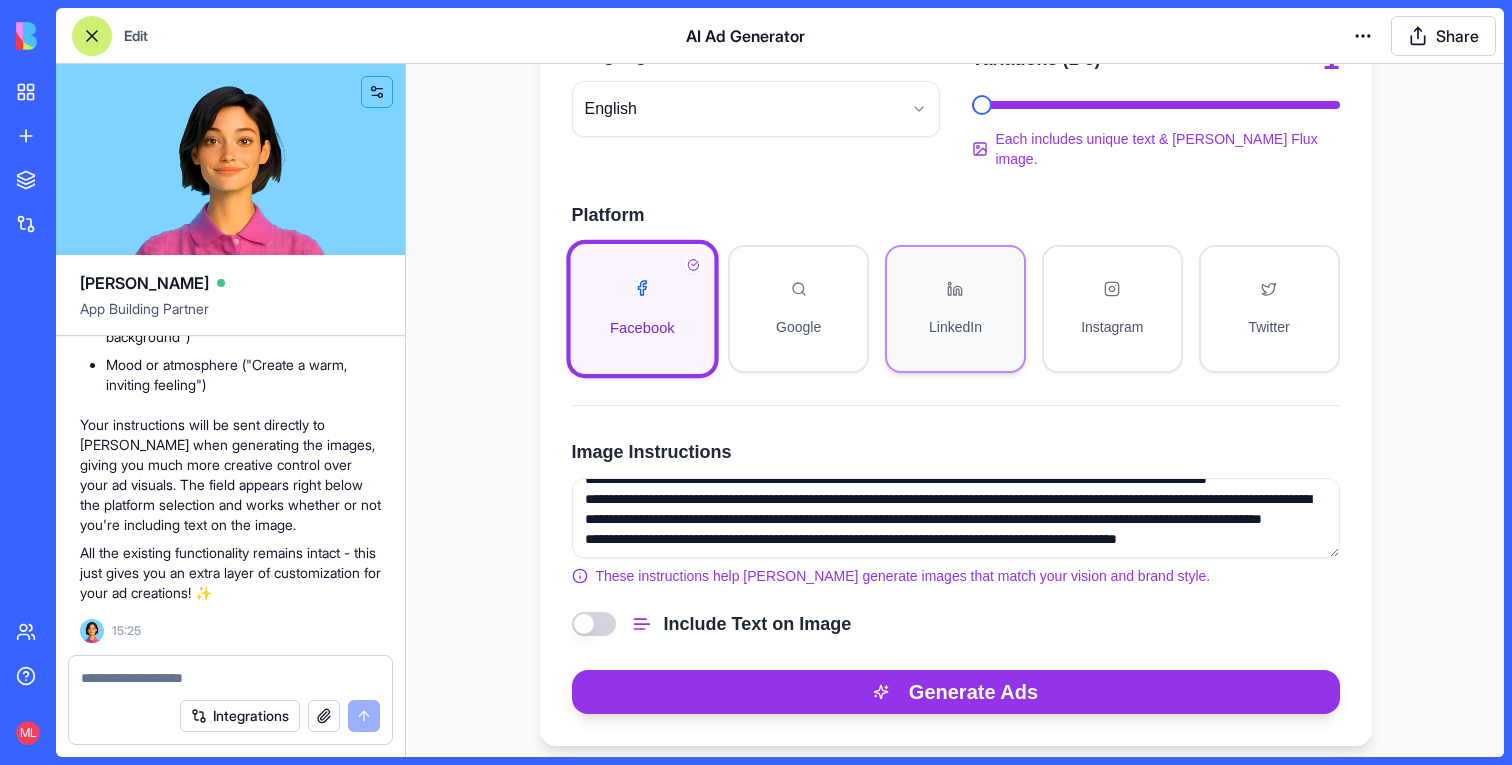 click on "LinkedIn" at bounding box center (955, 309) 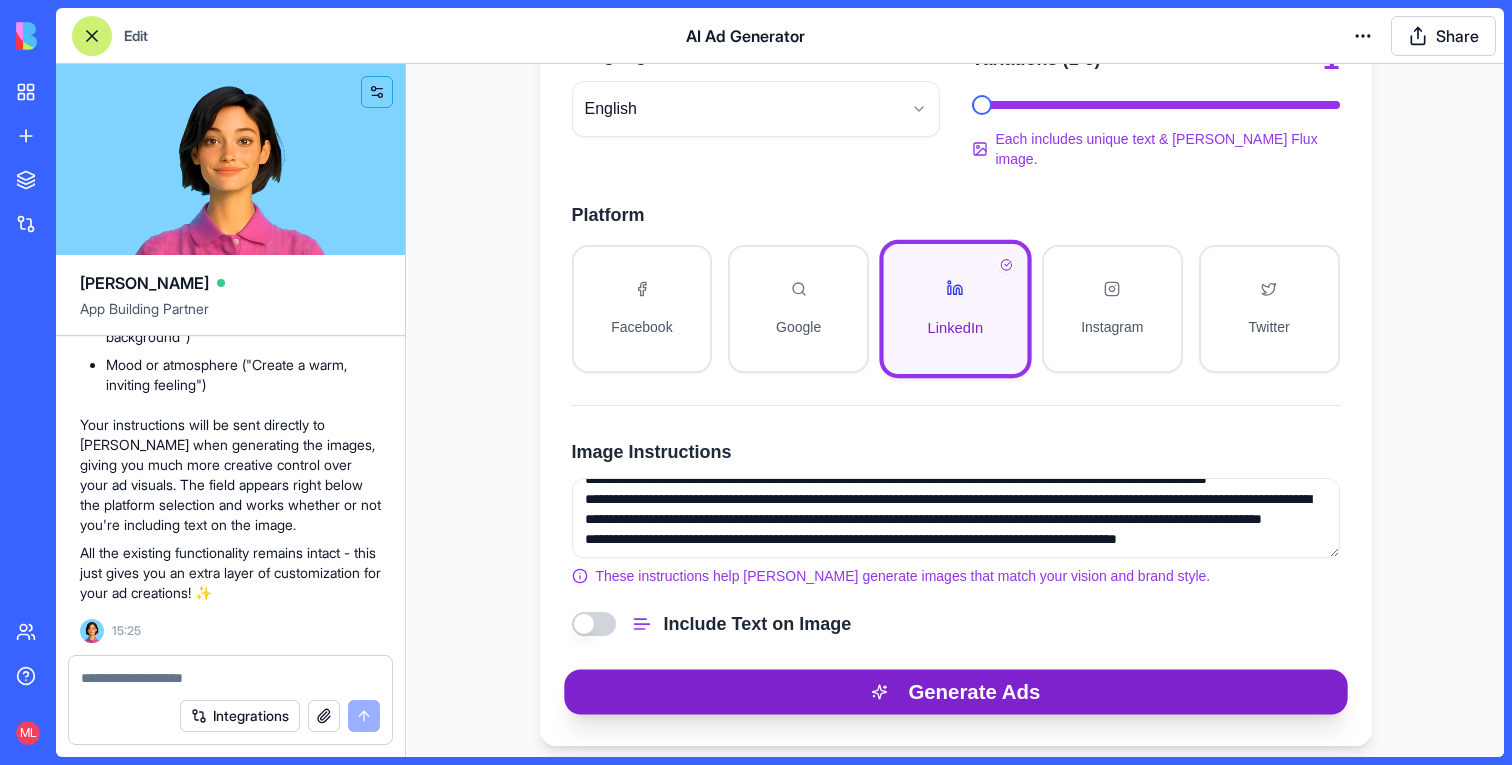 click on "Generate Ads" at bounding box center [955, 691] 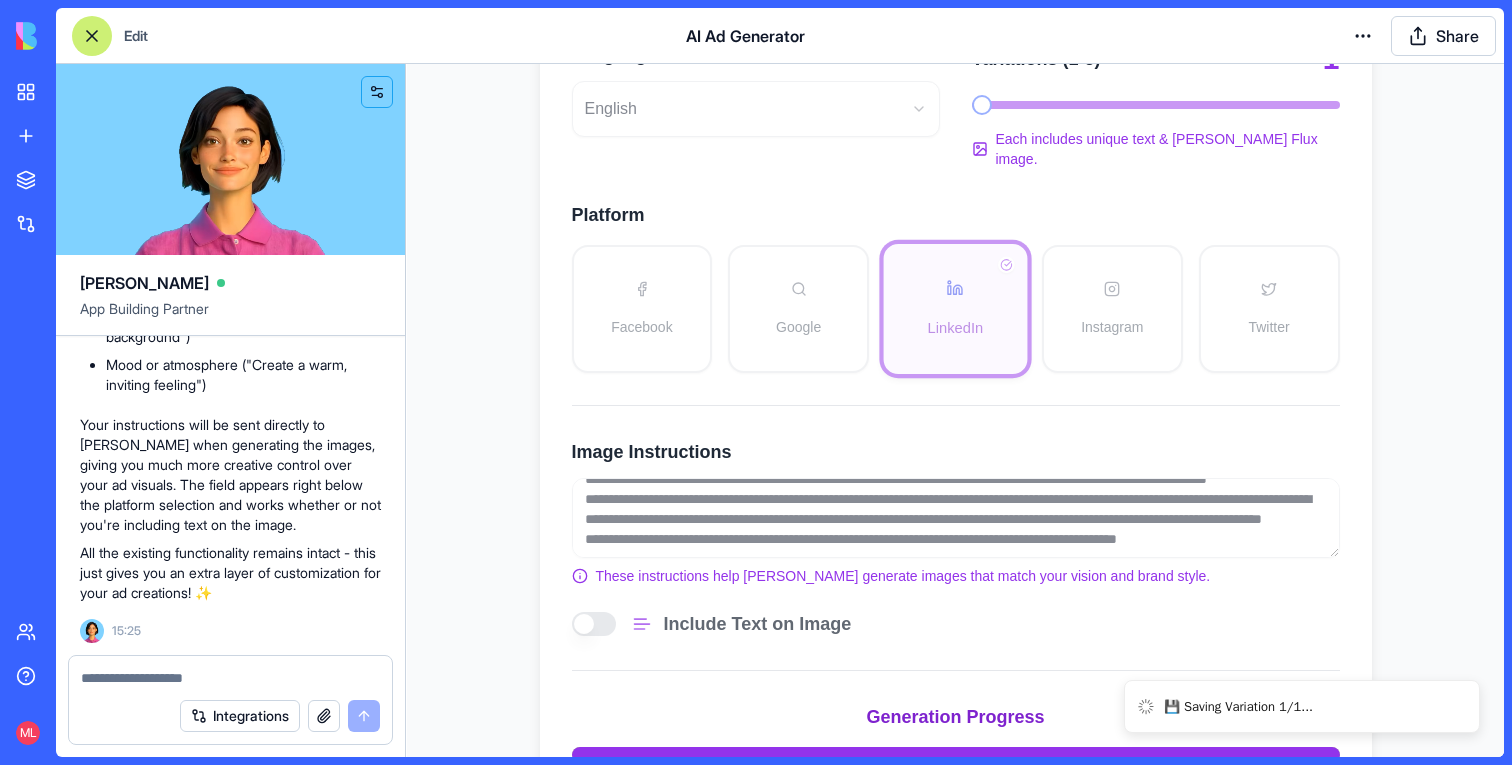 type 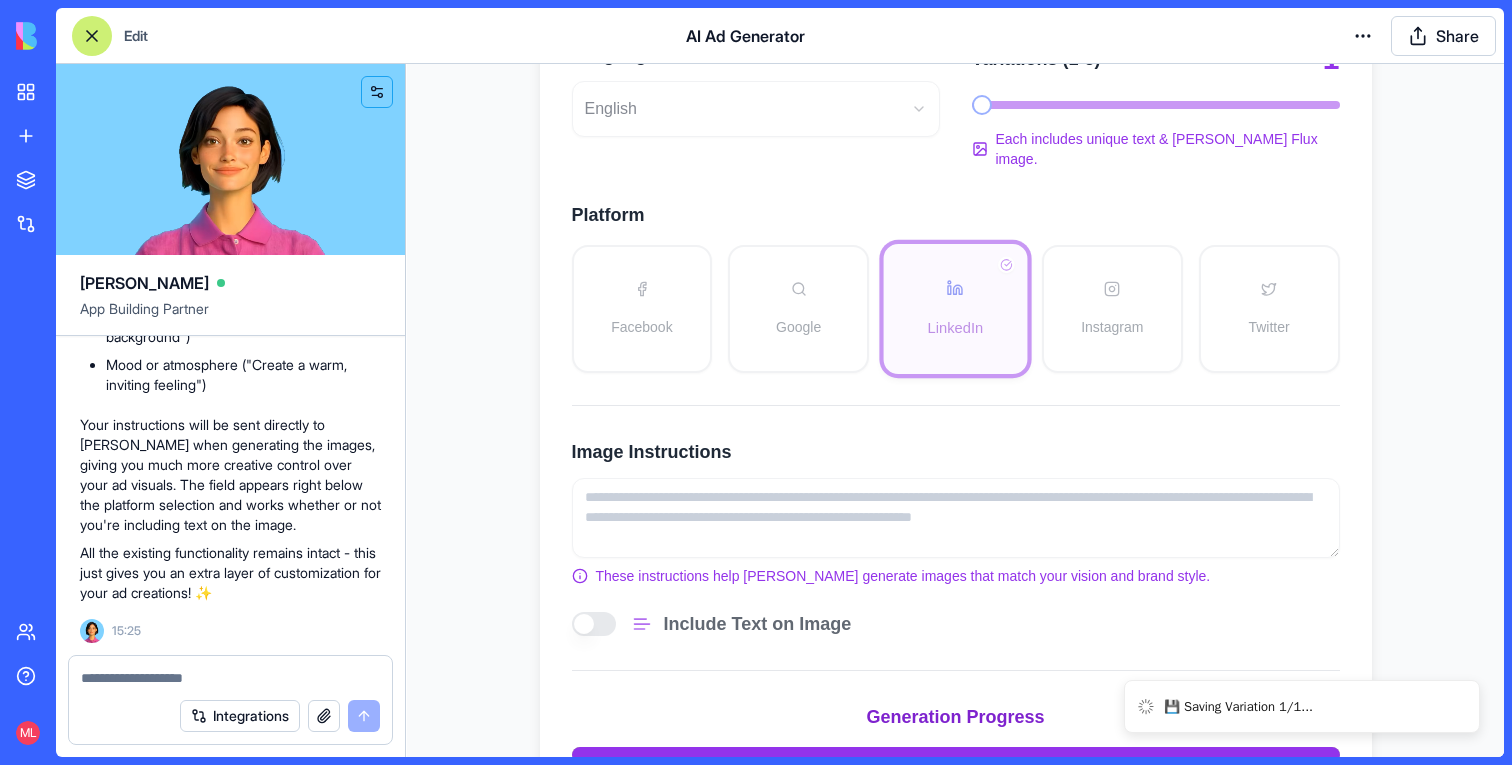 scroll, scrollTop: 0, scrollLeft: 0, axis: both 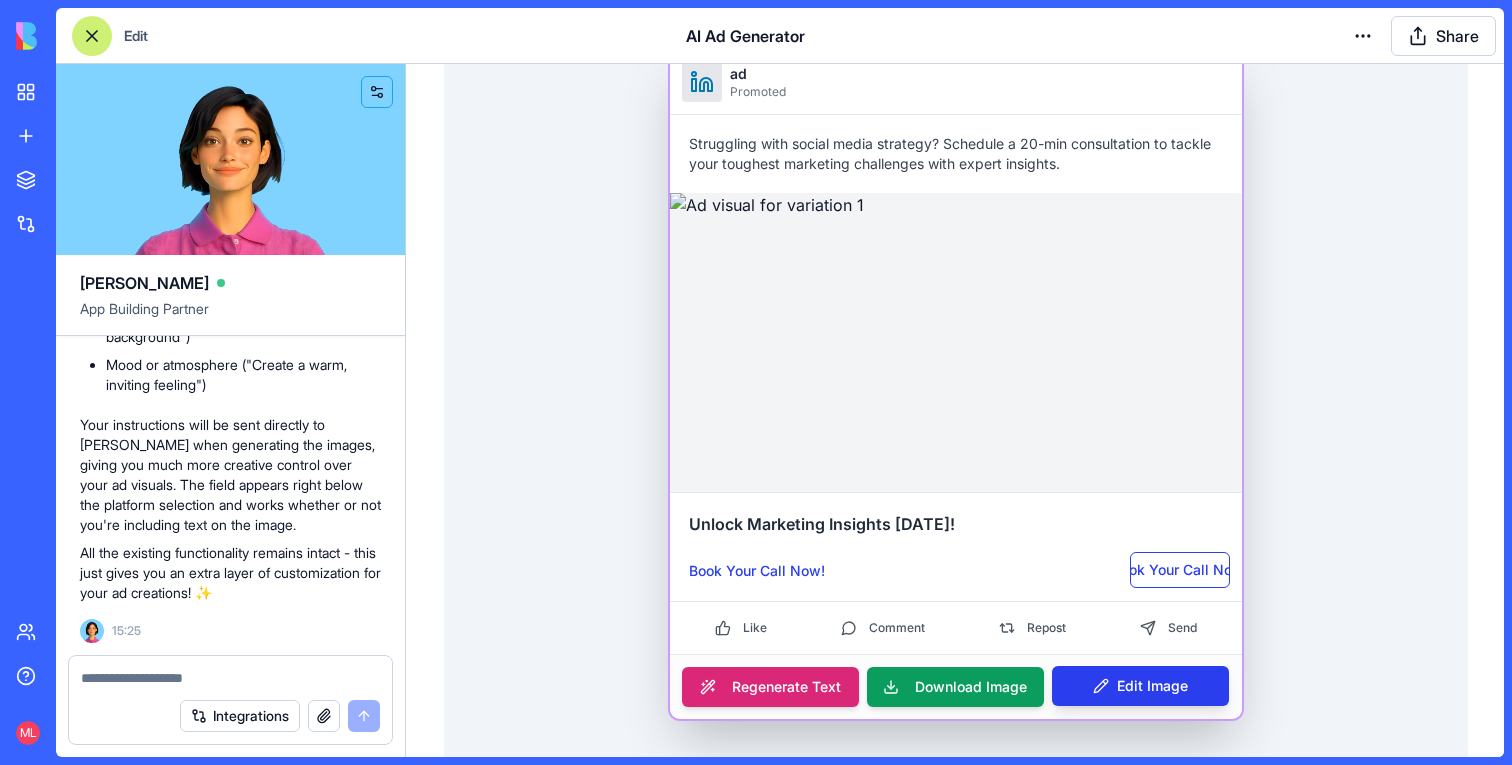 click on "Edit Image" at bounding box center [1140, 686] 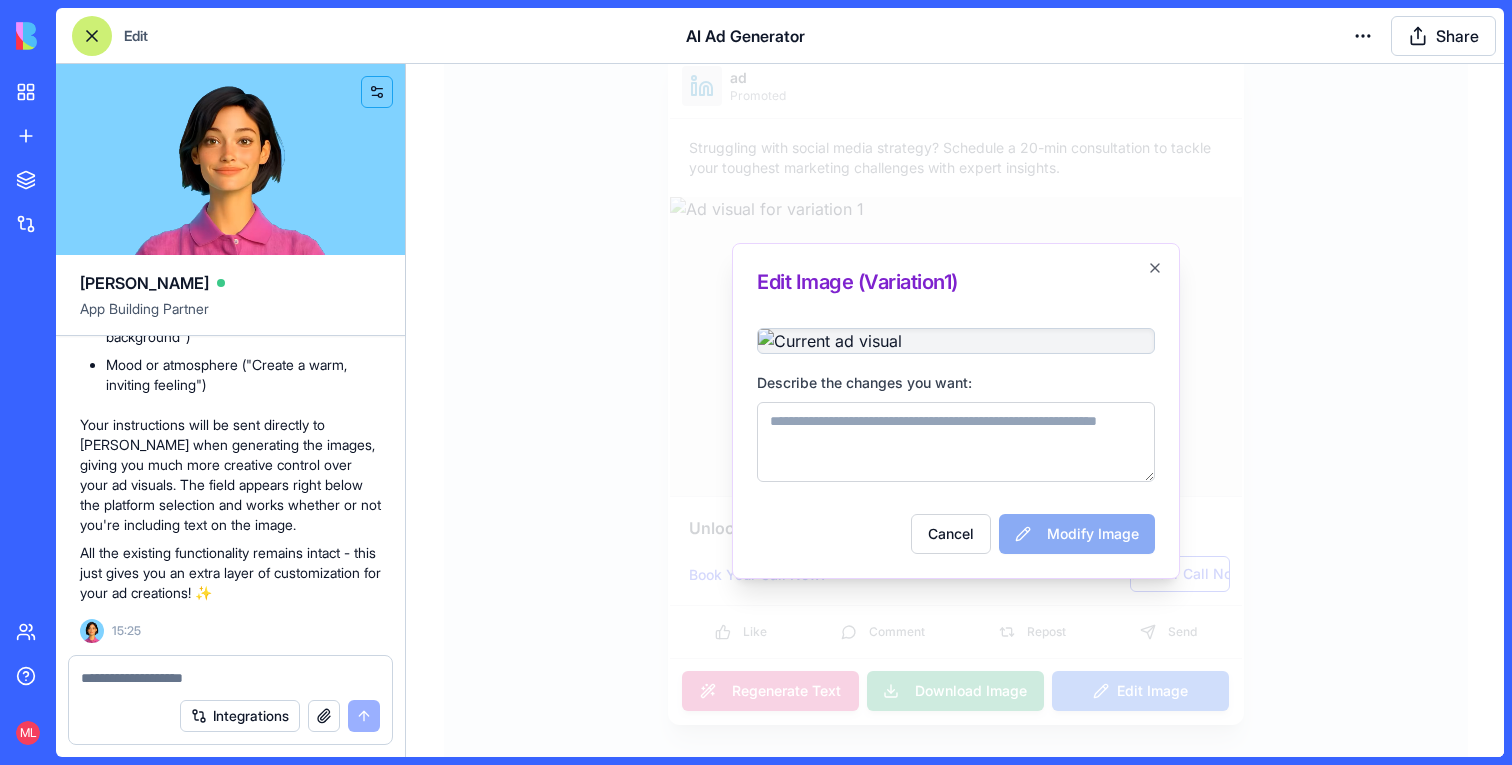 click on "Describe the changes you want:" at bounding box center (956, 442) 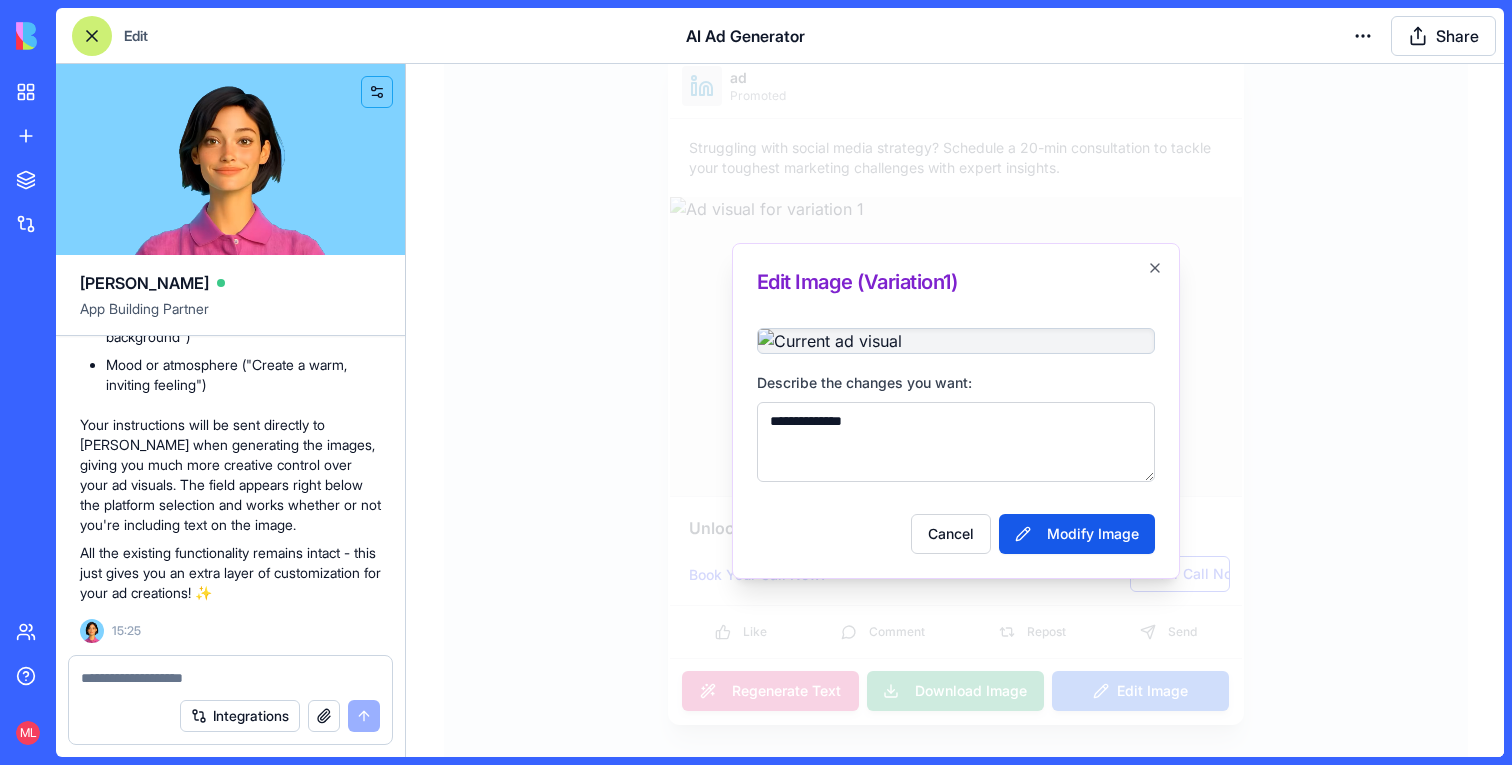 click on "**********" at bounding box center [956, 442] 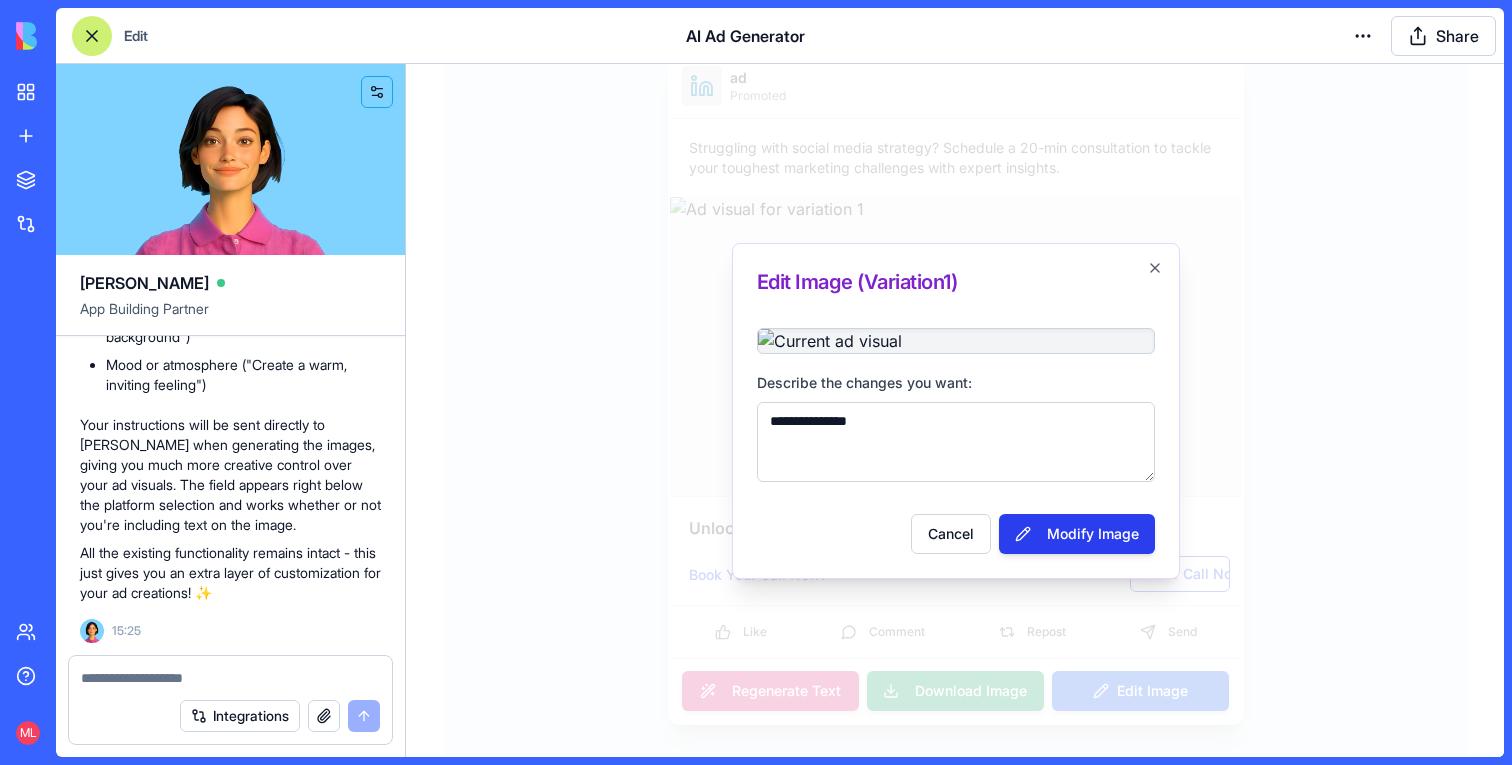 type on "**********" 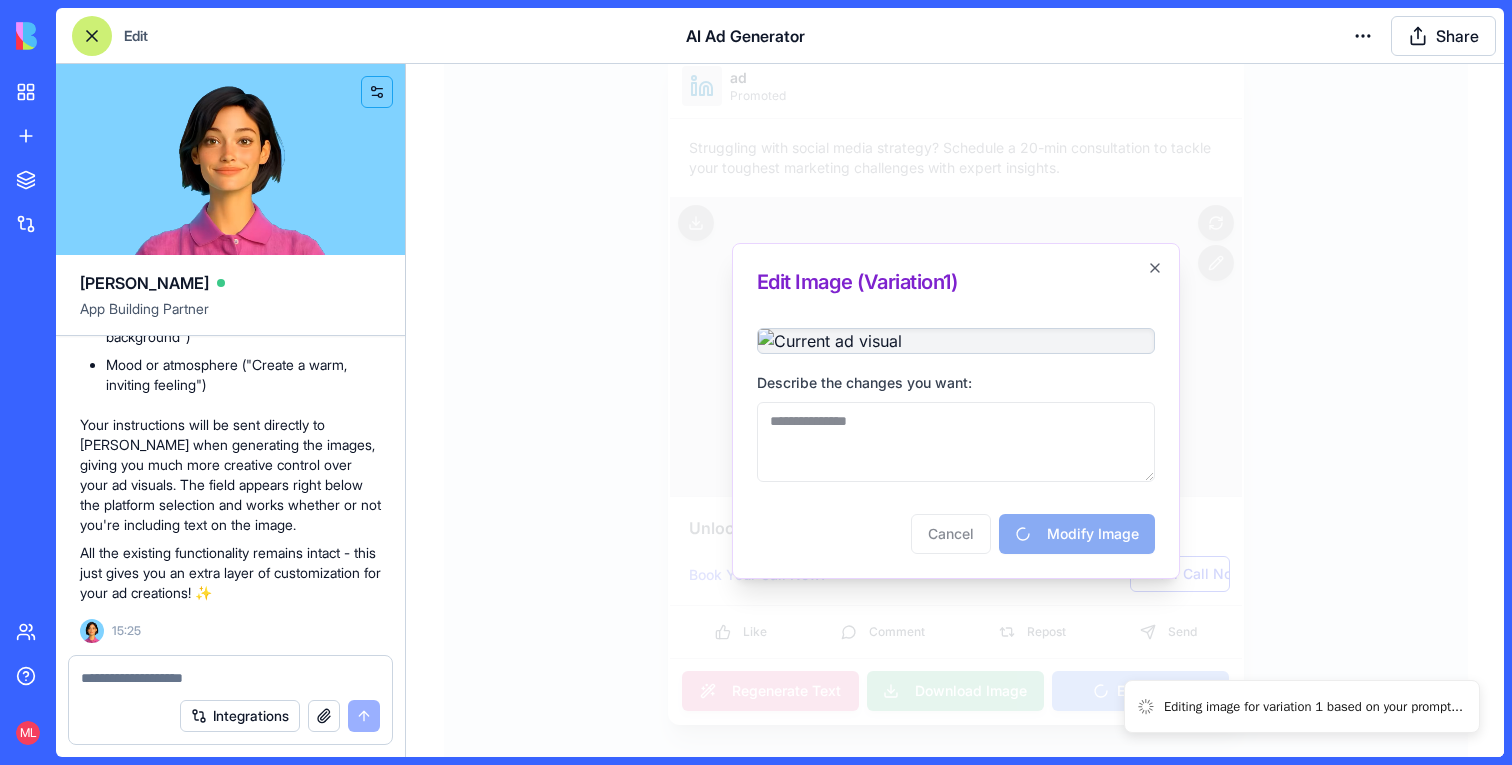 type 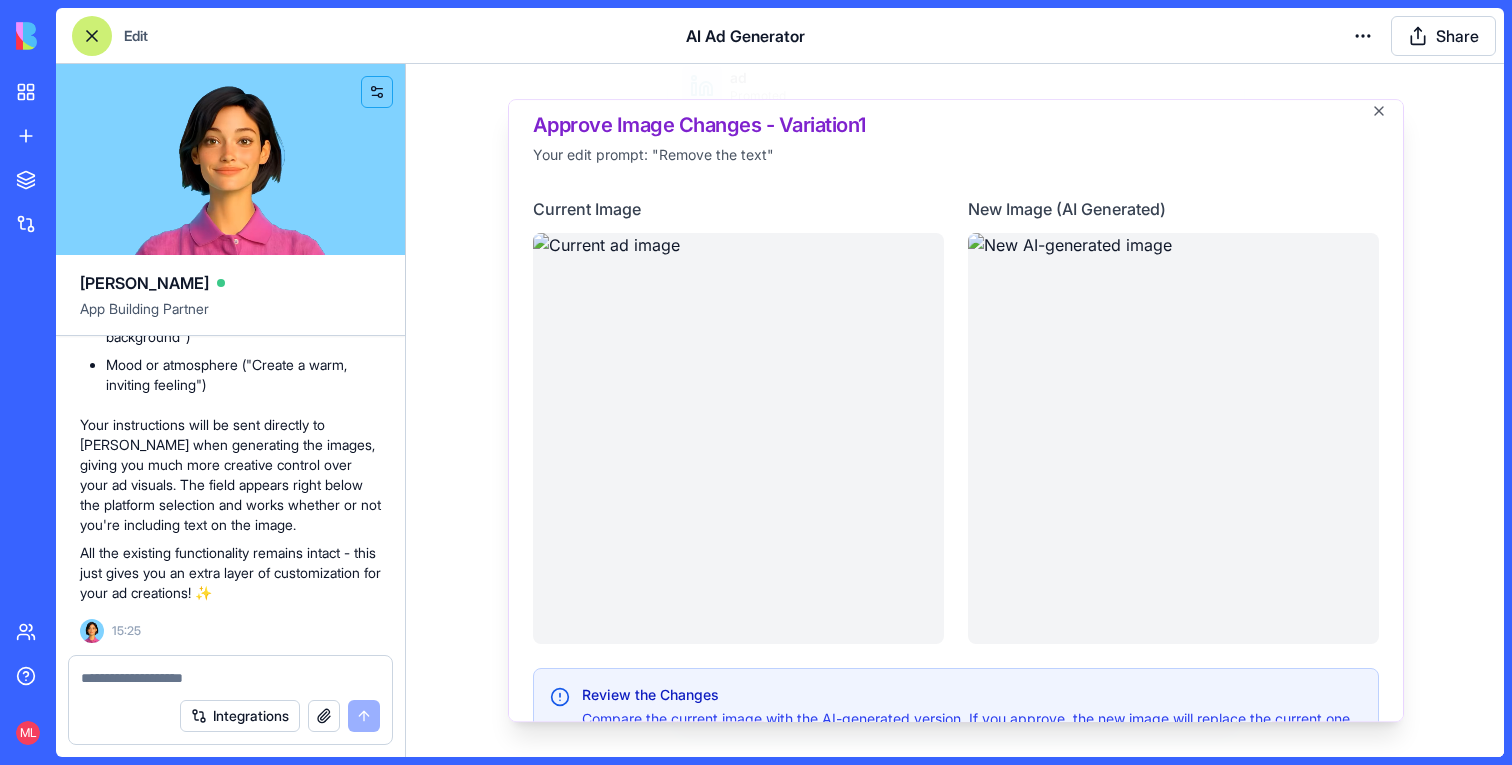 scroll, scrollTop: 16, scrollLeft: 0, axis: vertical 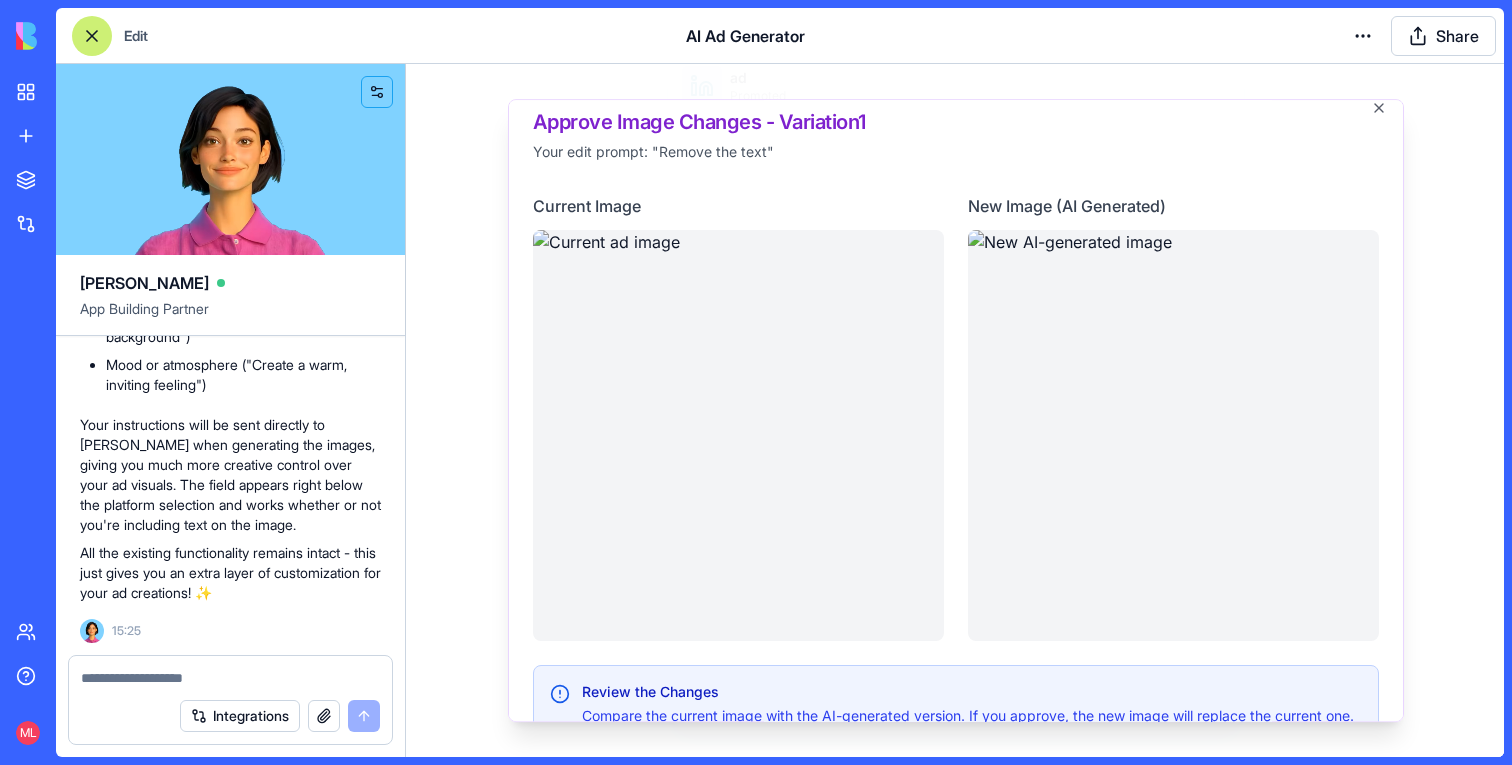 type 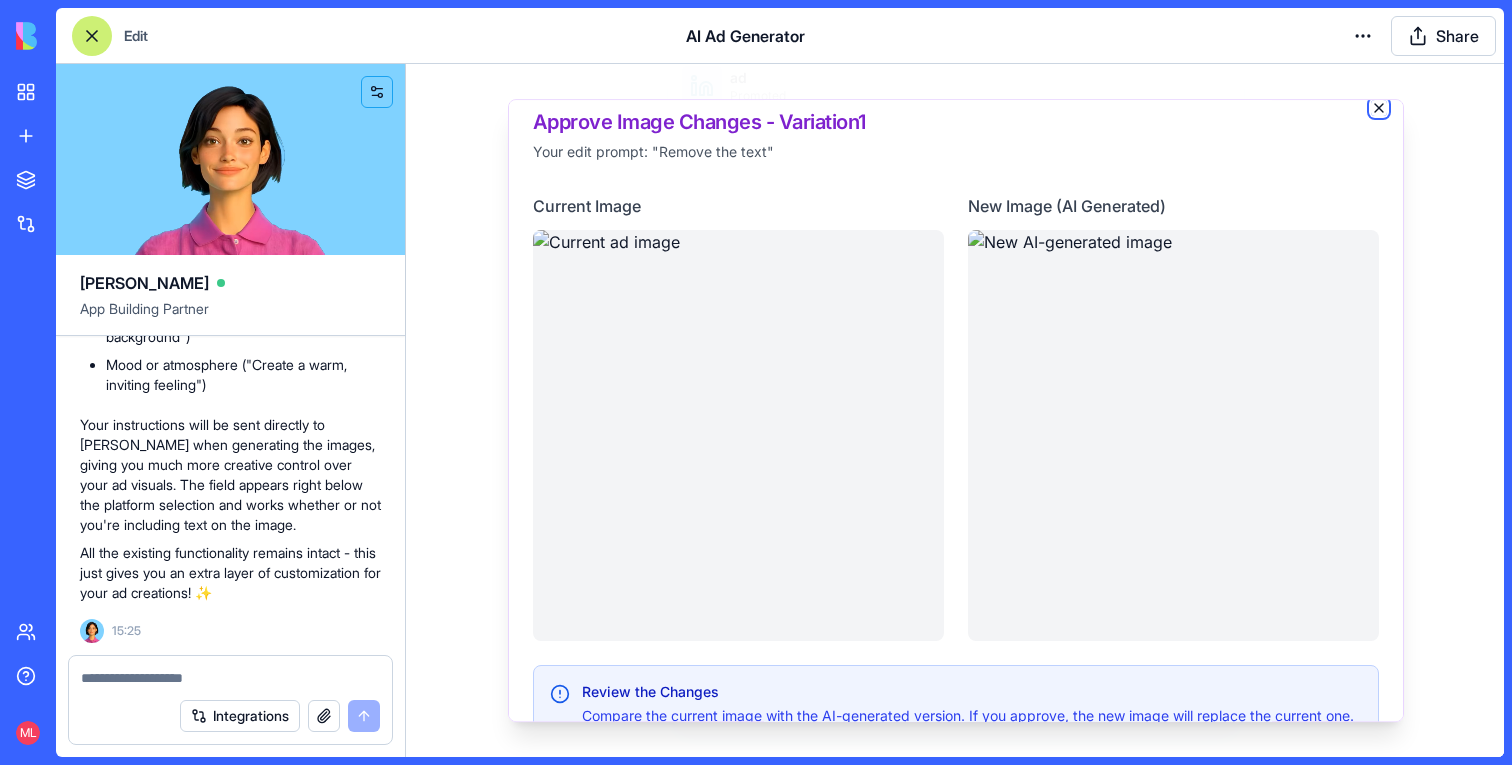 click 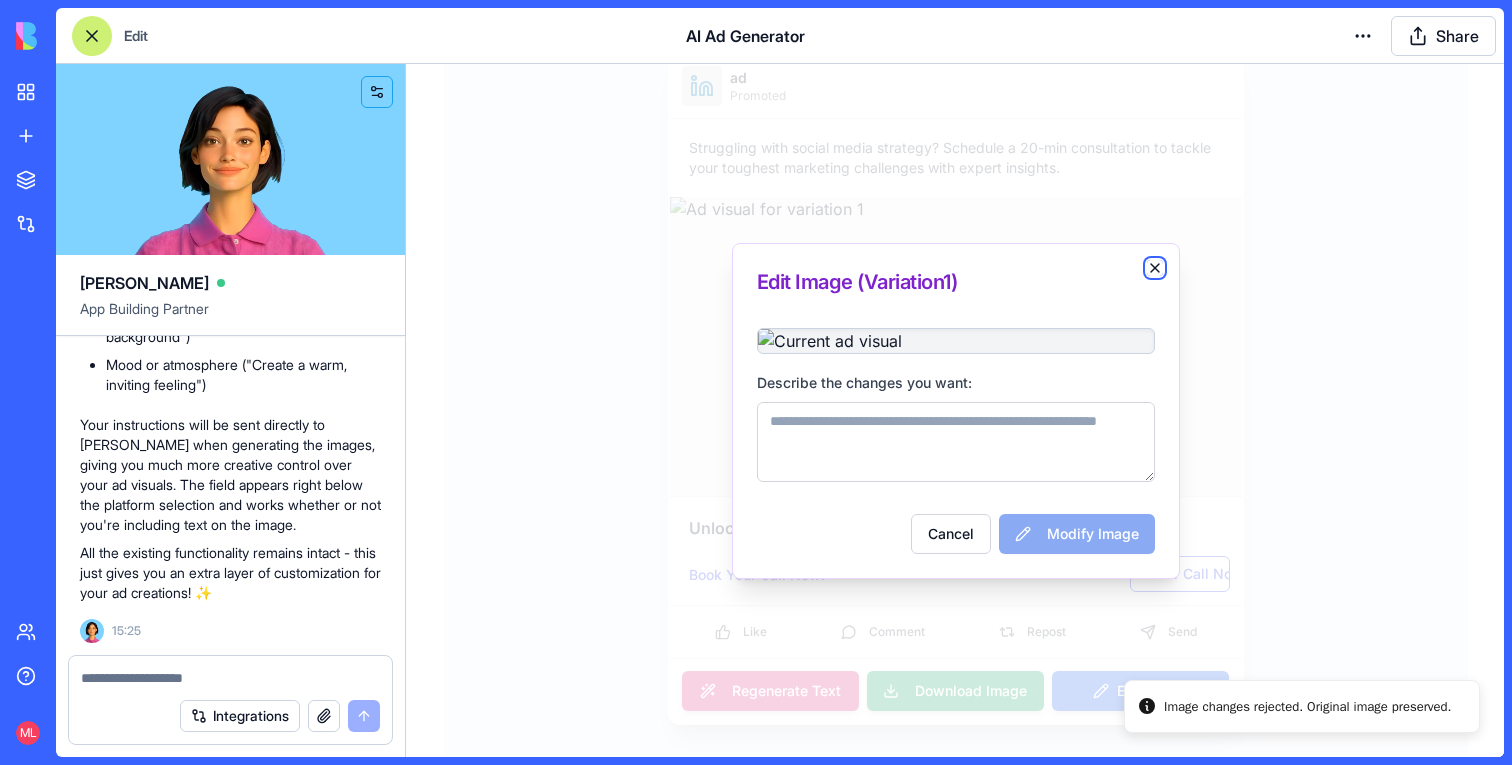 click 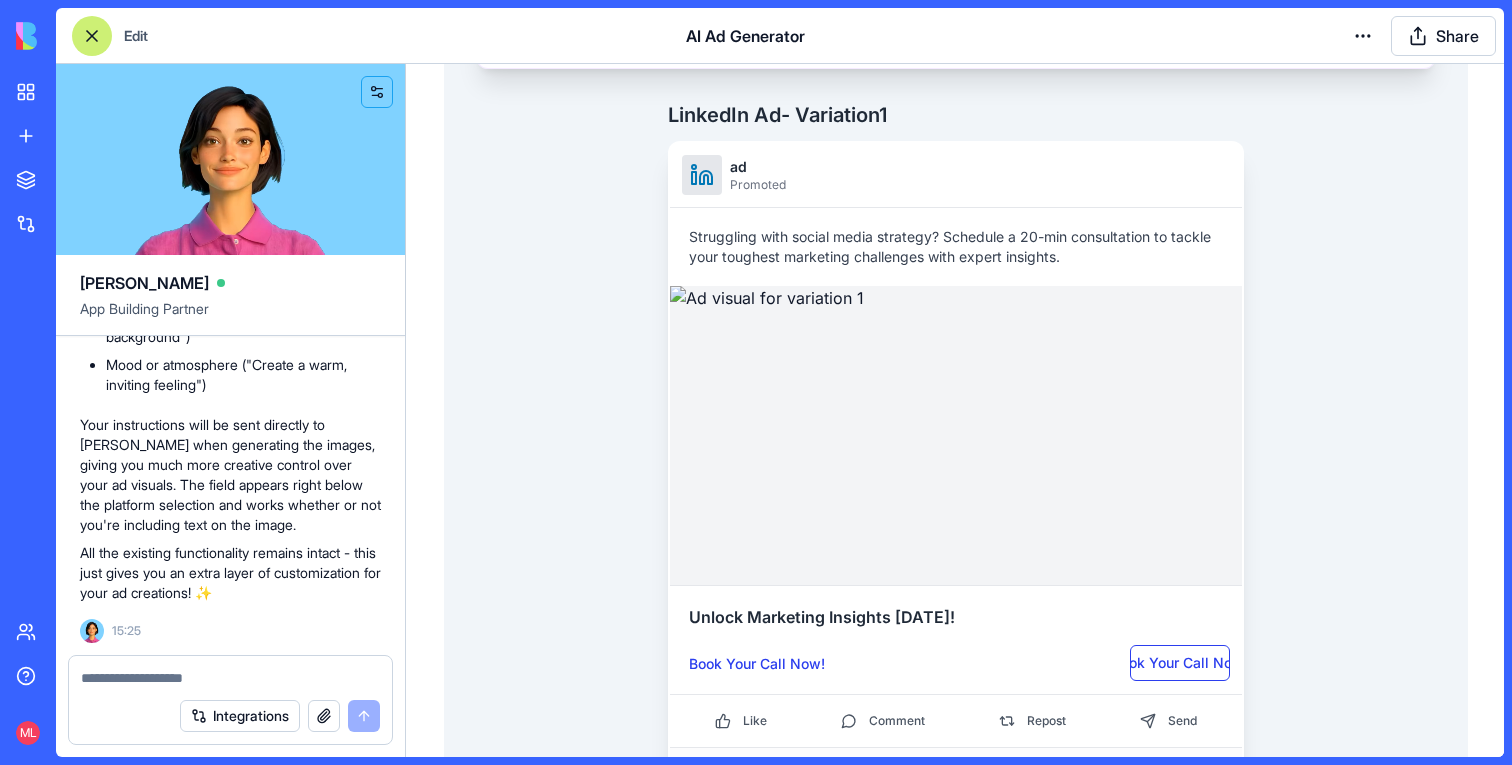 scroll, scrollTop: 0, scrollLeft: 0, axis: both 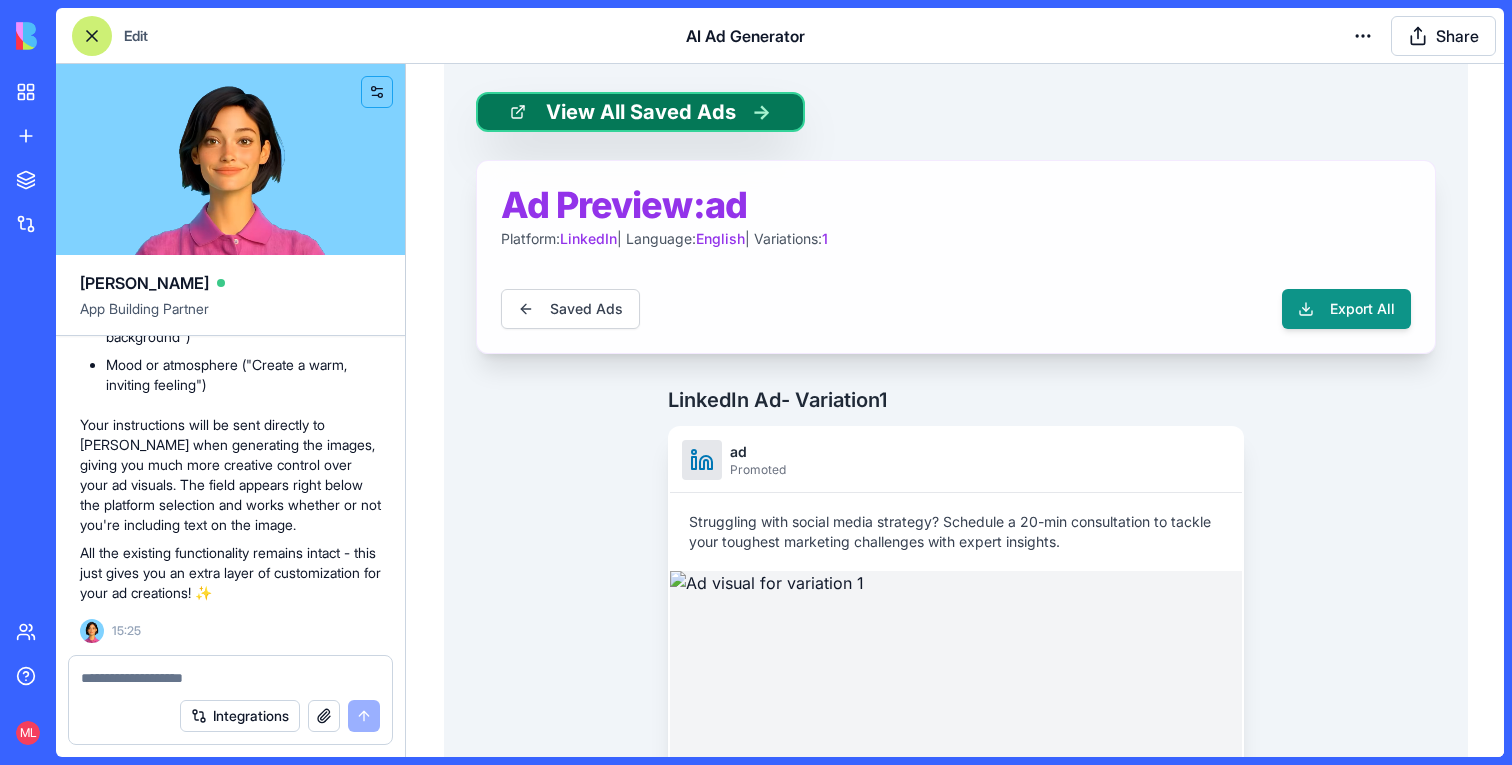 click on "View All Saved Ads →" at bounding box center (640, 112) 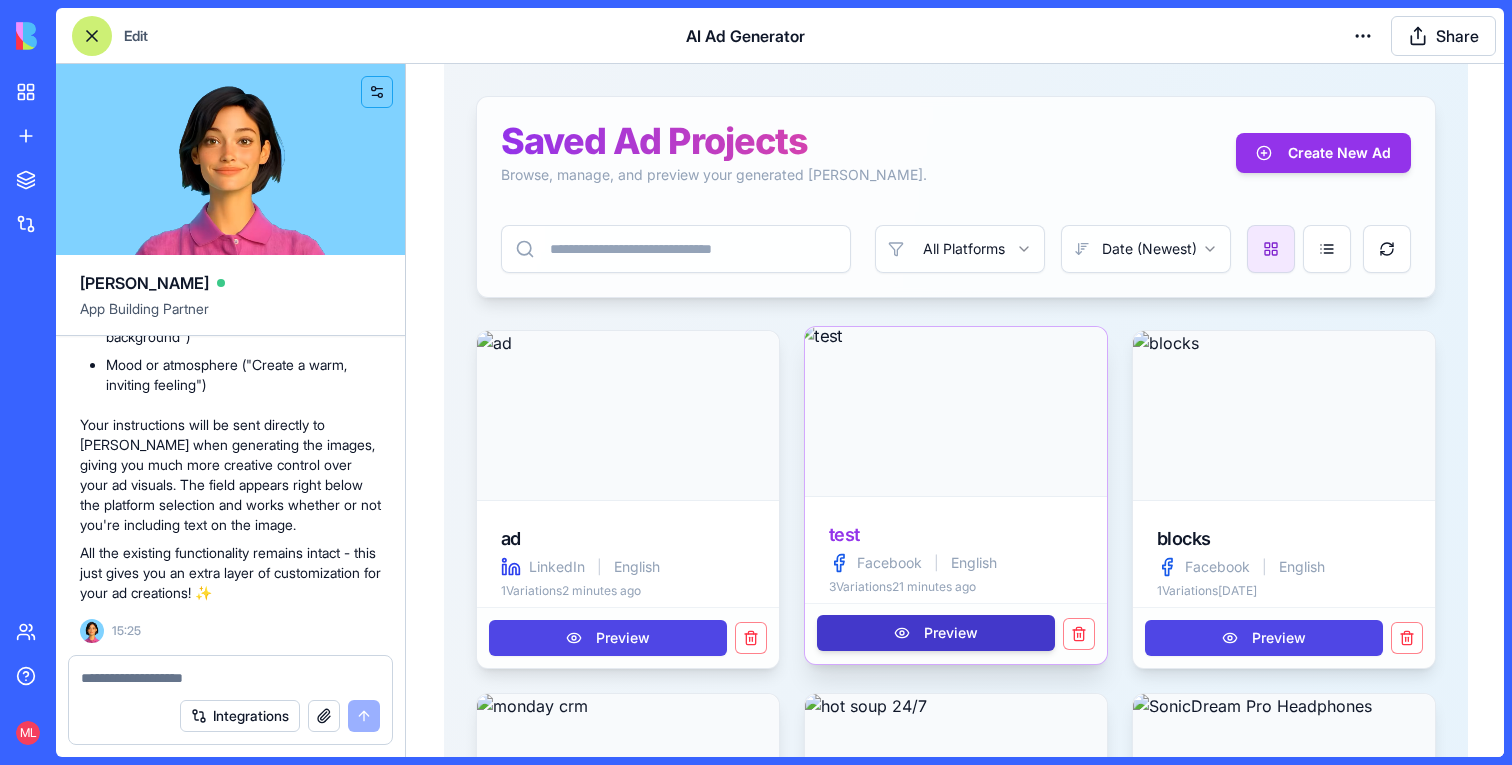click on "Preview" at bounding box center (936, 633) 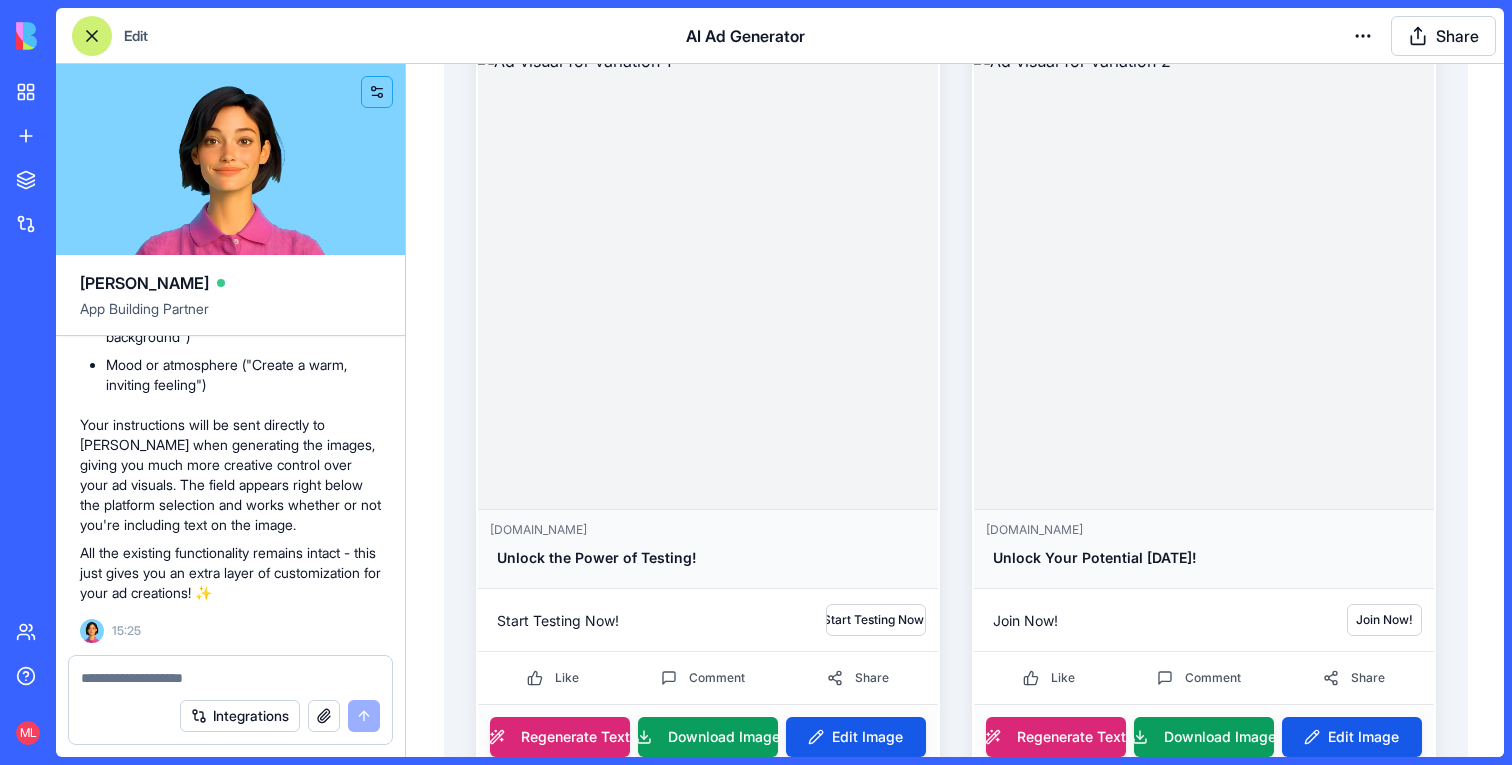 scroll, scrollTop: 751, scrollLeft: 0, axis: vertical 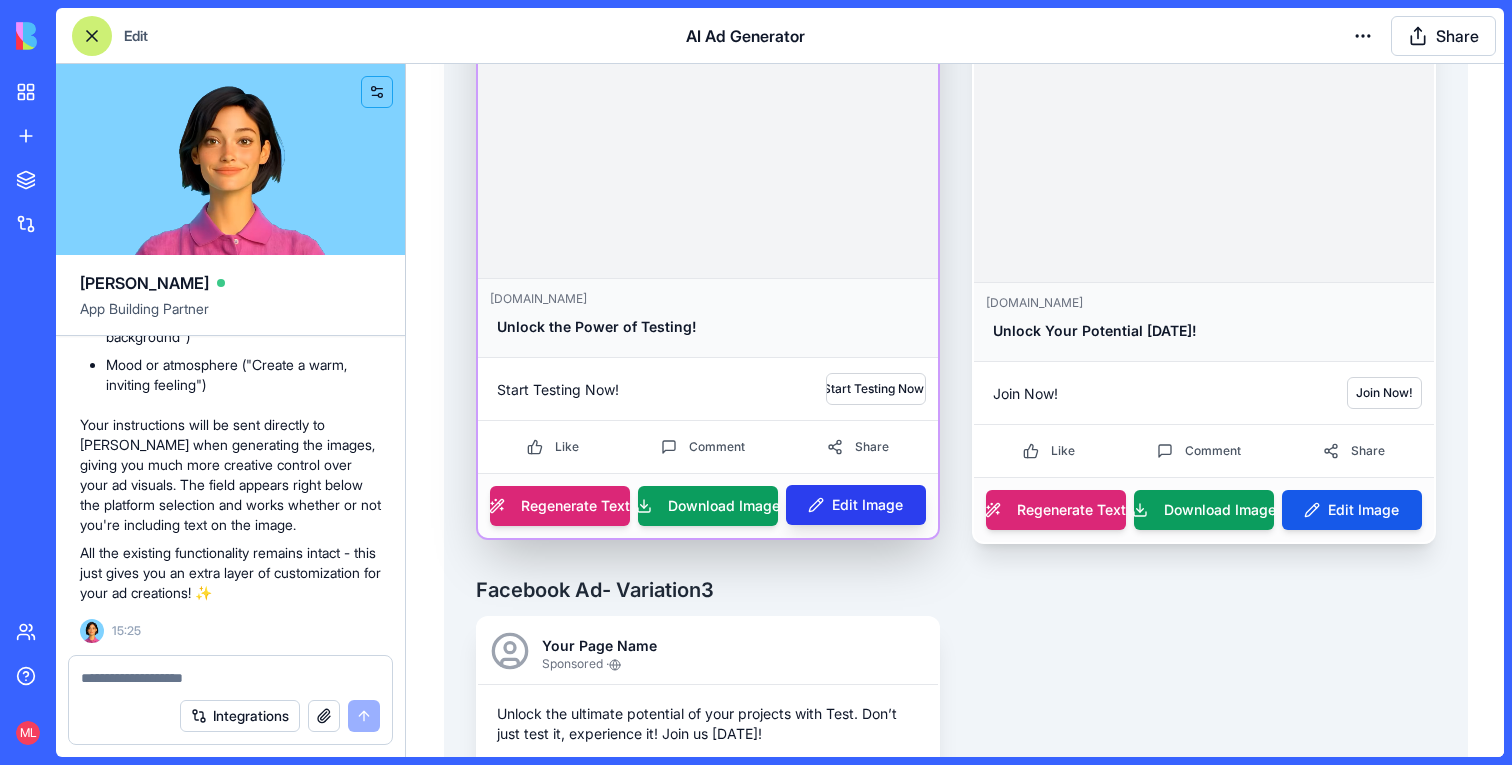 click on "Edit Image" at bounding box center [856, 505] 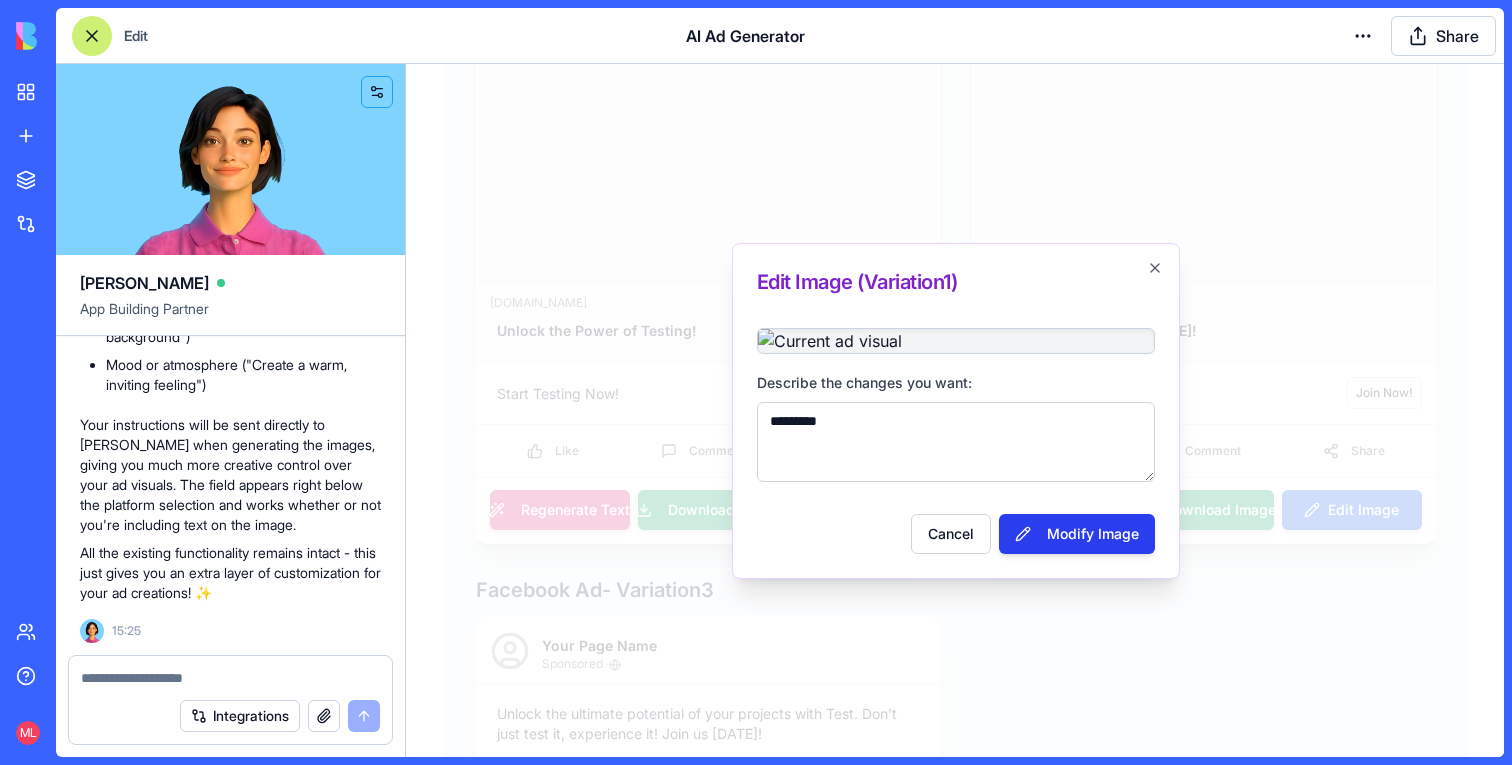 type on "*********" 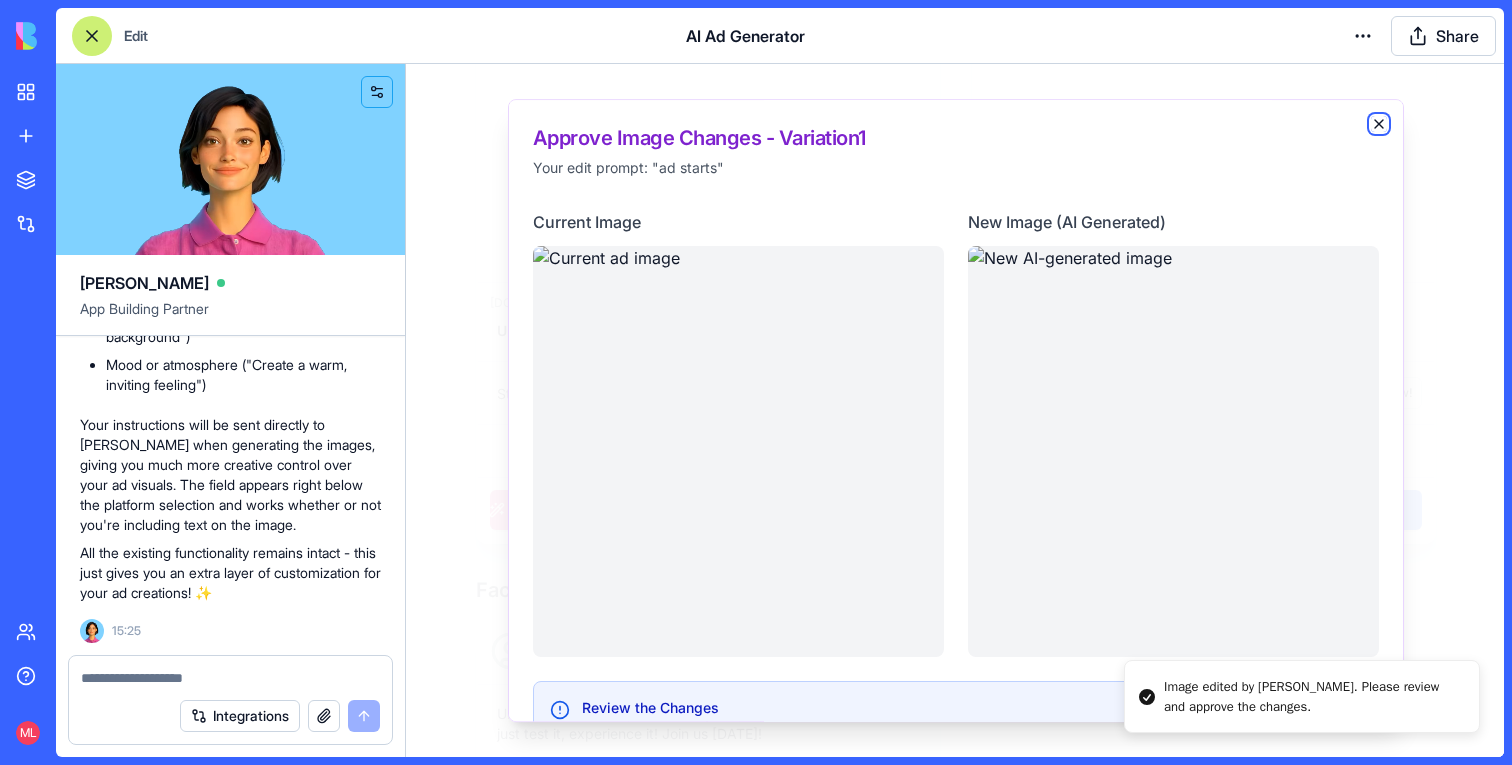 click 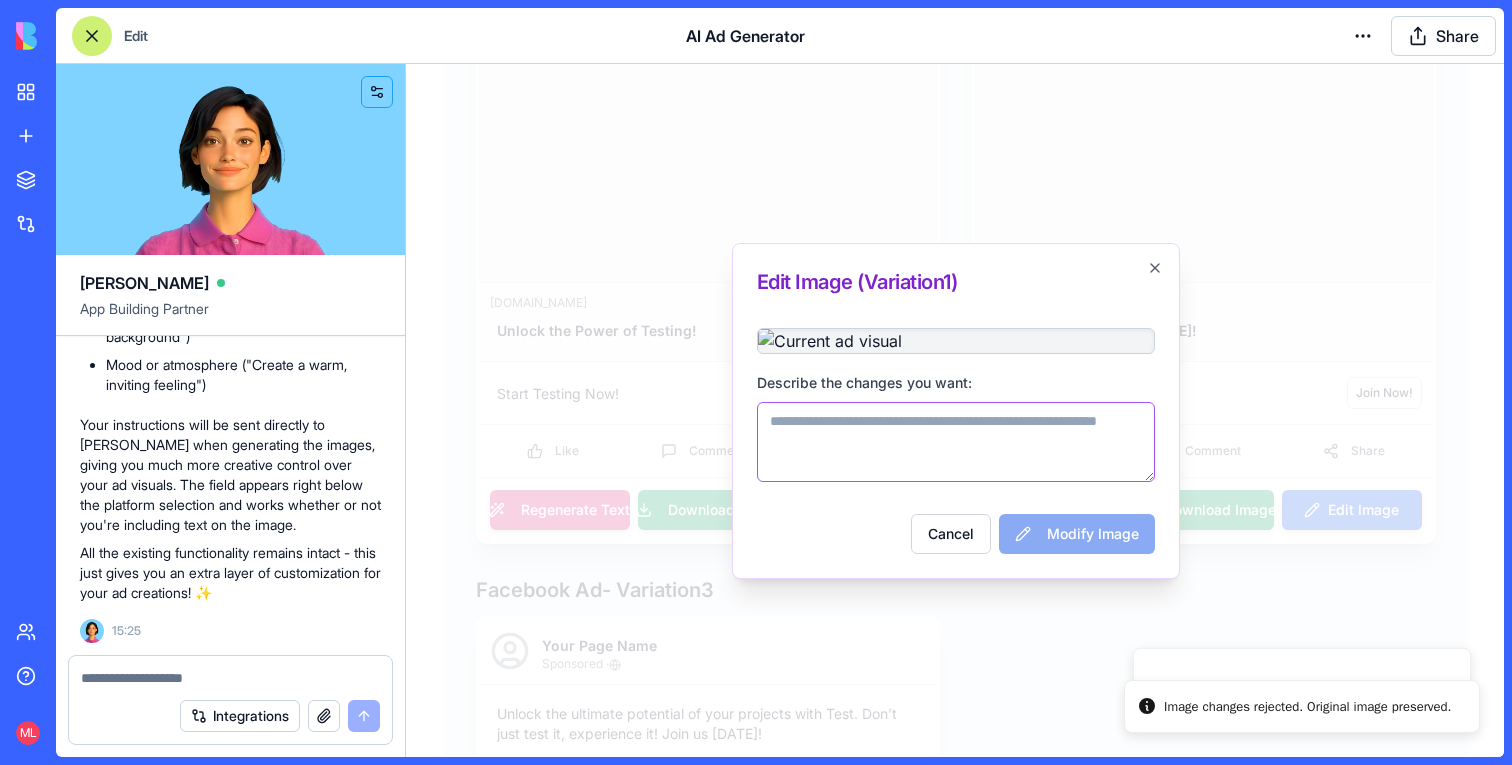 click on "Describe the changes you want:" at bounding box center (956, 442) 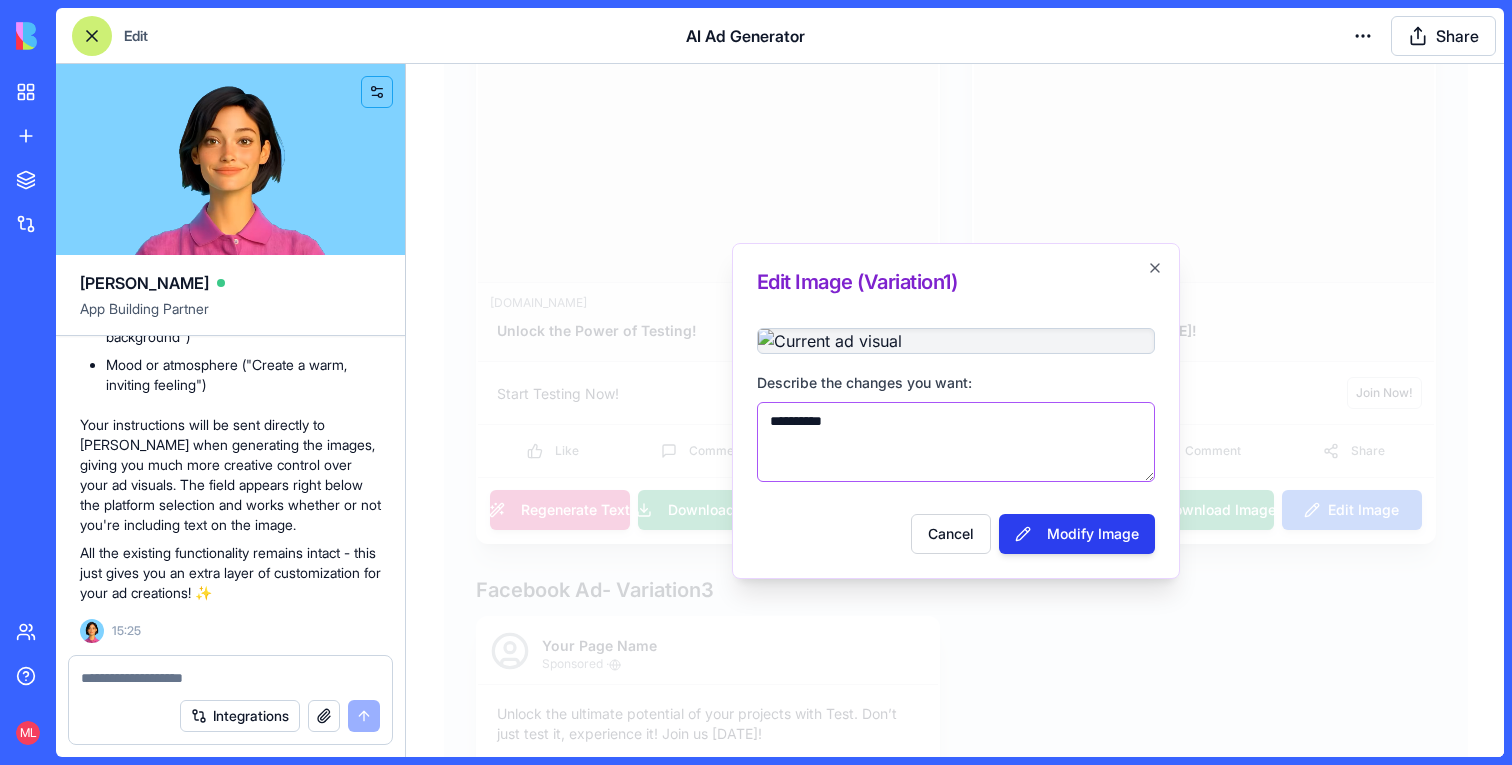 type on "**********" 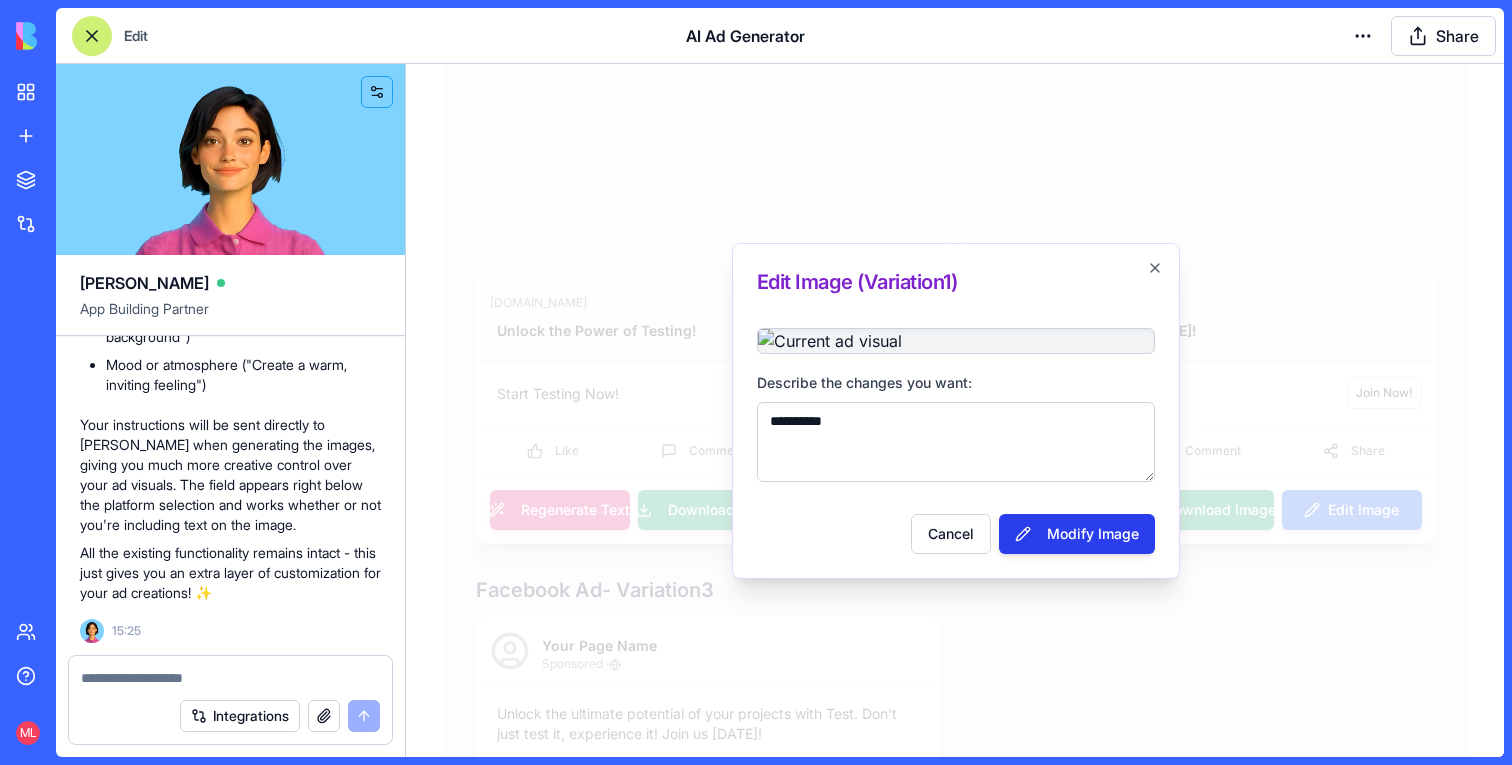 click on "Modify Image" at bounding box center (1077, 534) 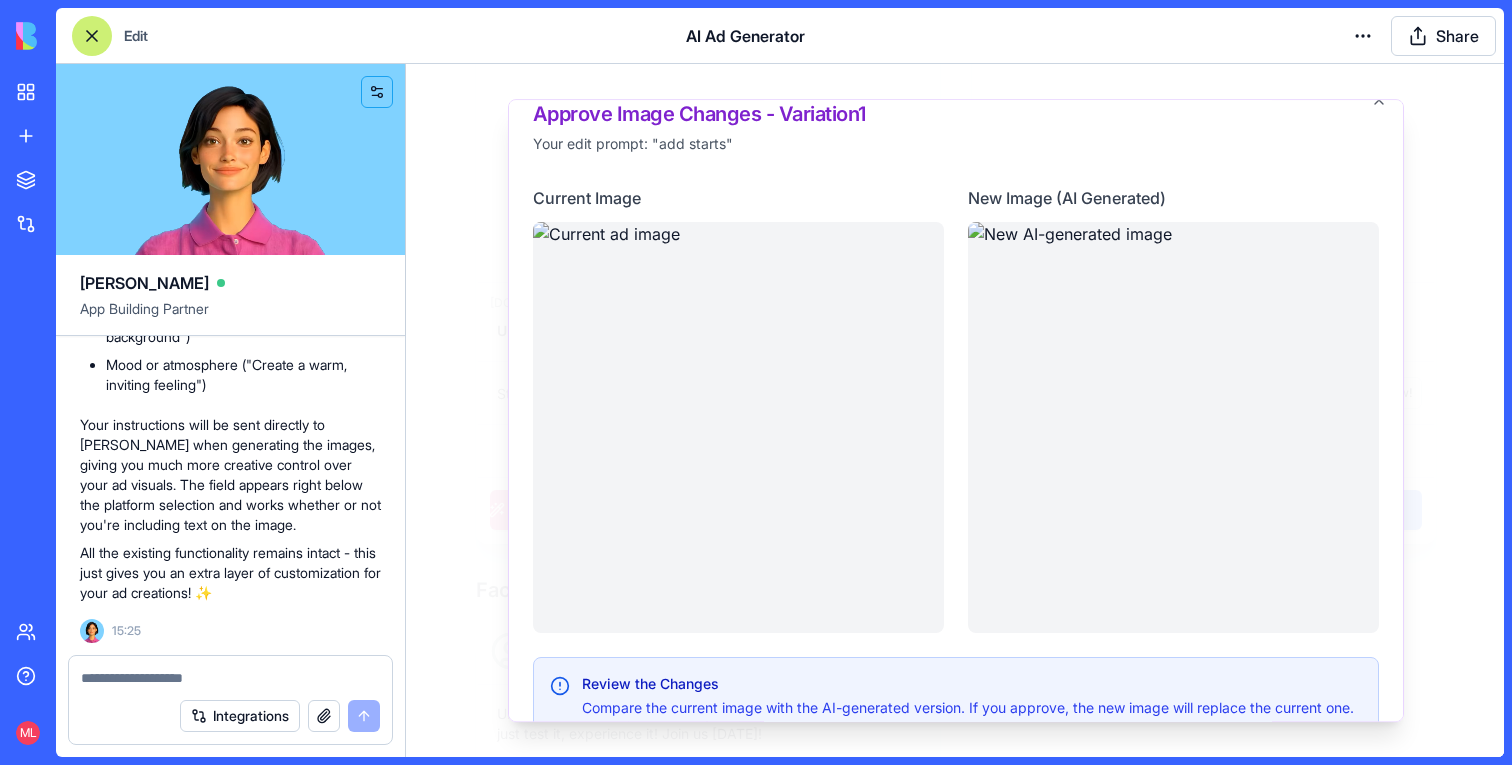 scroll, scrollTop: 22, scrollLeft: 0, axis: vertical 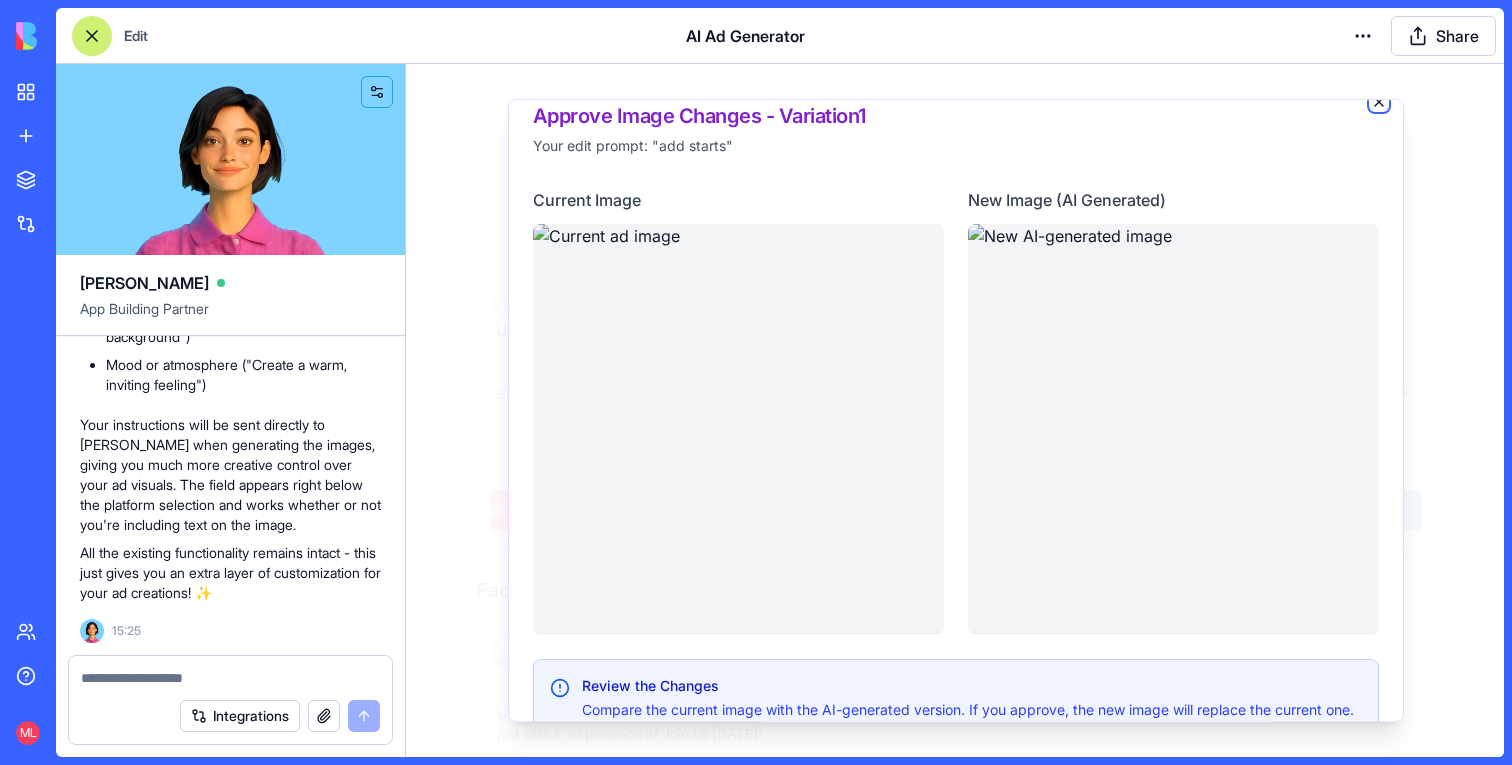 click 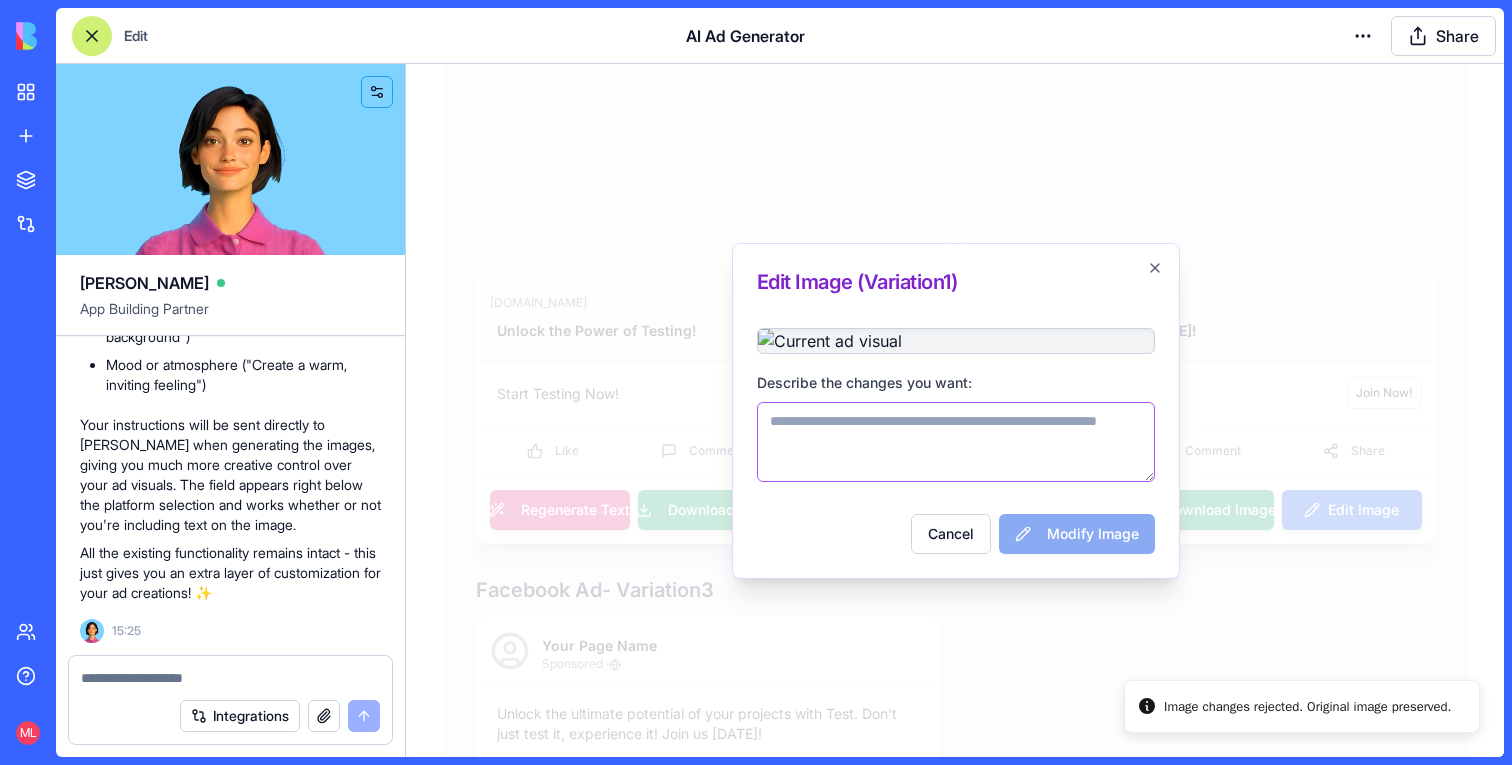 click on "Describe the changes you want:" at bounding box center [956, 442] 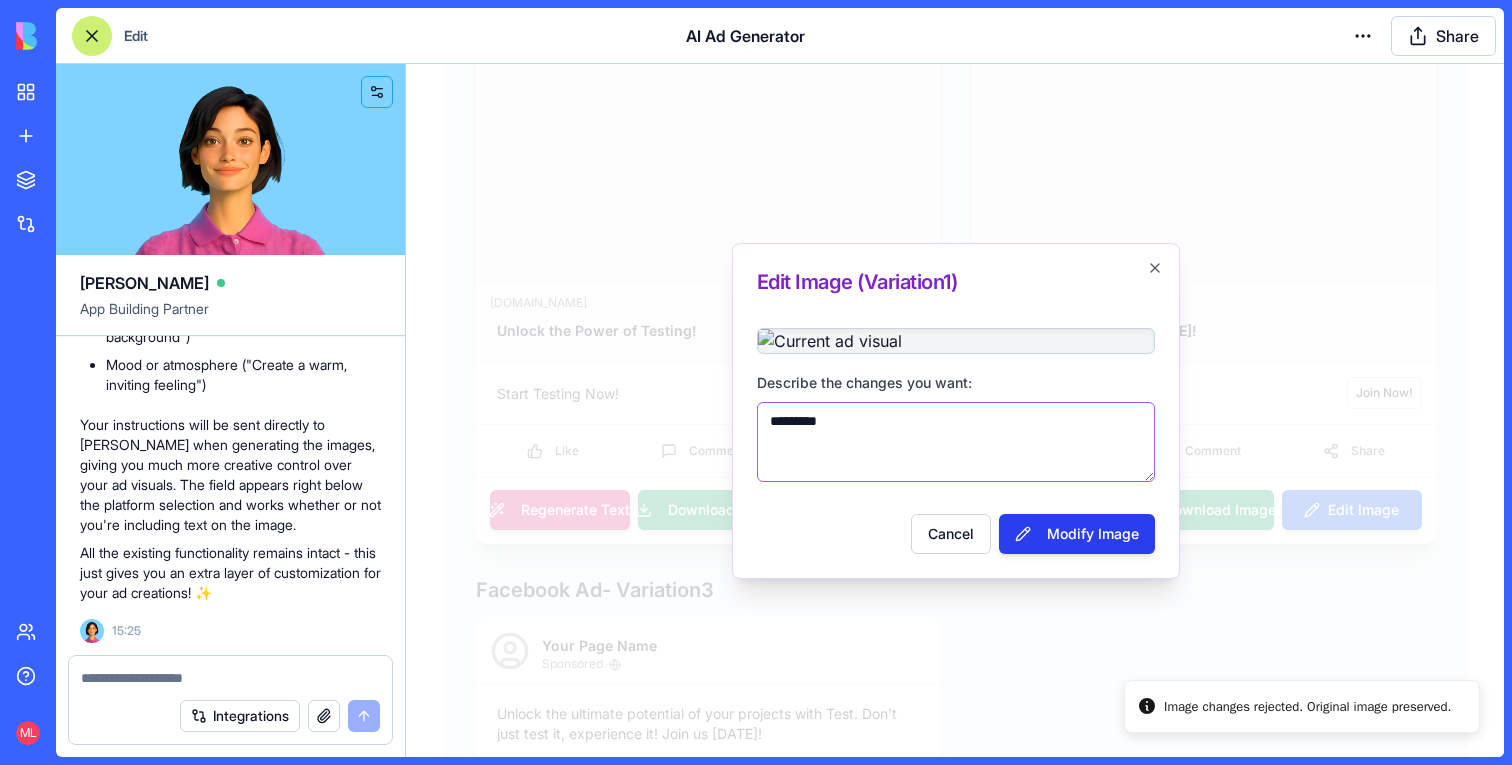 type on "*********" 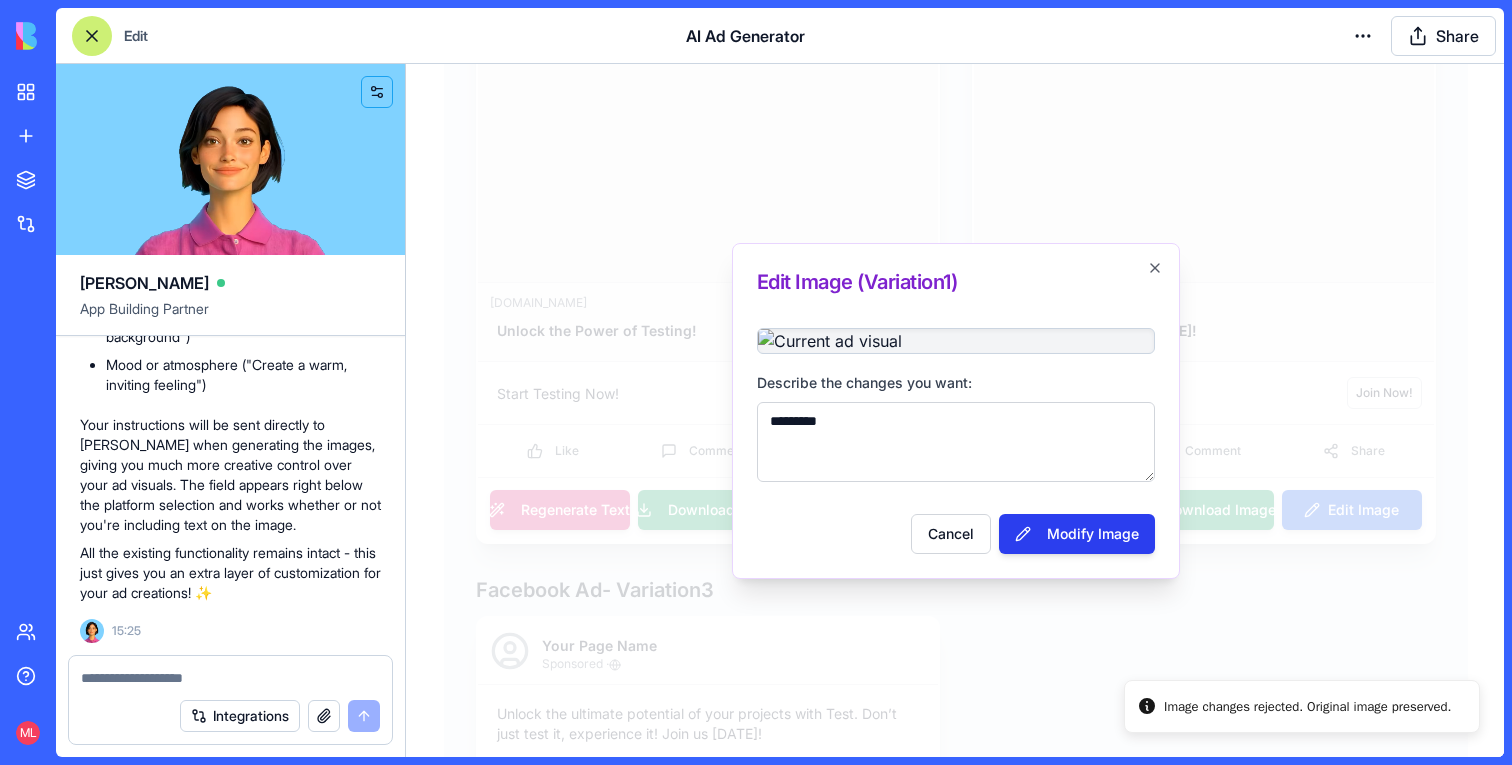 click on "Modify Image" at bounding box center [1077, 534] 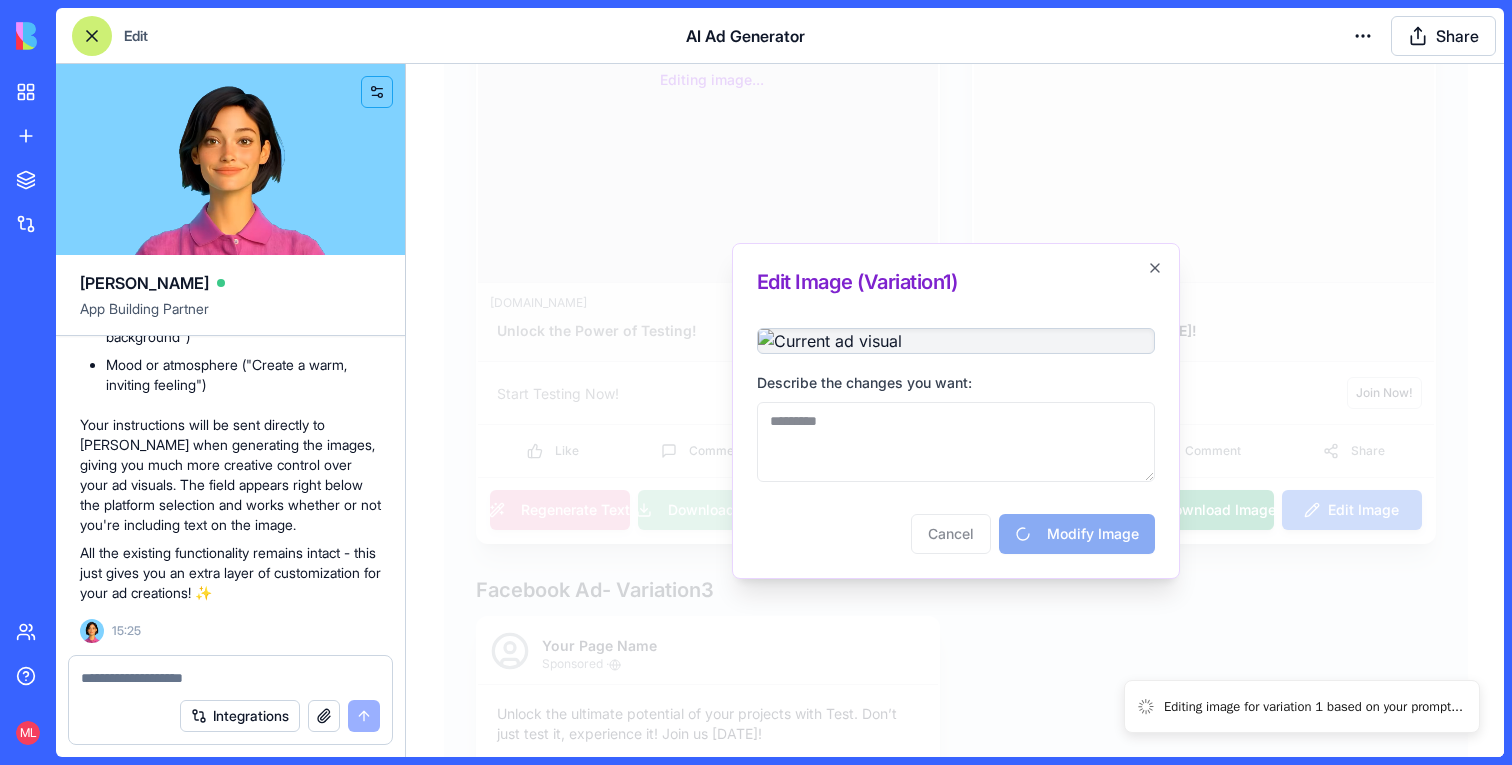 type 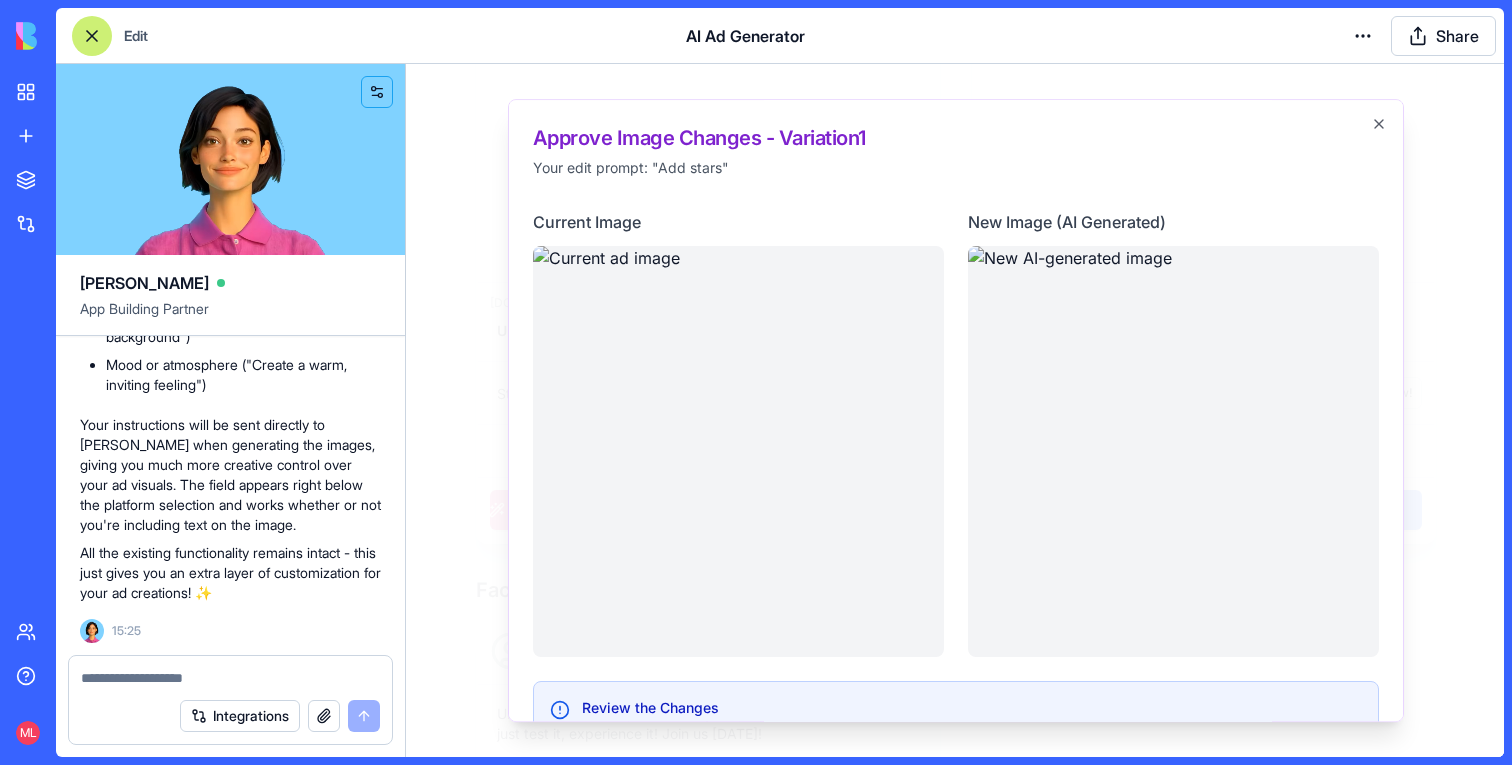 type 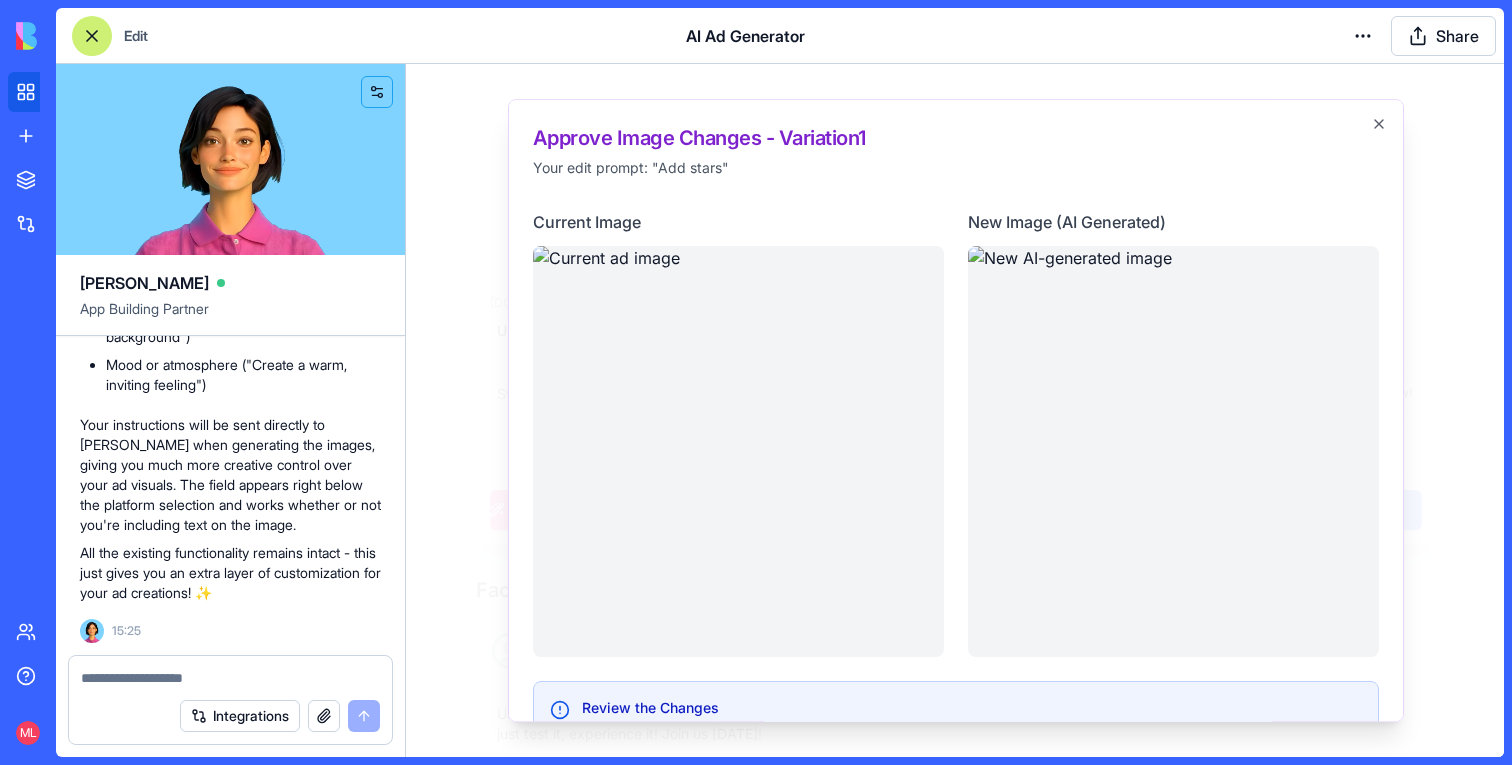 click on "My Apps" at bounding box center (48, 92) 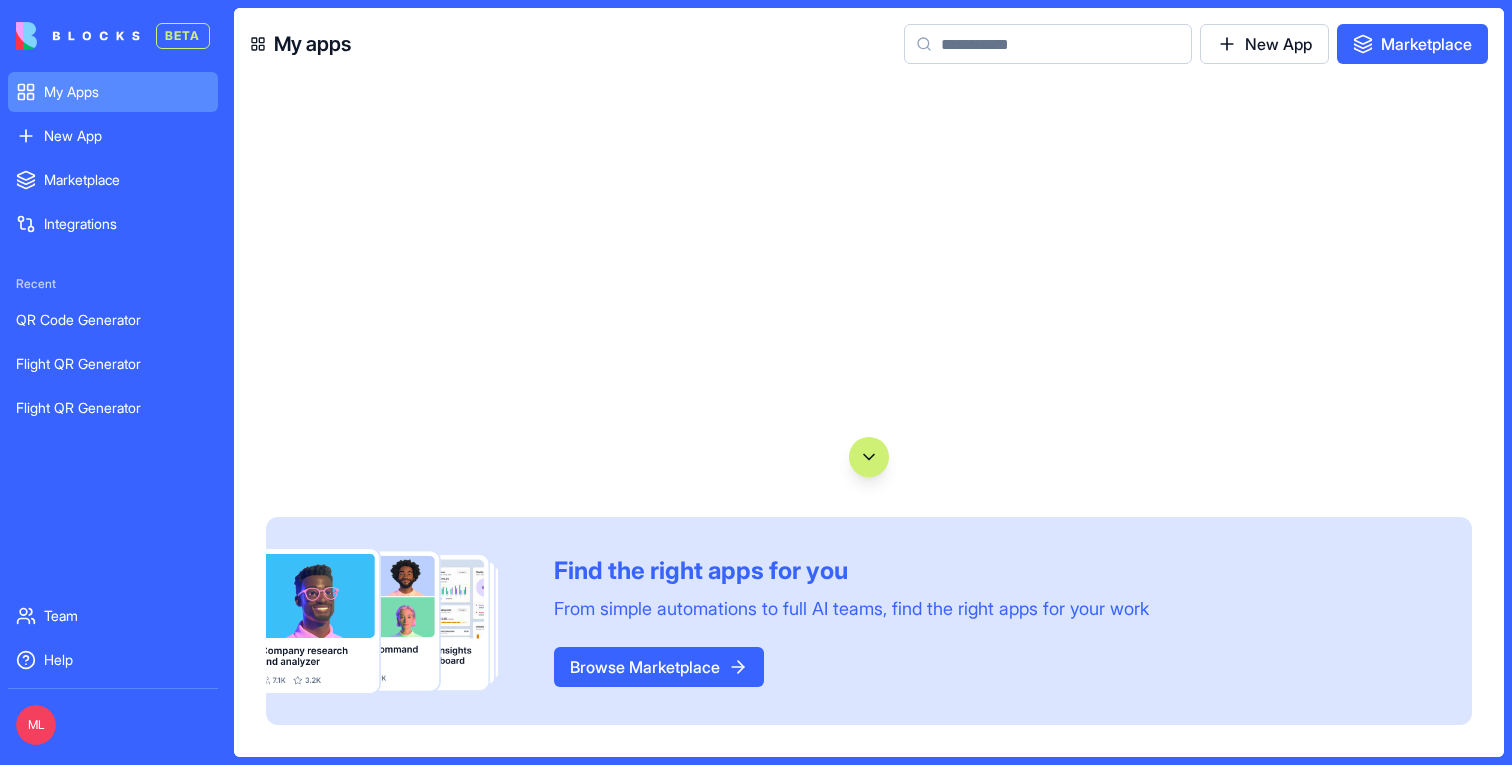 scroll, scrollTop: 106347, scrollLeft: 0, axis: vertical 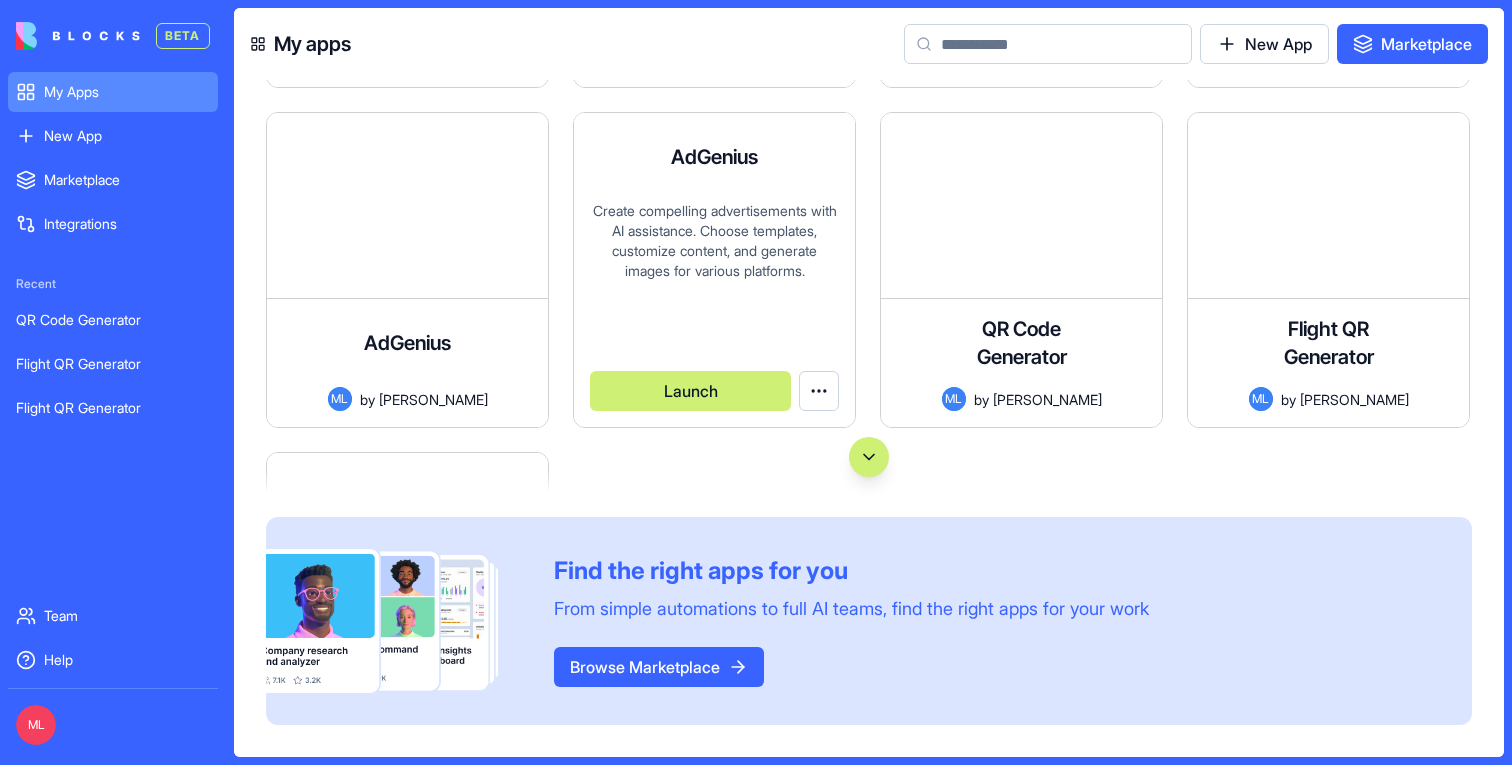 click on "BETA My Apps New App
To pick up a draggable item, press the space bar.
While dragging, use the arrow keys to move the item.
Press space again to drop the item in its new position, or press escape to cancel.
Marketplace Integrations Recent QR Code Generator Flight QR Generator Flight QR Generator Team Help ML My apps New App Marketplace Freelancer Time Tracker A project management app for freelancers with time tracking capabilities to manage projects, tasks, and billable hours. by [PERSON_NAME] Launch Freelancer Time Tracker A comprehensive project management app for freelancers with time tracking capabilities, client management, and project organization. by [PERSON_NAME] Launch Onboarding Tool Employee onboarding management by [PERSON_NAME] Launch Job Application Form A simple job application form with submission management by [PERSON_NAME] Launch Alex - Customer Support Assistant MS by [PERSON_NAME] Launch Vendor Management System ML by [PERSON_NAME] Launch Public Form App ML by [PERSON_NAME] Launch" at bounding box center (756, 382) 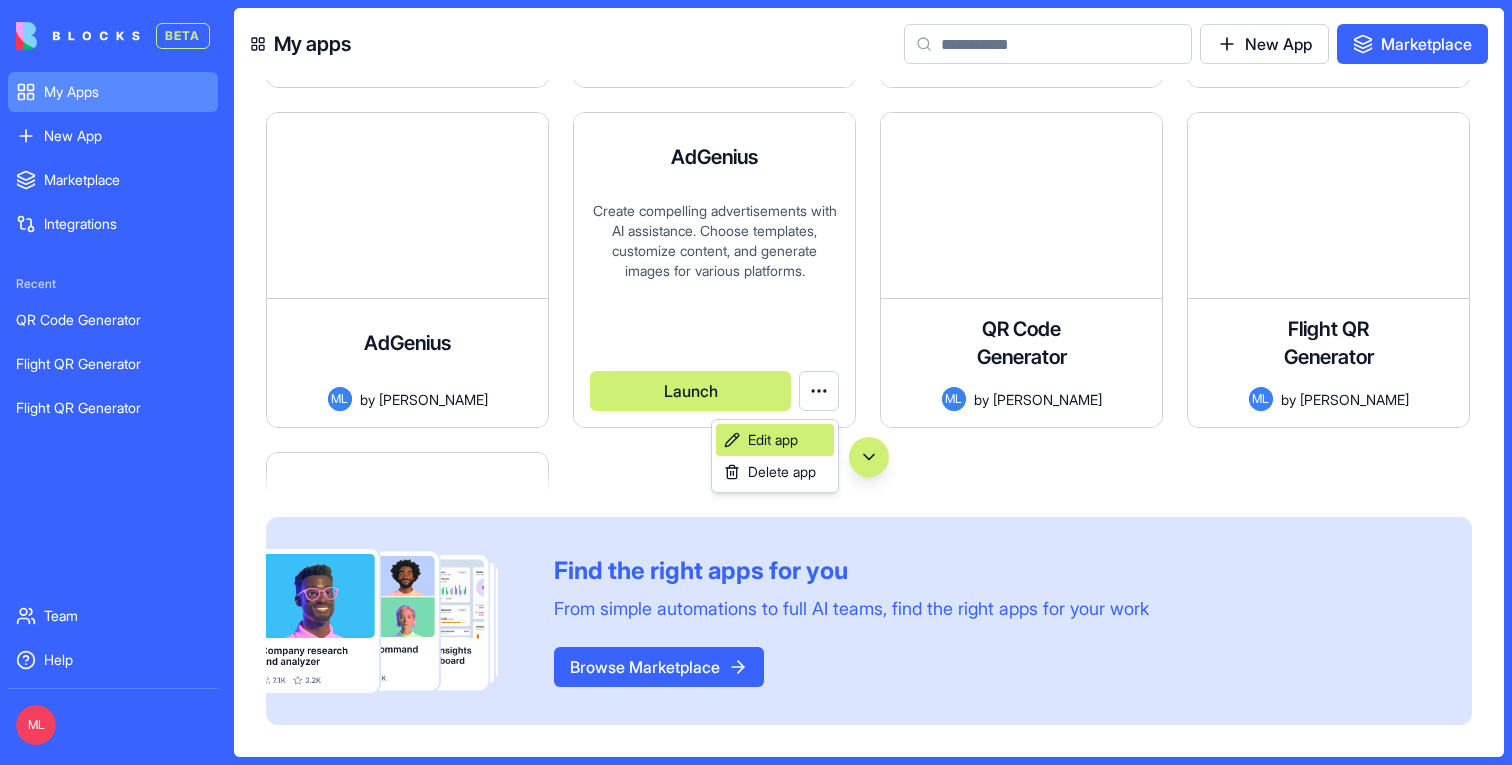 click on "Edit app" at bounding box center [773, 440] 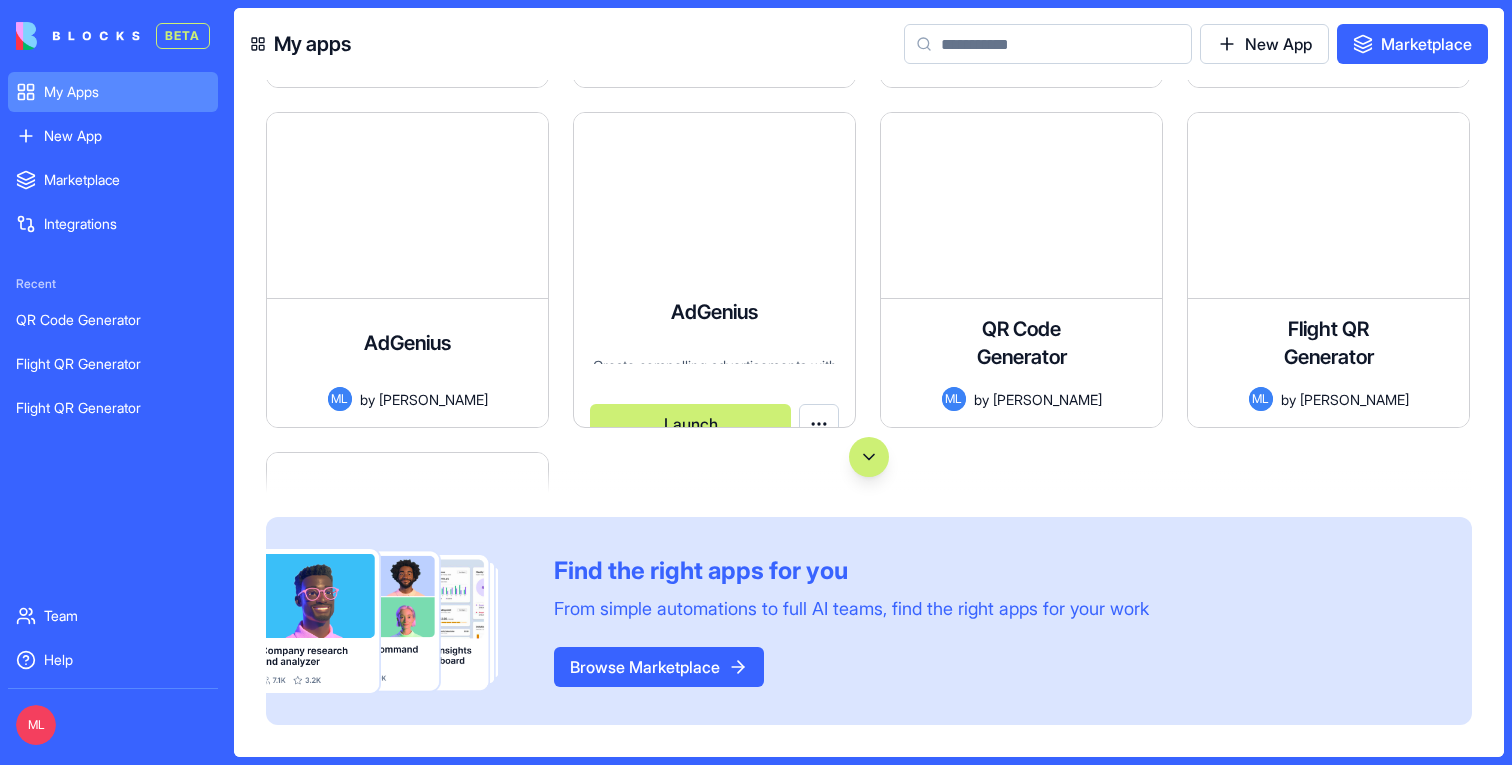 scroll, scrollTop: 0, scrollLeft: 0, axis: both 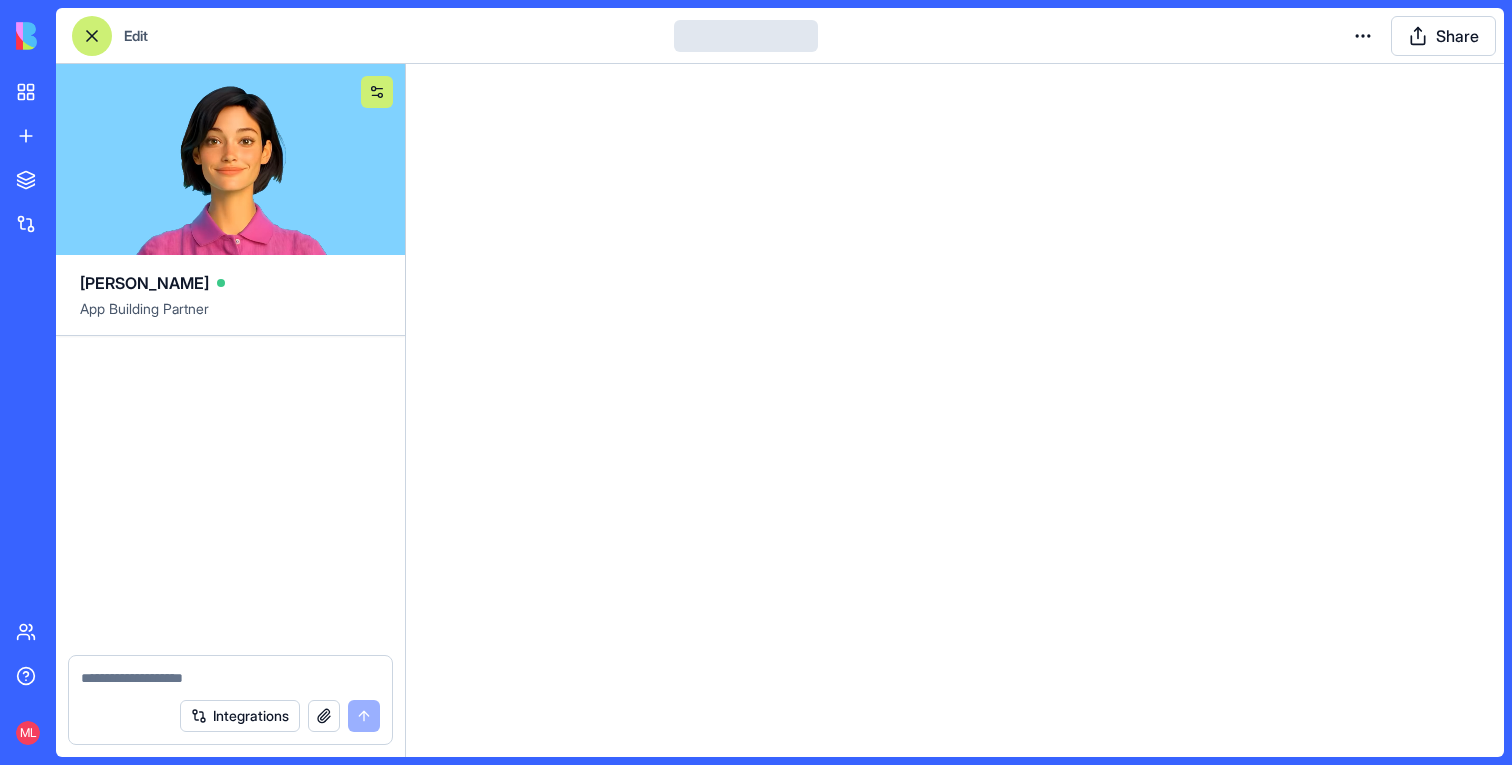 click at bounding box center (377, 92) 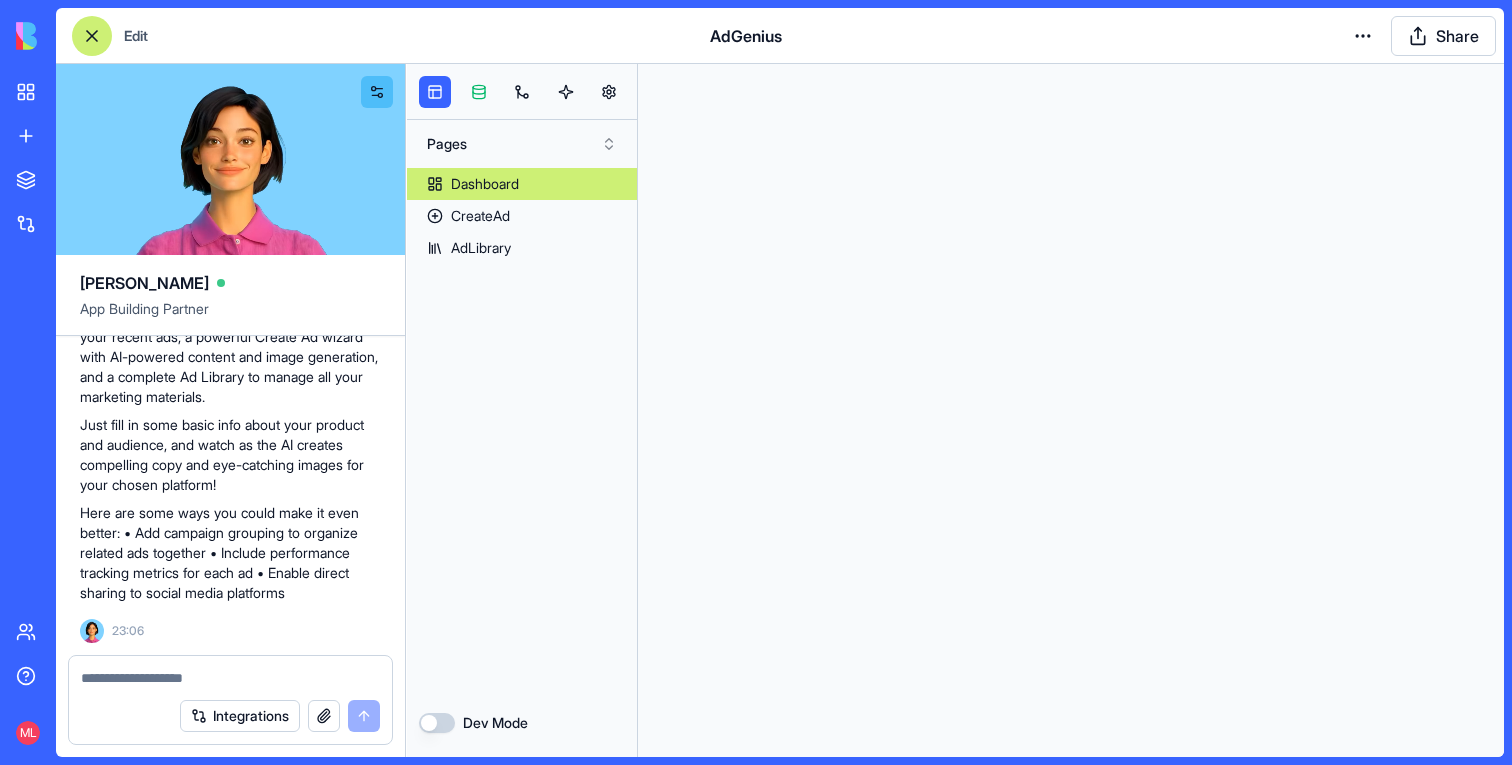scroll, scrollTop: 0, scrollLeft: 0, axis: both 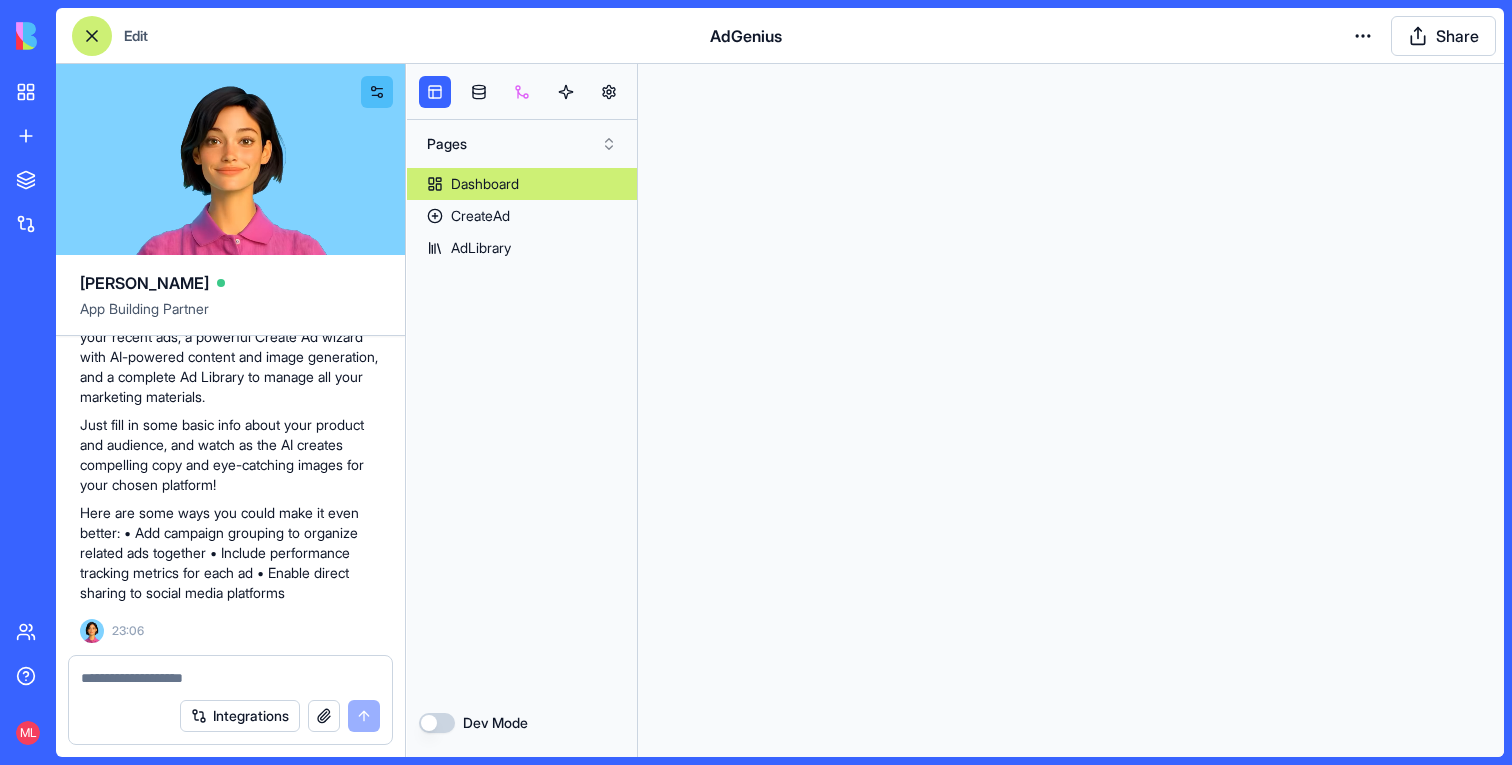 click at bounding box center [522, 92] 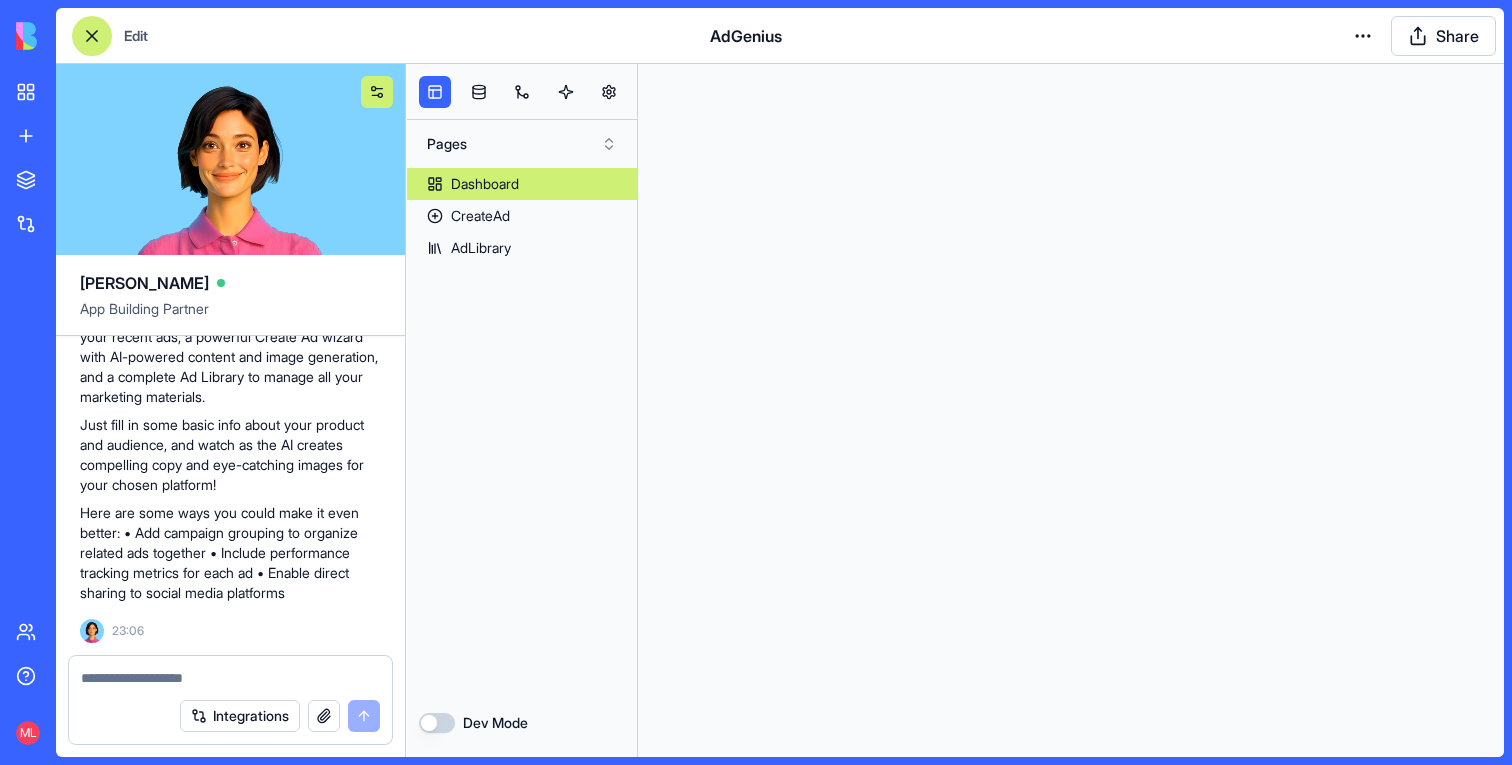 click at bounding box center (377, 92) 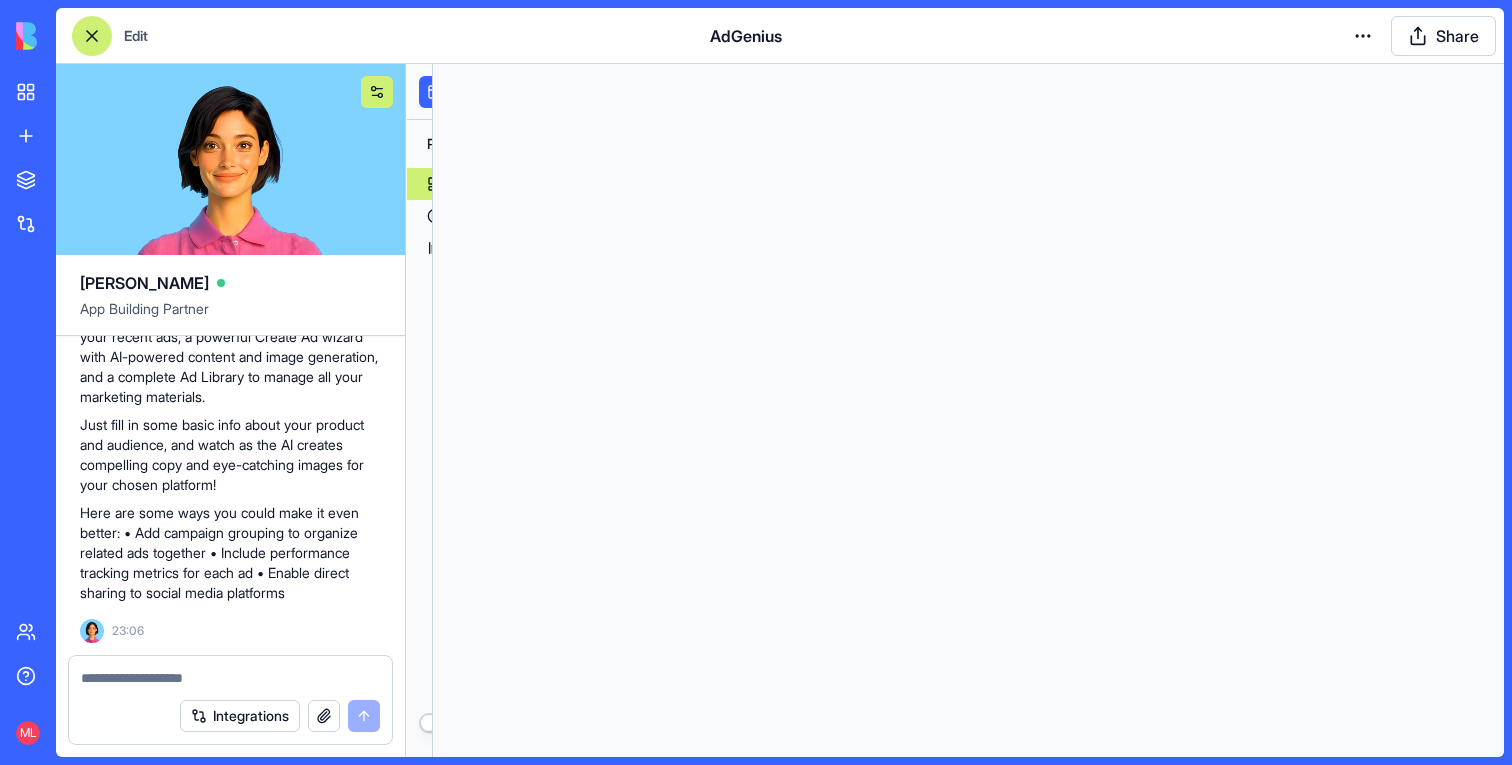 type 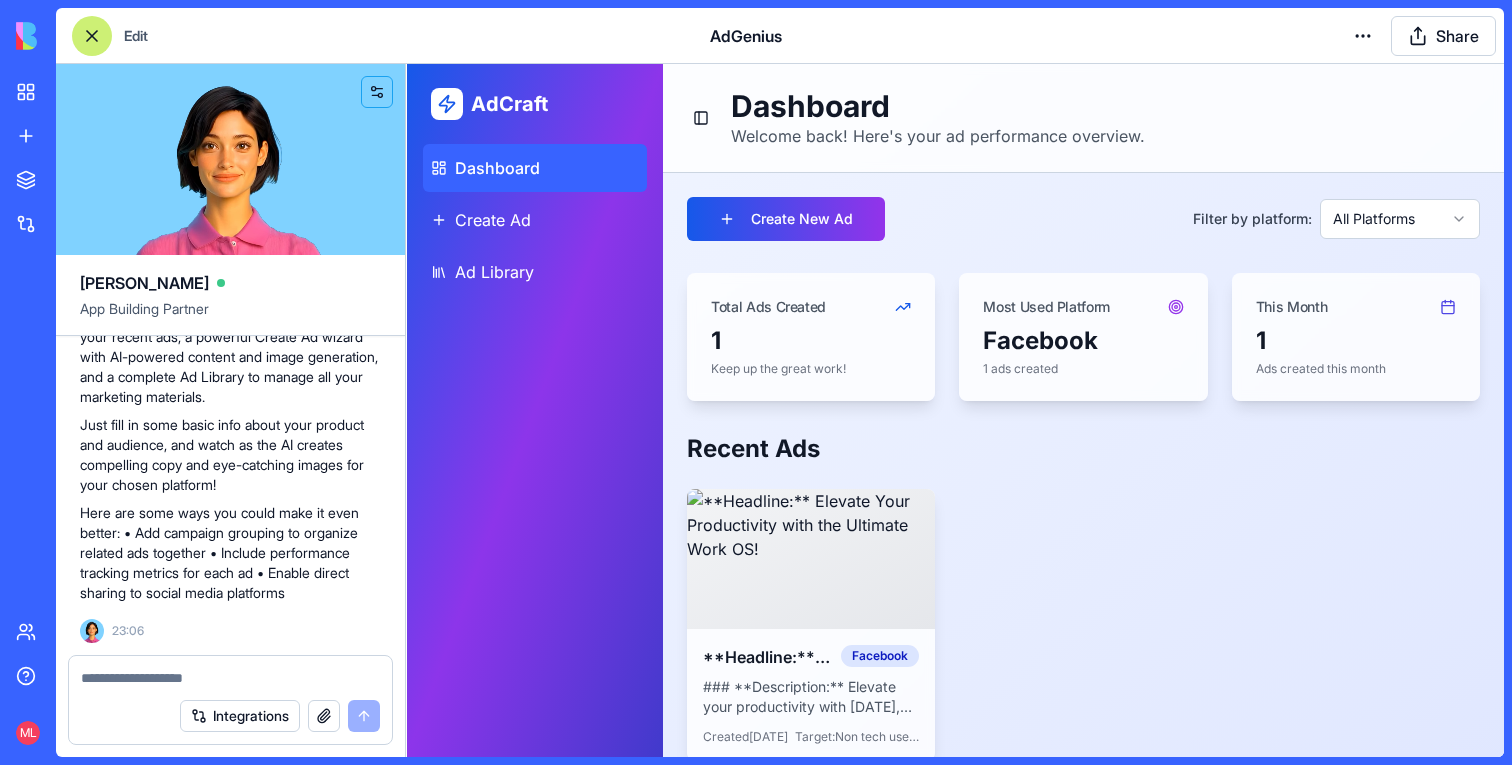 click on "My Apps New App
To pick up a draggable item, press the space bar.
While dragging, use the arrow keys to move the item.
Press space again to drop the item in its new position, or press escape to cancel.
Marketplace Integrations Team Help ML Edit AdGenius Share [PERSON_NAME] App Building Partner ad generation app
Undo M 23:02 🚀 Ad Generator Magic Coming Up!
Hey there! I'm [PERSON_NAME], and I'll be creating a snazzy Ad Generation app for you. This will help you create compelling advertisements with just a few clicks. Let's make your marketing life easier! ✨
Let me build this app for you right away! Setting up your data structure Naming the app Working on the "AppLayout"  Working on the "Dashboard" page Working on the "CreateAd" page Working on the "AdLibrary" page Verifying everything works together Your AdGenius app is ready to rock and roll! 🎨 I've created a sleek ad generation platform that makes creating professional ads a breeze.
23:06 Integrations" at bounding box center [756, 382] 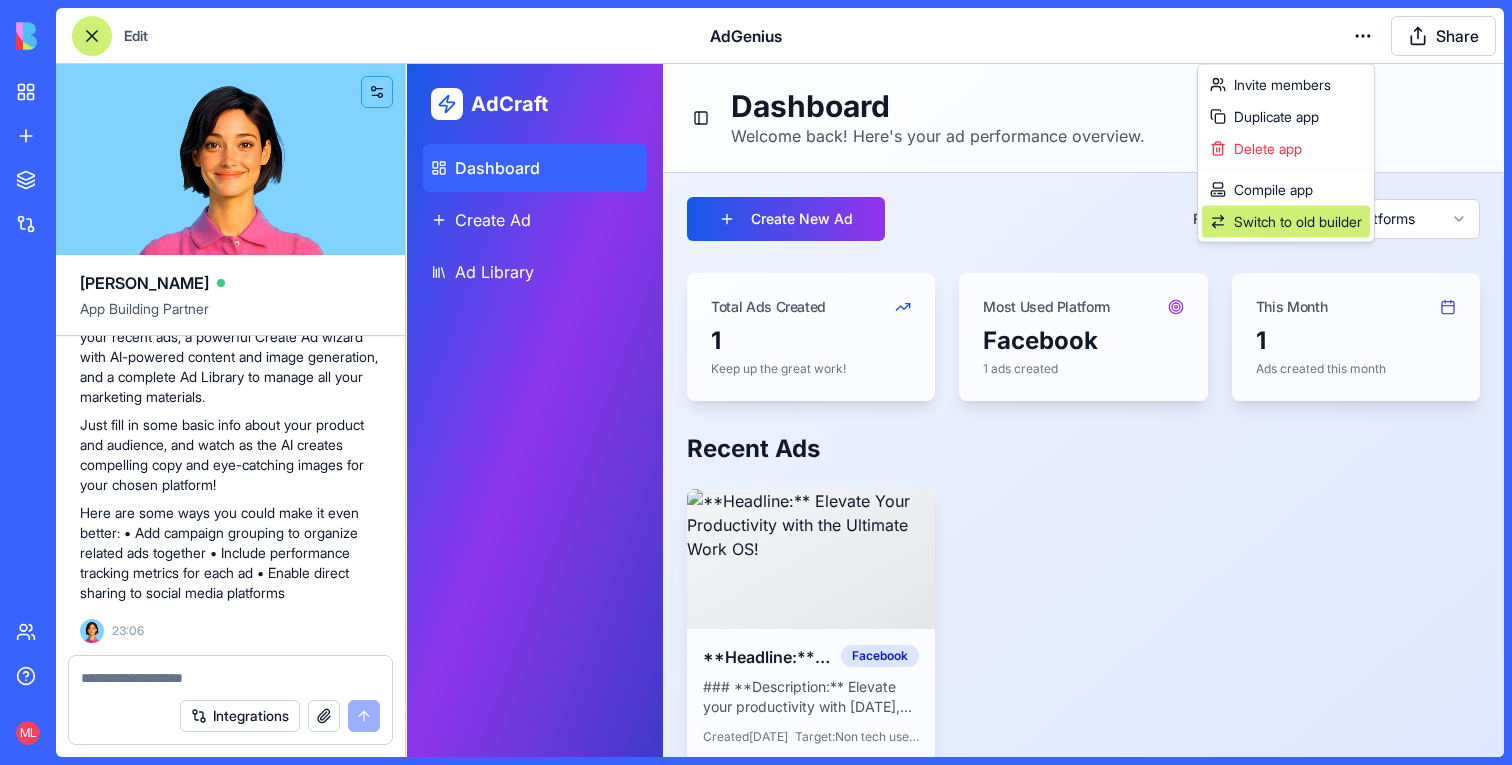 click on "Switch to old builder" at bounding box center [1298, 222] 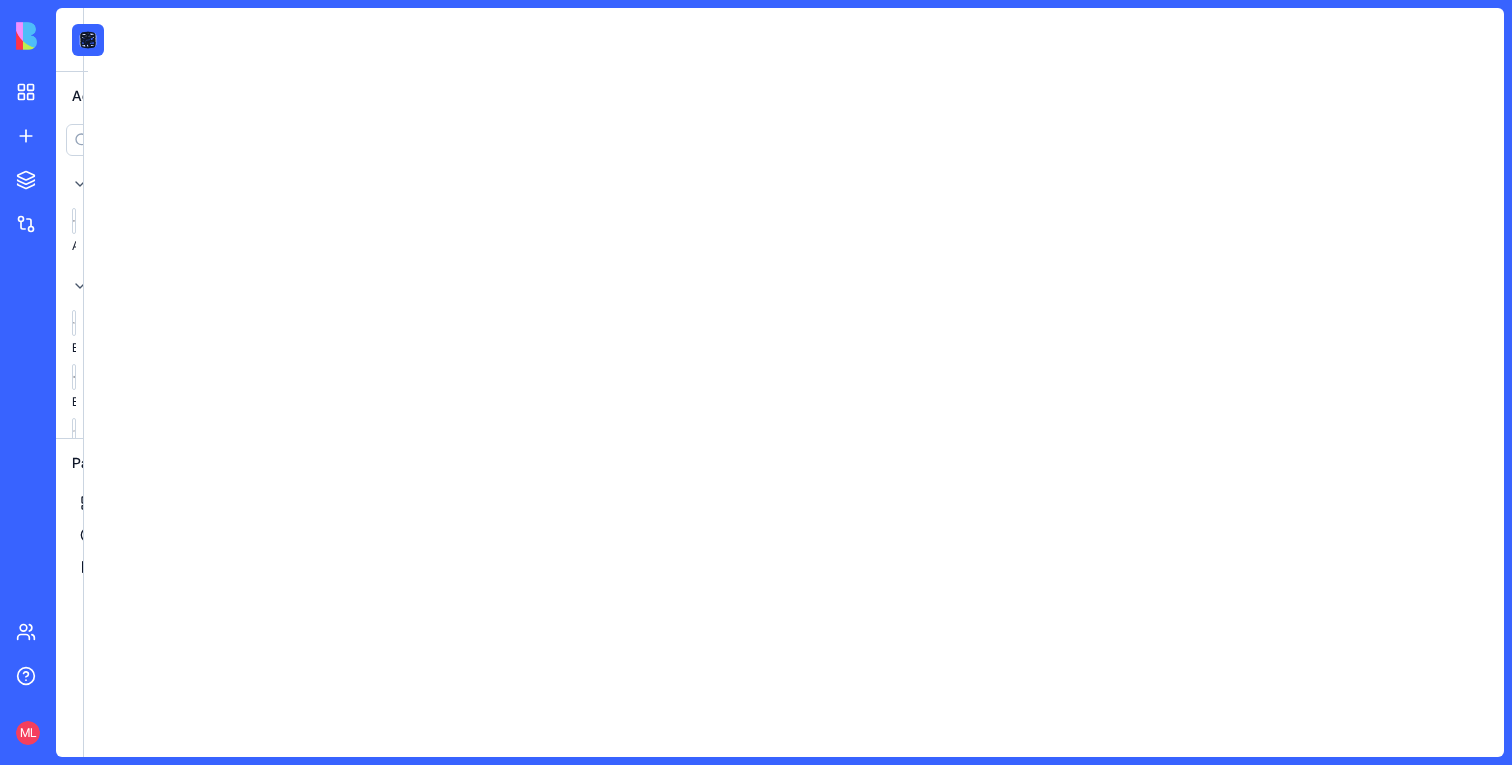 scroll, scrollTop: 0, scrollLeft: 0, axis: both 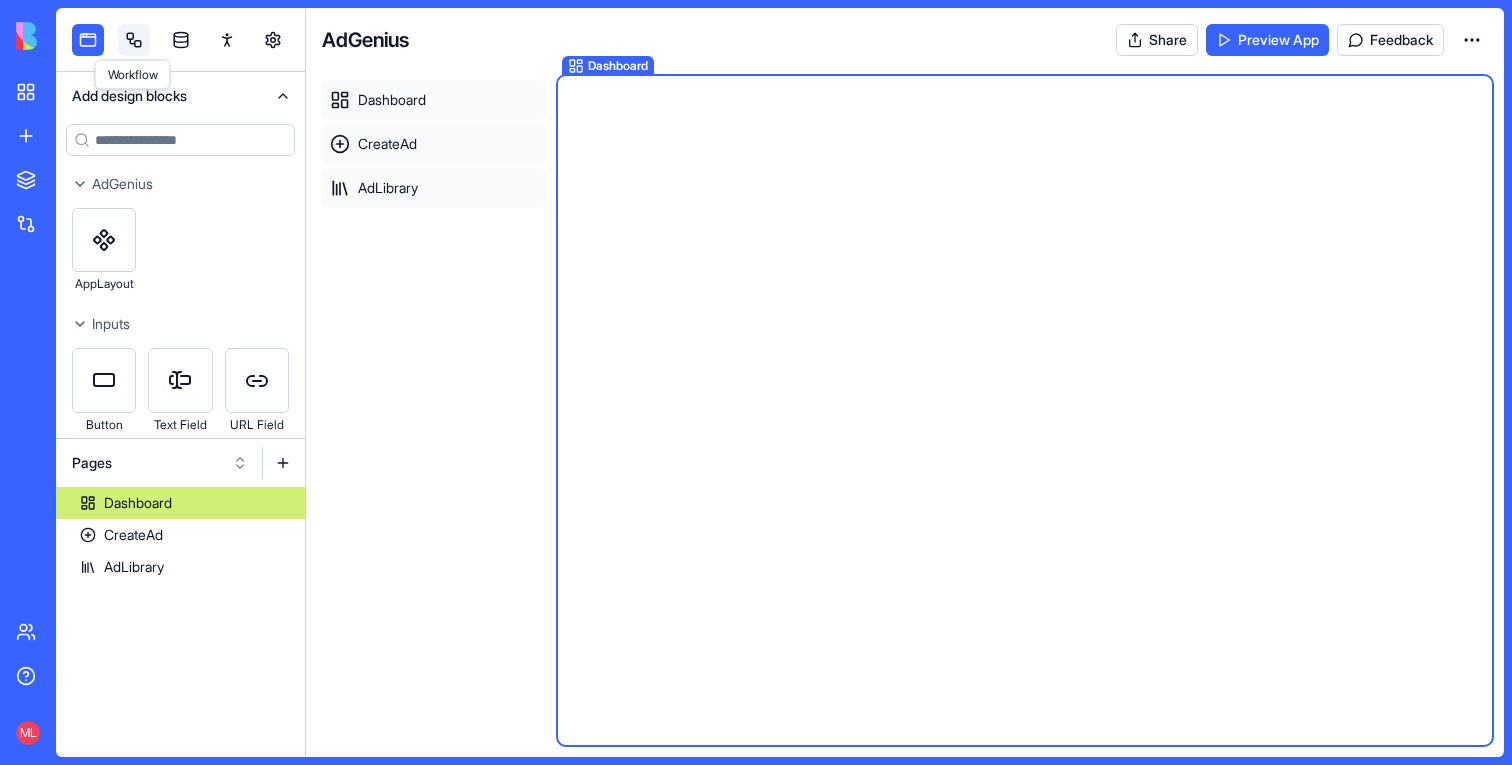 click at bounding box center (134, 40) 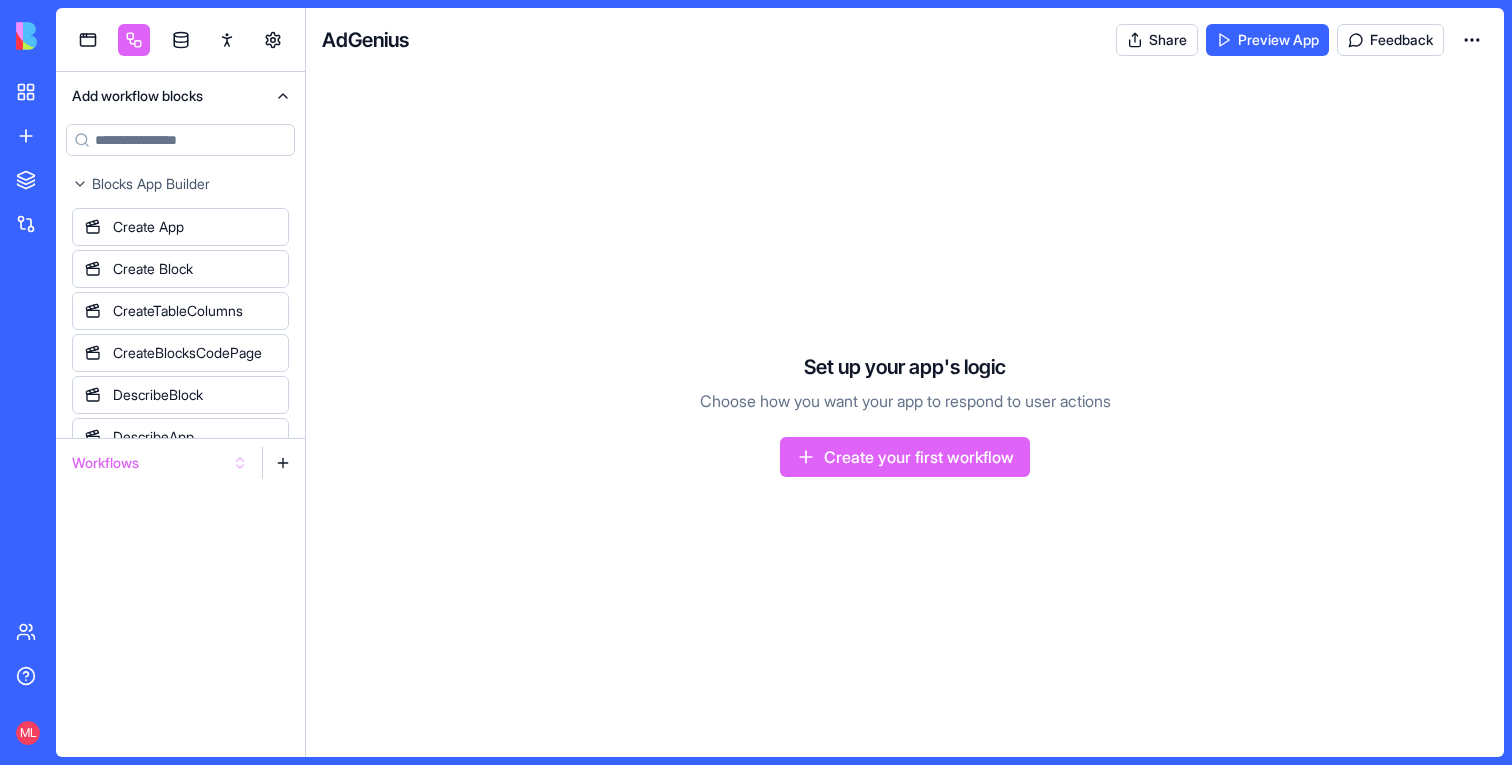 click on "Workflows" at bounding box center (160, 463) 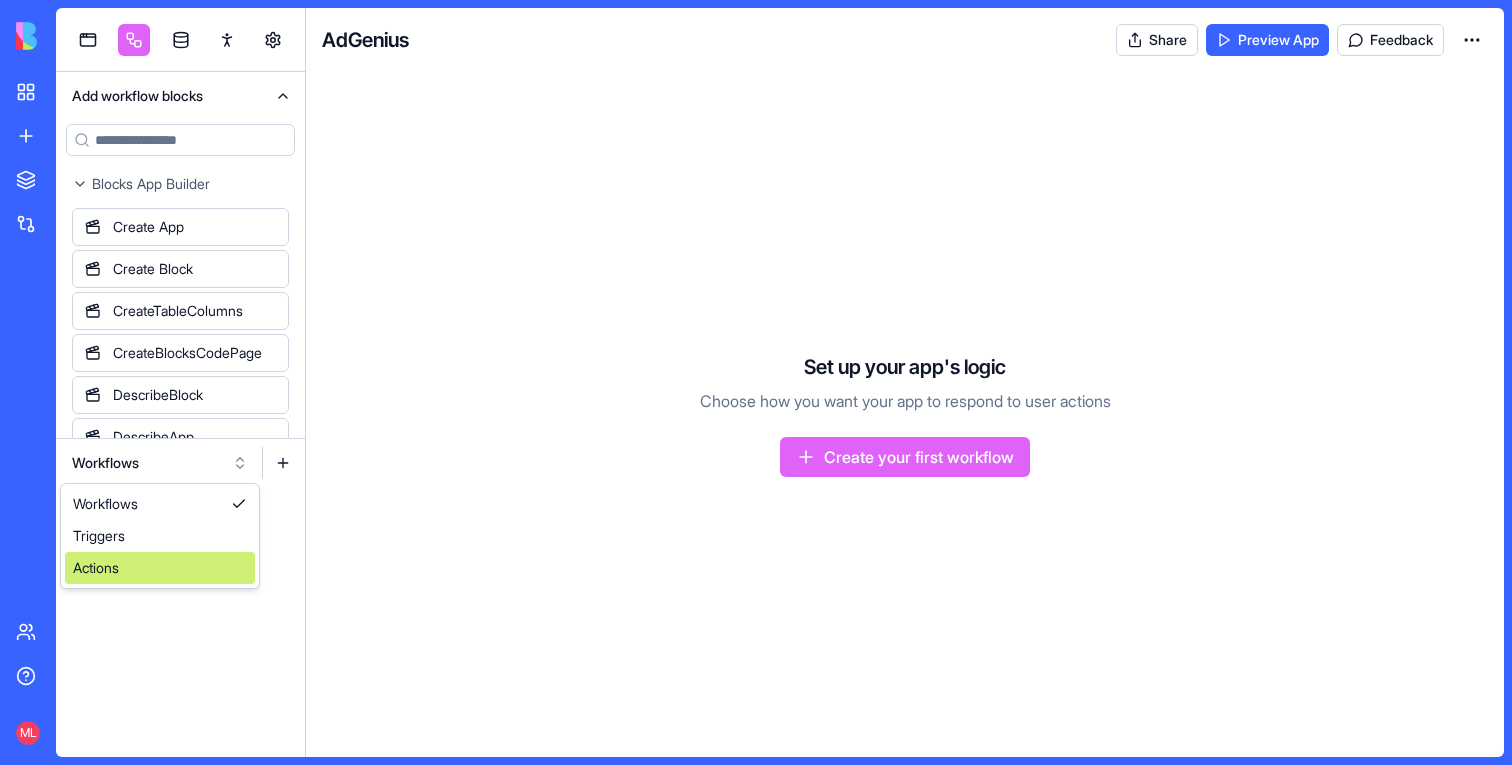 click on "Actions" at bounding box center (160, 568) 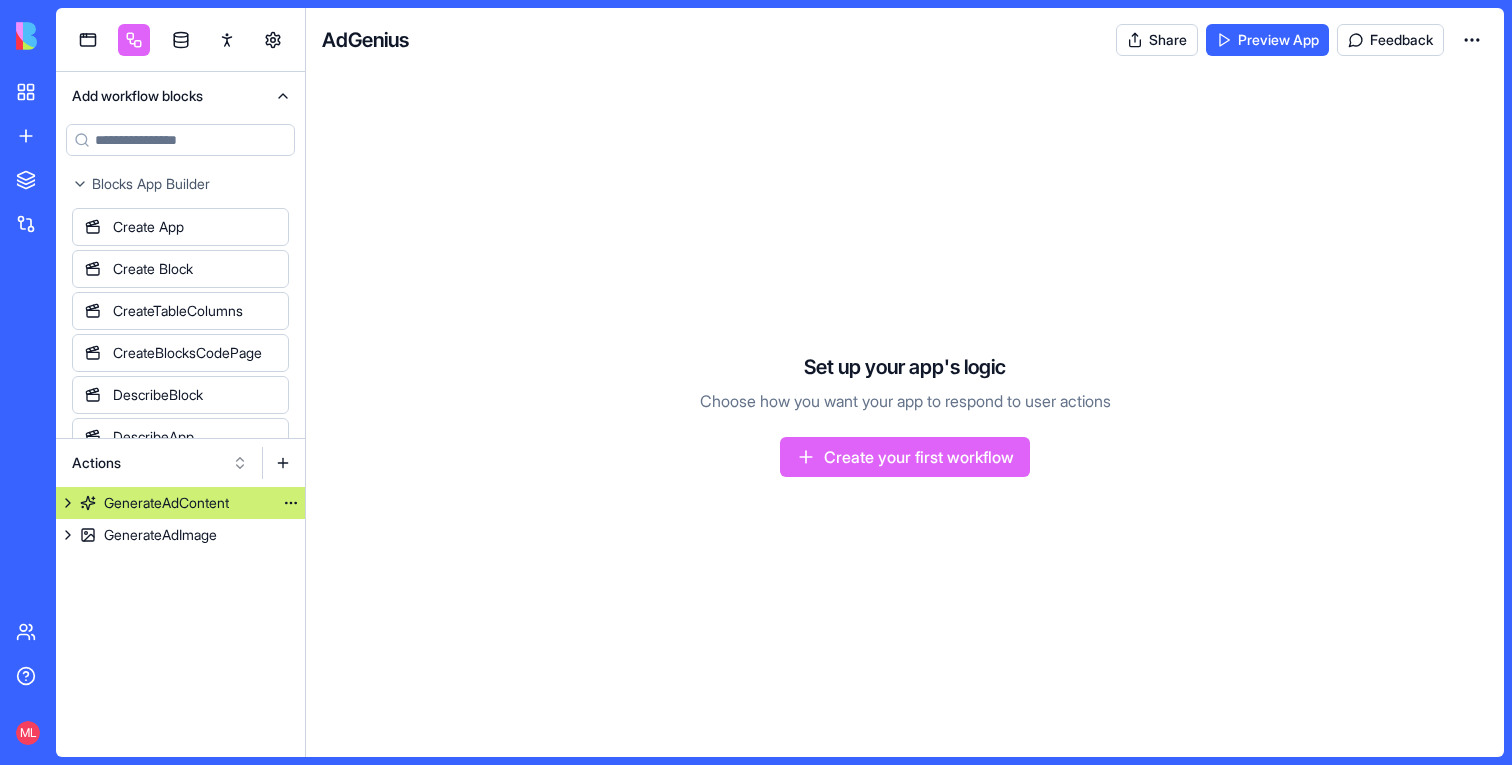 click on "GenerateAdContent" at bounding box center [166, 503] 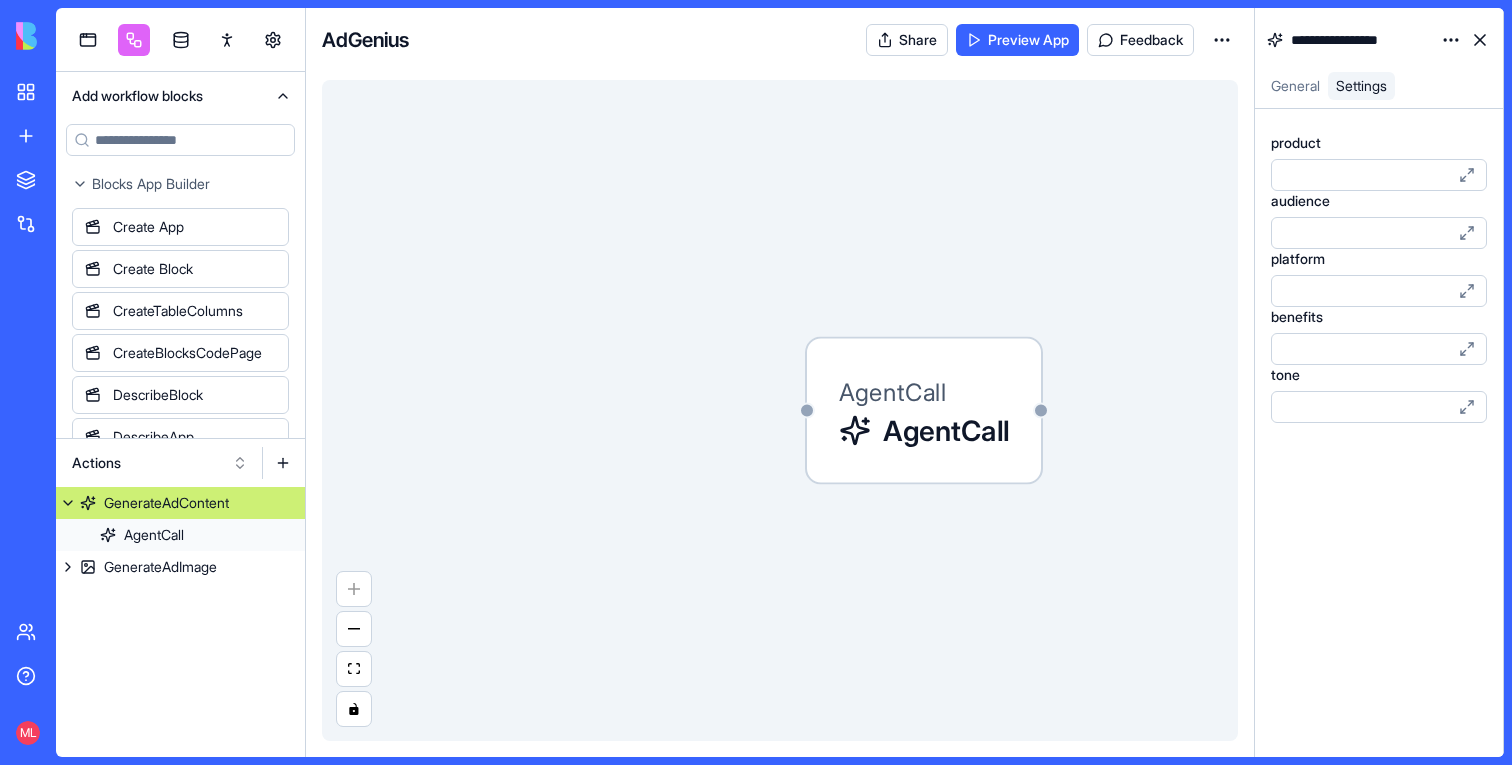 click on "AgentCall" at bounding box center [946, 431] 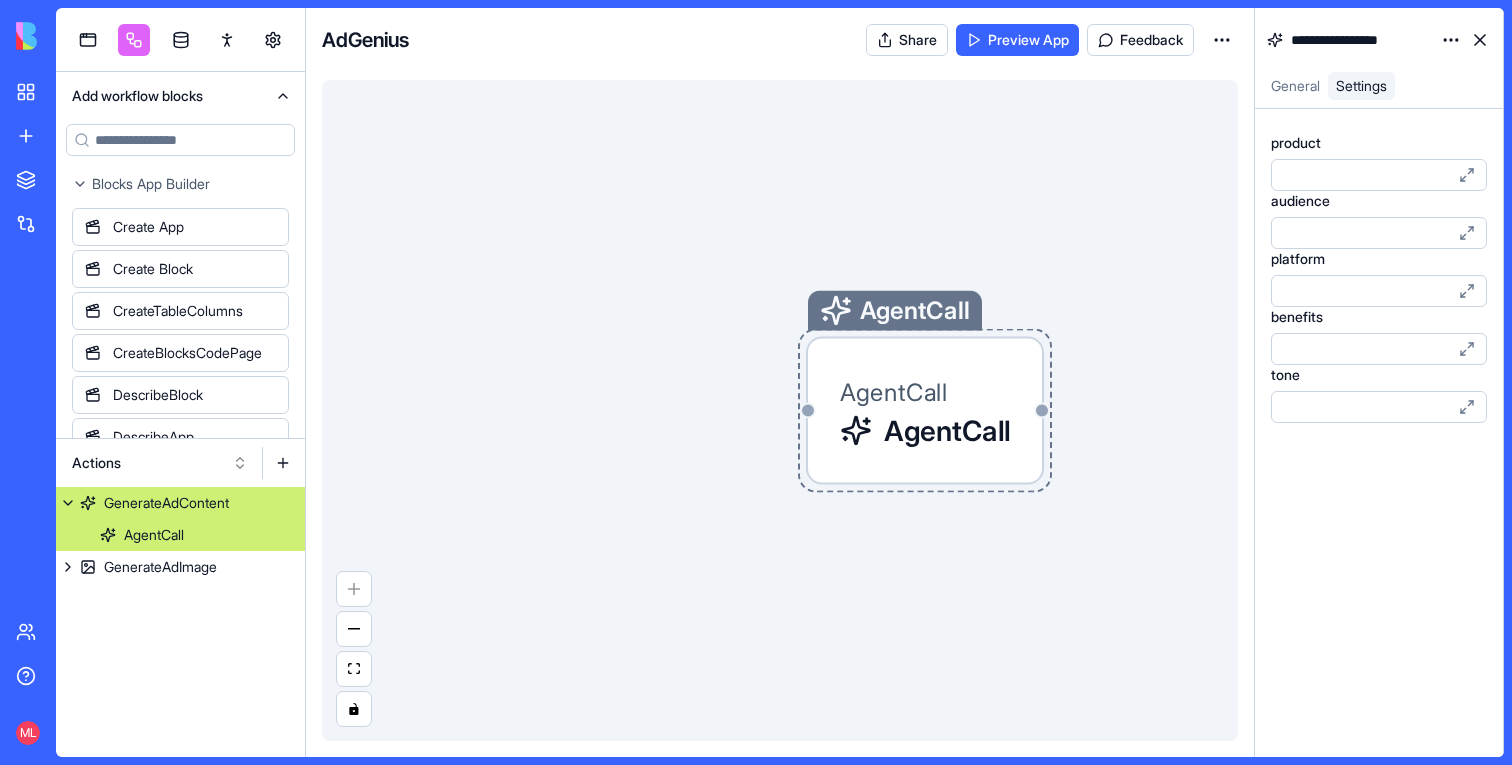 click on "AgentCall" at bounding box center [947, 431] 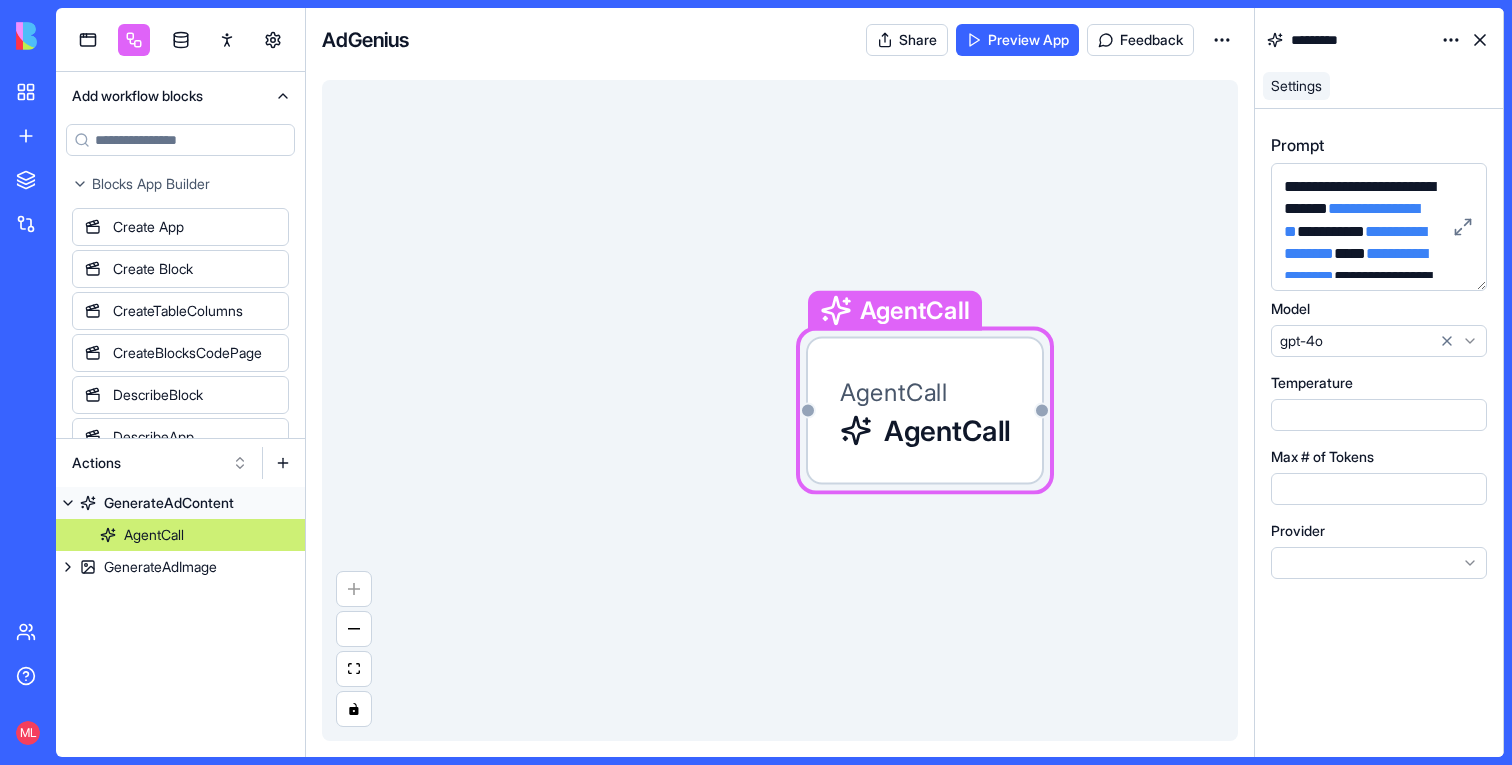 click on "GenerateAdContent AgentCall GenerateAdImage" at bounding box center [180, 622] 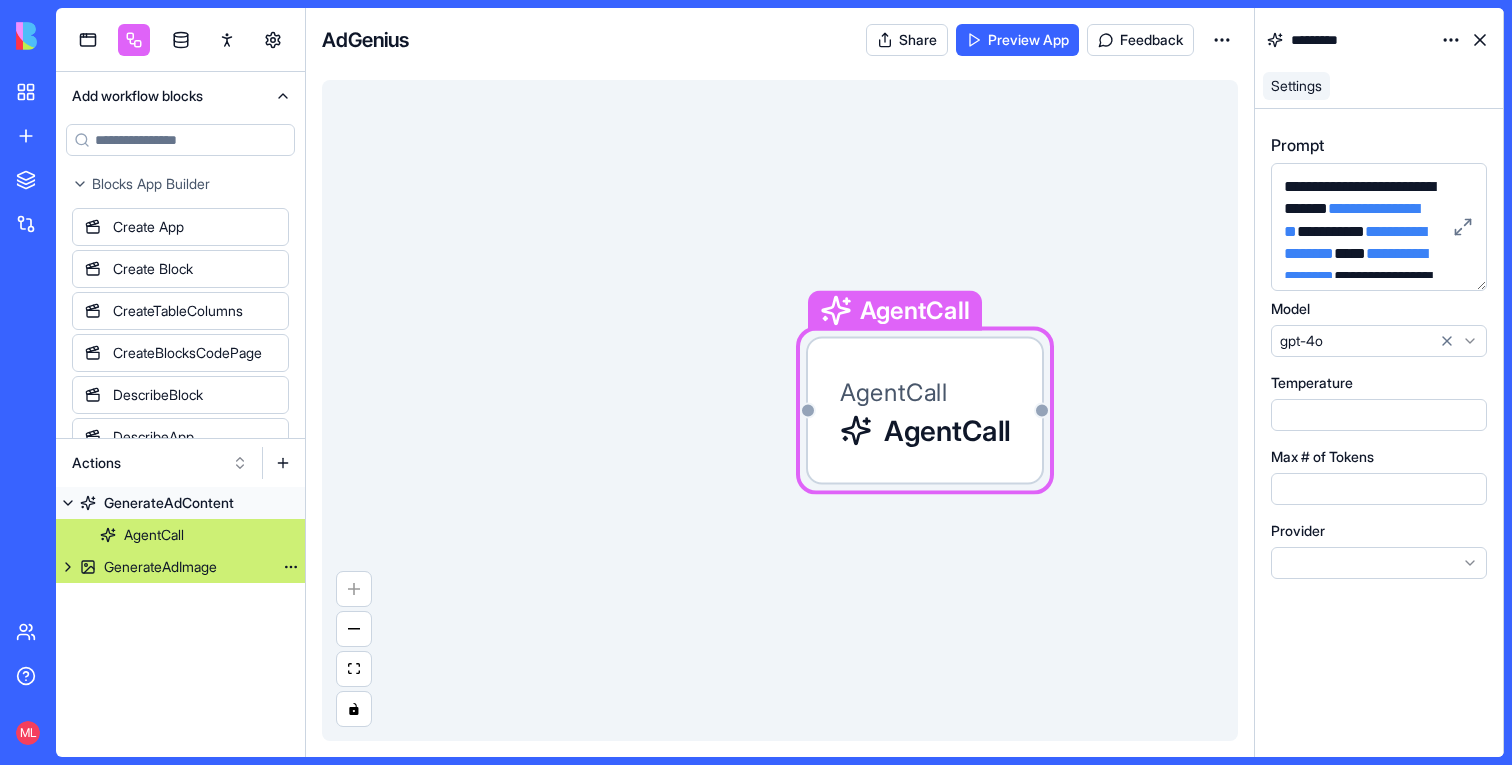 click on "GenerateAdImage" at bounding box center [160, 567] 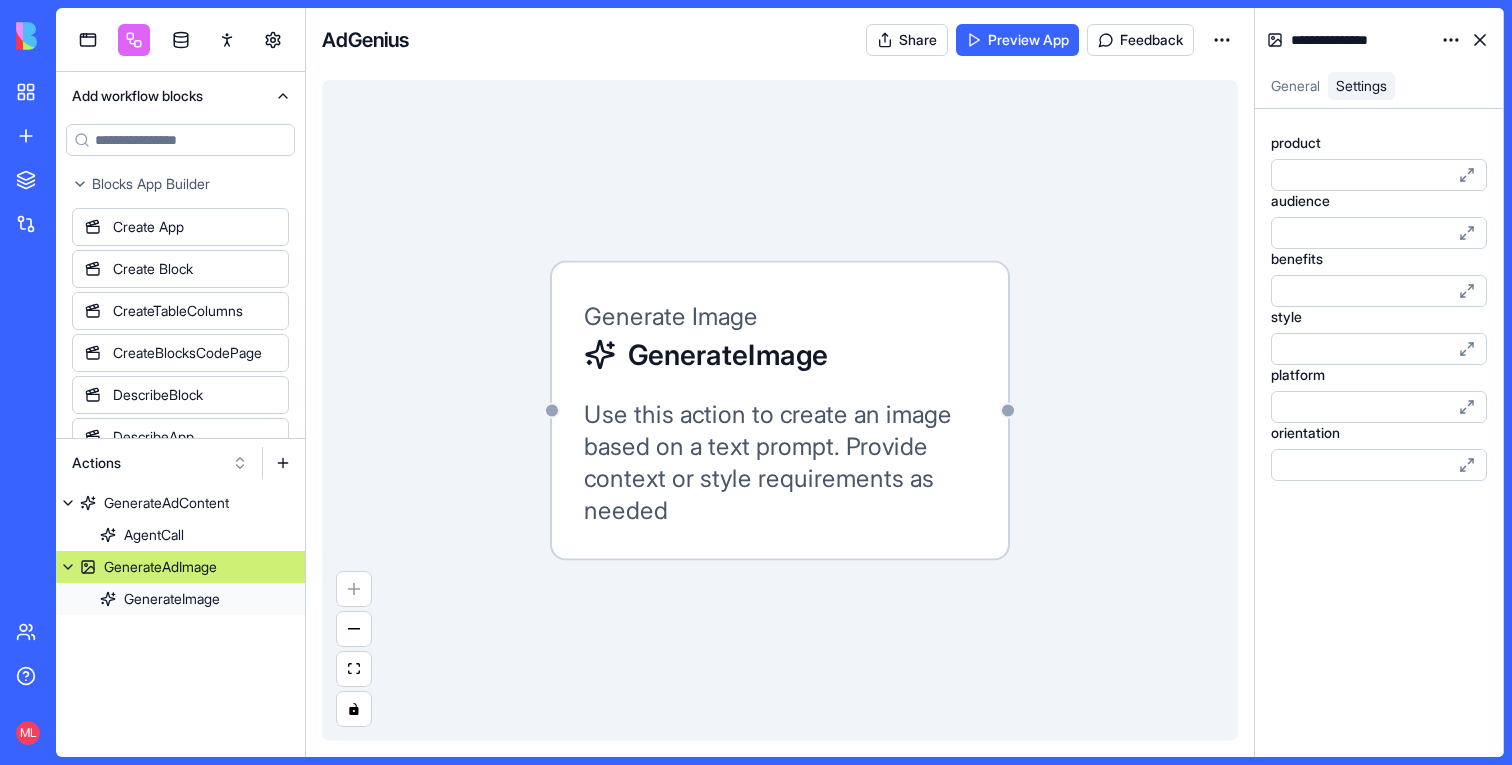click on "Generate Image GenerateImage Use this action to create an image based on a text prompt. Provide context or style requirements as needed" at bounding box center (780, 410) 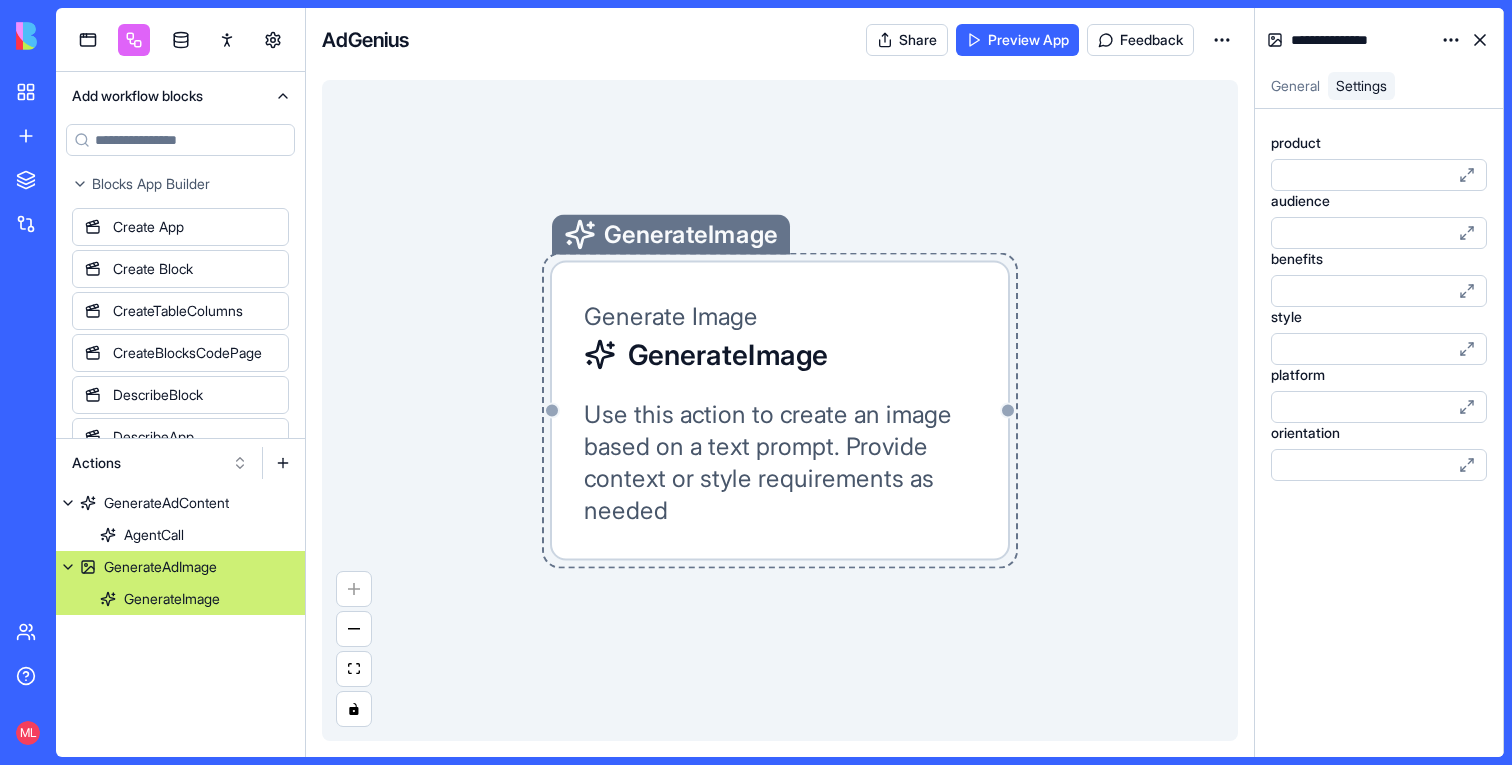 click on "Use this action to create an image based on a text prompt. Provide context or style requirements as needed" at bounding box center (780, 463) 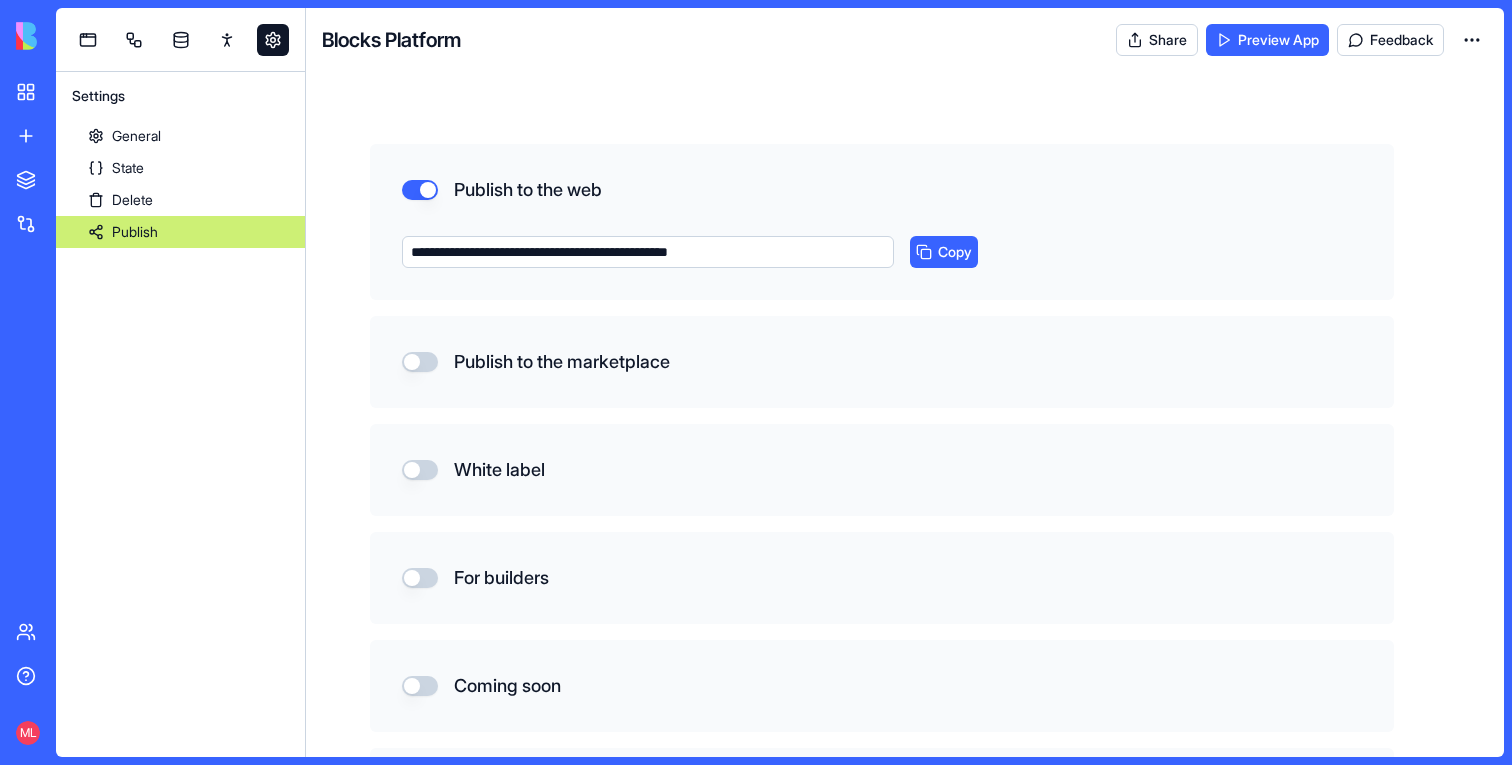 scroll, scrollTop: 0, scrollLeft: 0, axis: both 